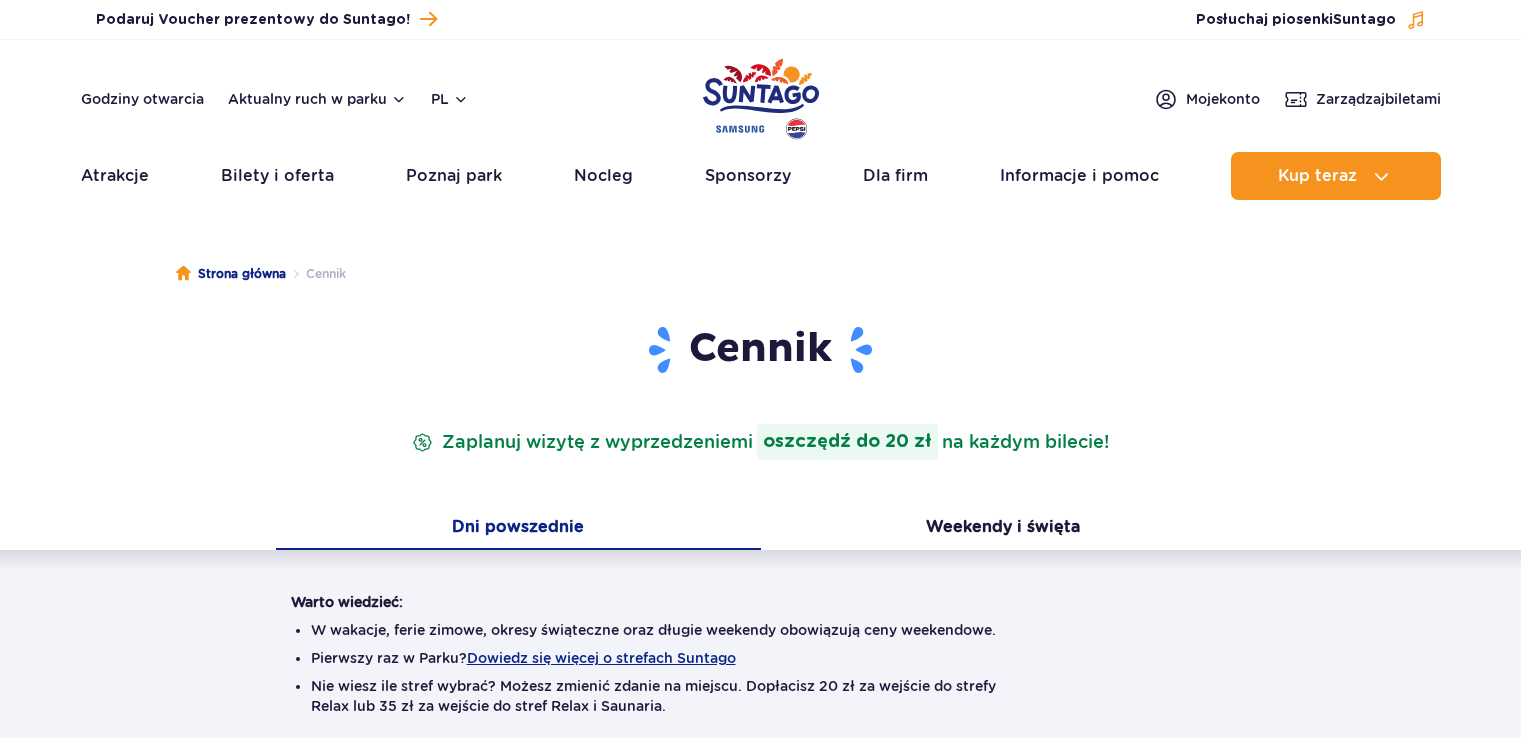 scroll, scrollTop: 0, scrollLeft: 0, axis: both 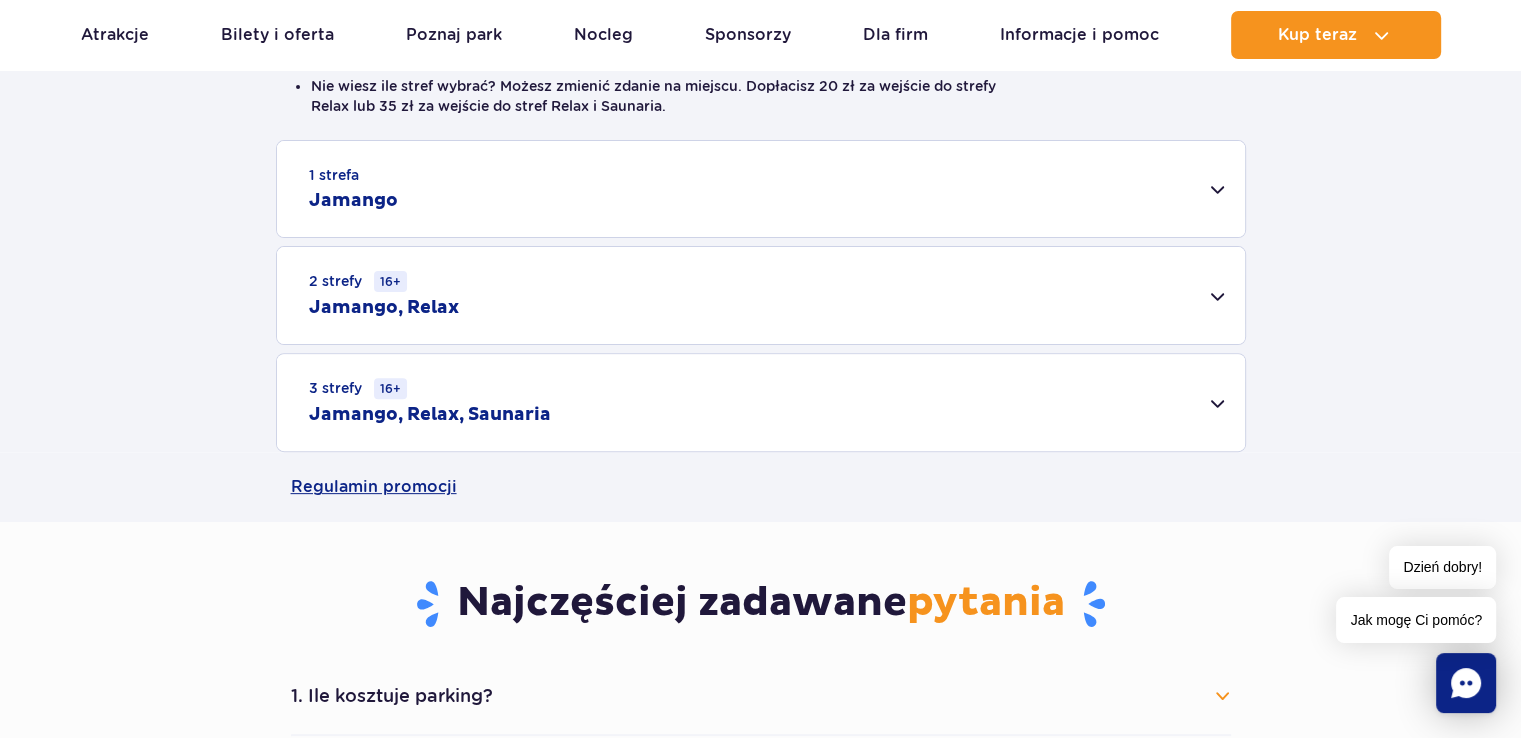 click on "1 strefa
Jamango" at bounding box center [761, 189] 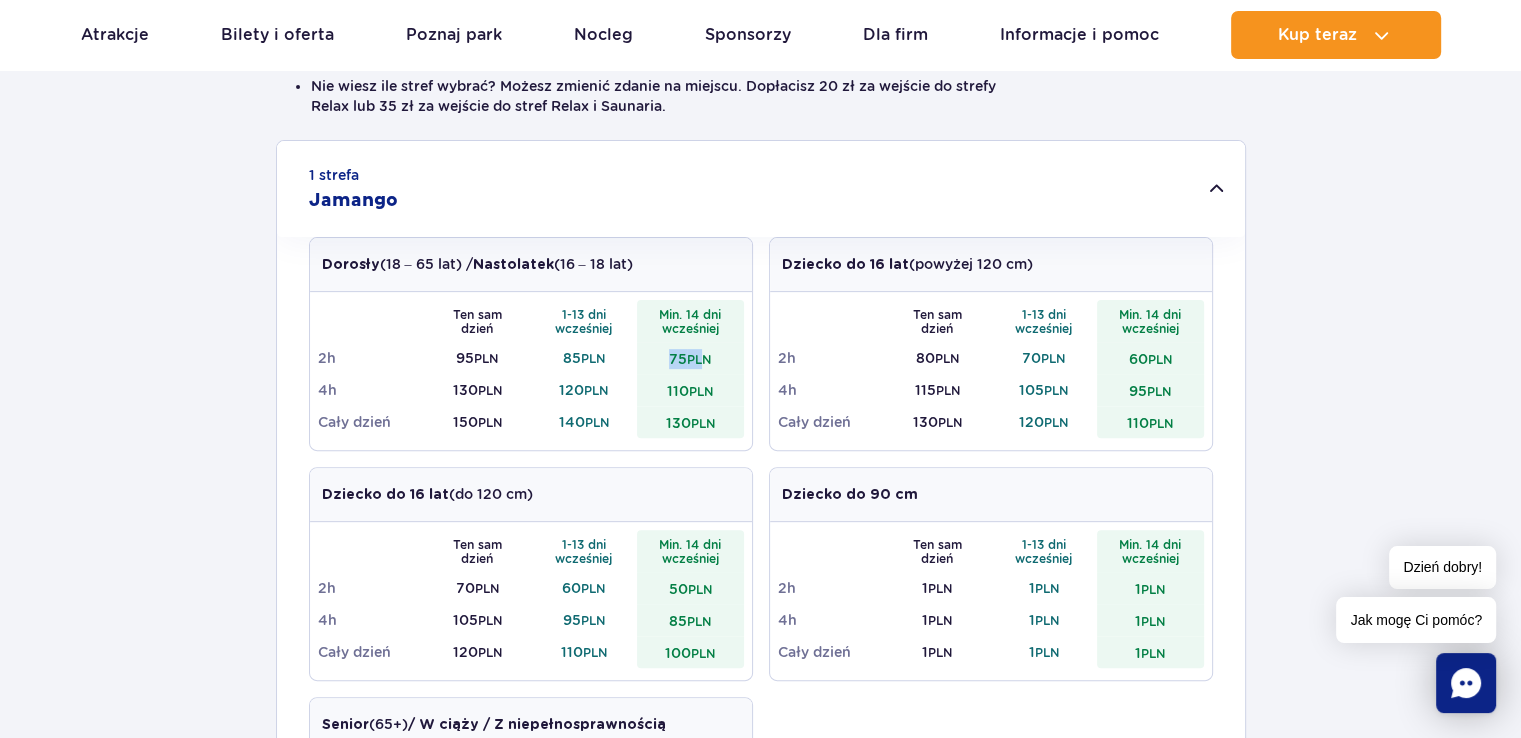drag, startPoint x: 671, startPoint y: 354, endPoint x: 708, endPoint y: 353, distance: 37.01351 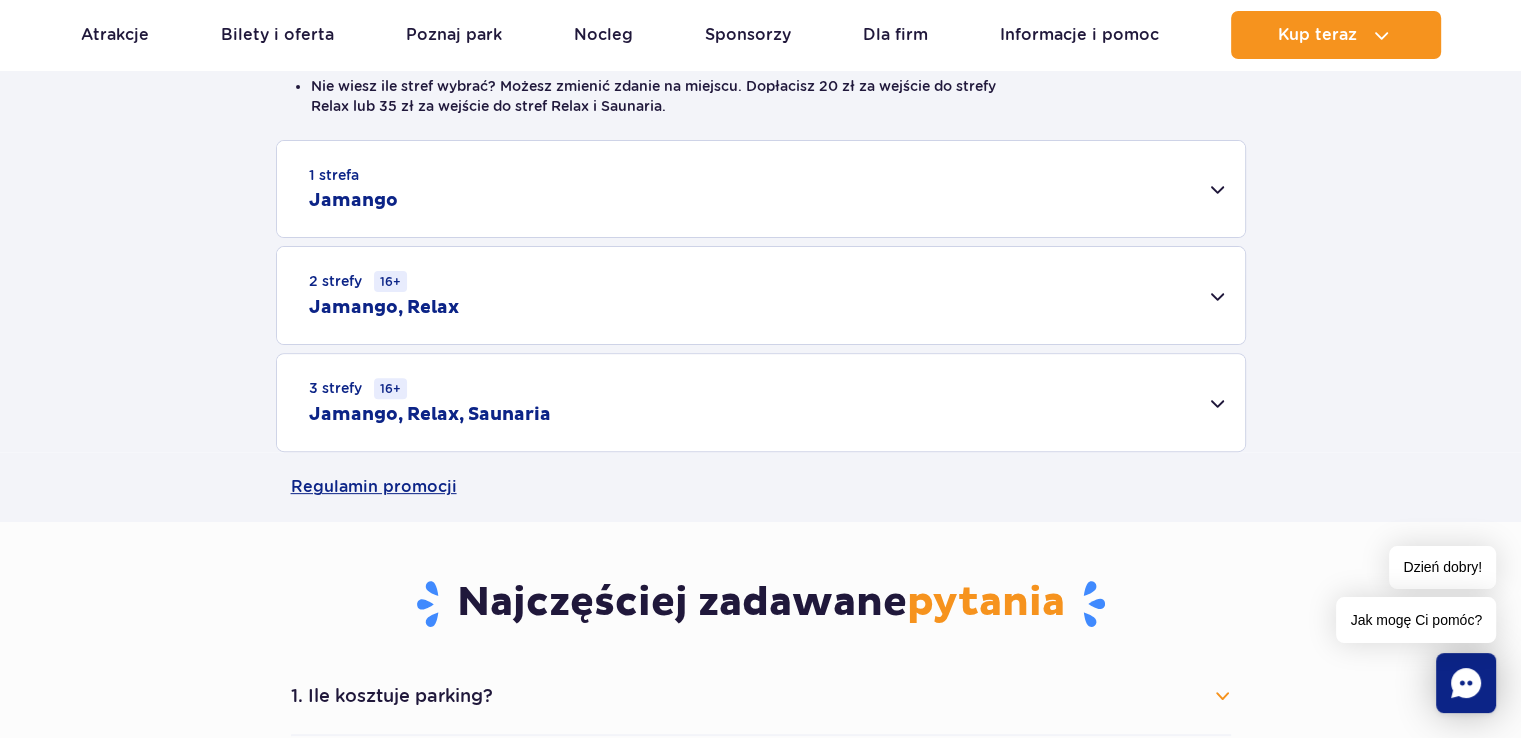 click on "PLN" at bounding box center [699, 359] 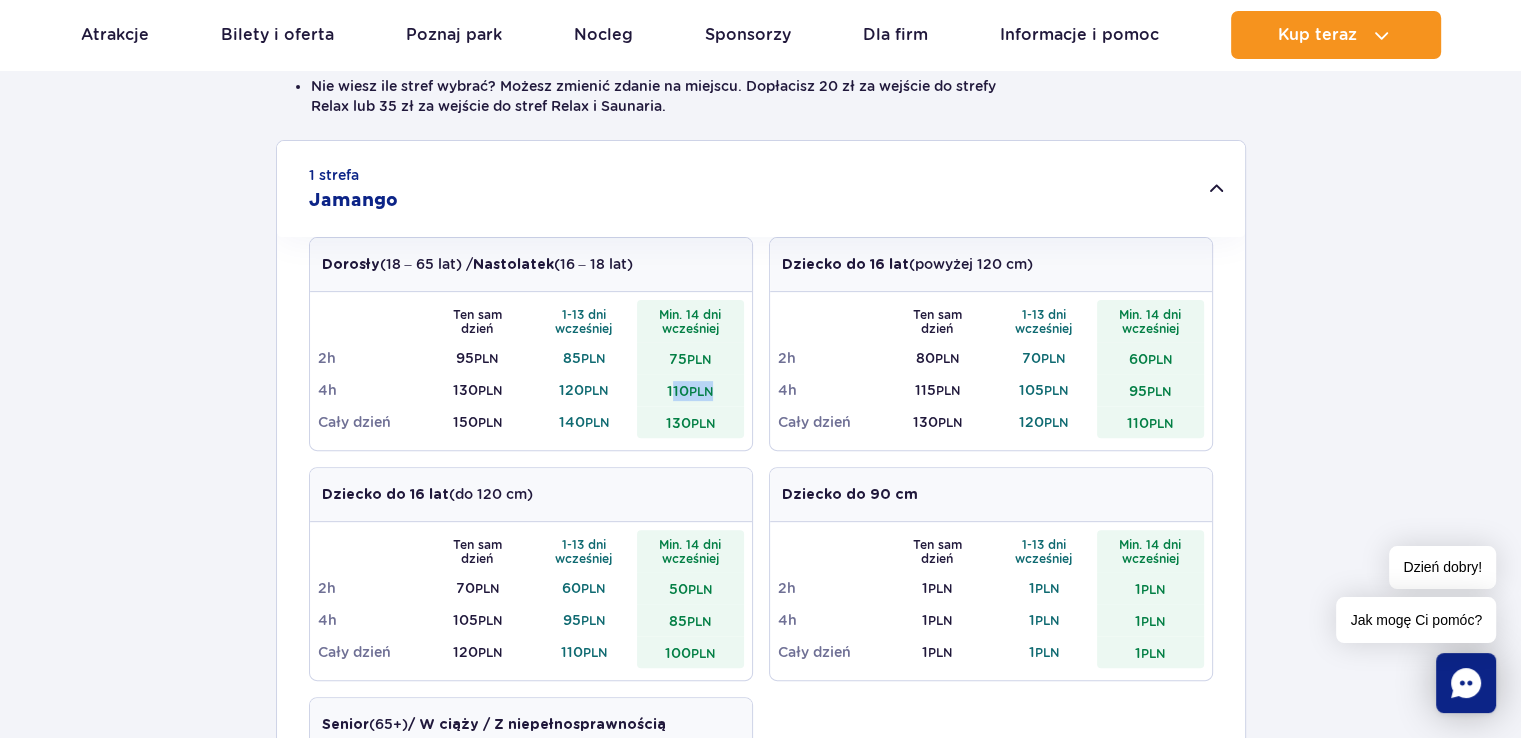 drag, startPoint x: 670, startPoint y: 395, endPoint x: 724, endPoint y: 392, distance: 54.08327 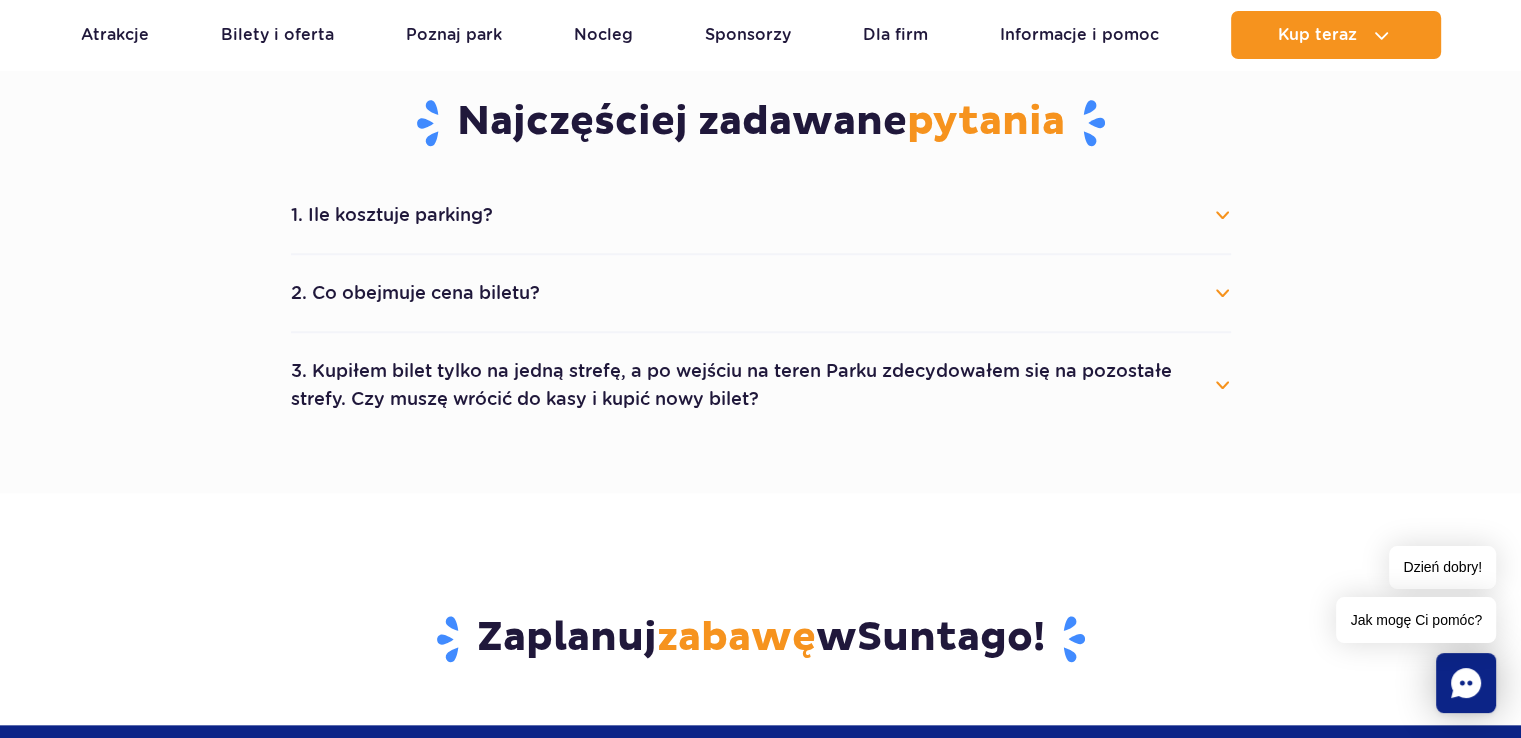 scroll, scrollTop: 1700, scrollLeft: 0, axis: vertical 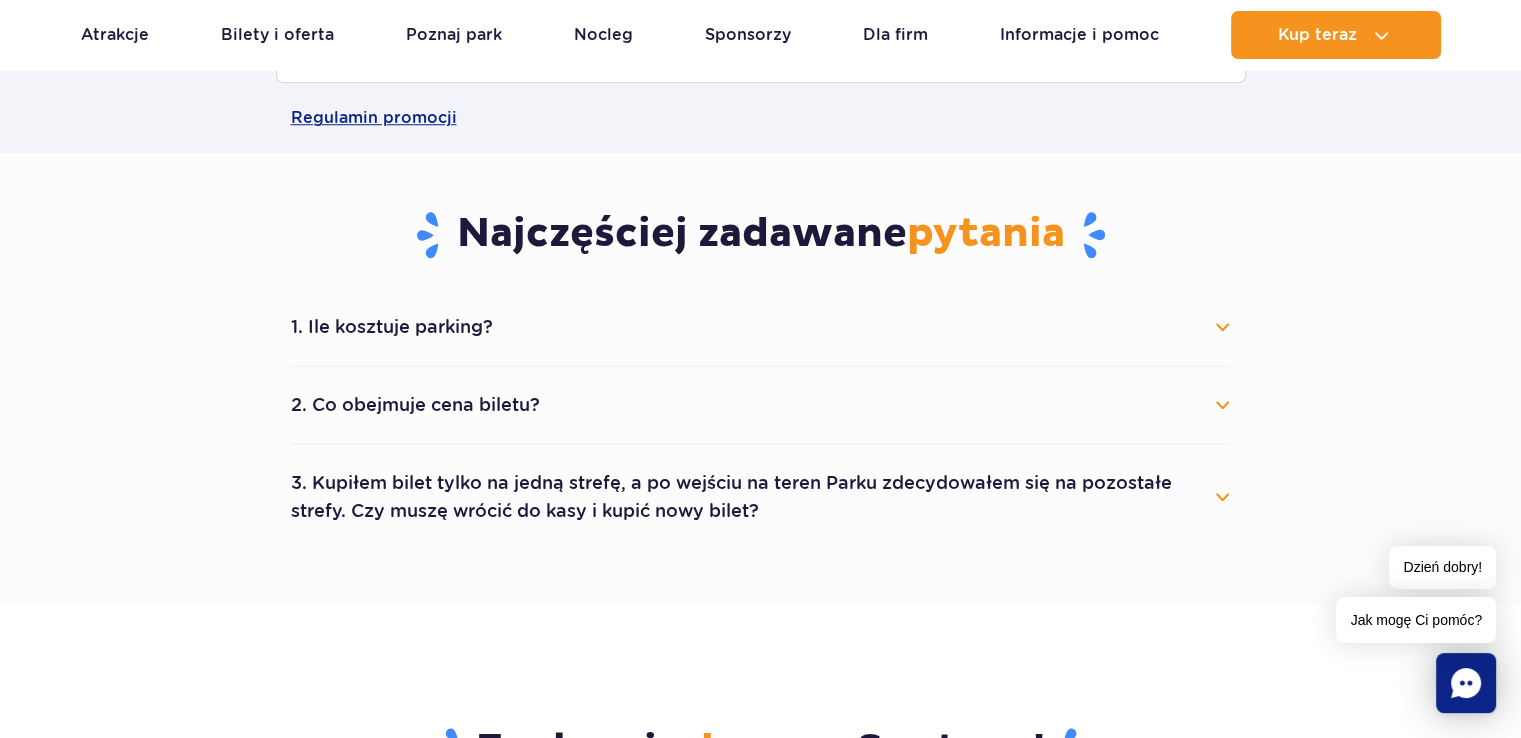 click on "1. Ile kosztuje parking?" at bounding box center [761, 327] 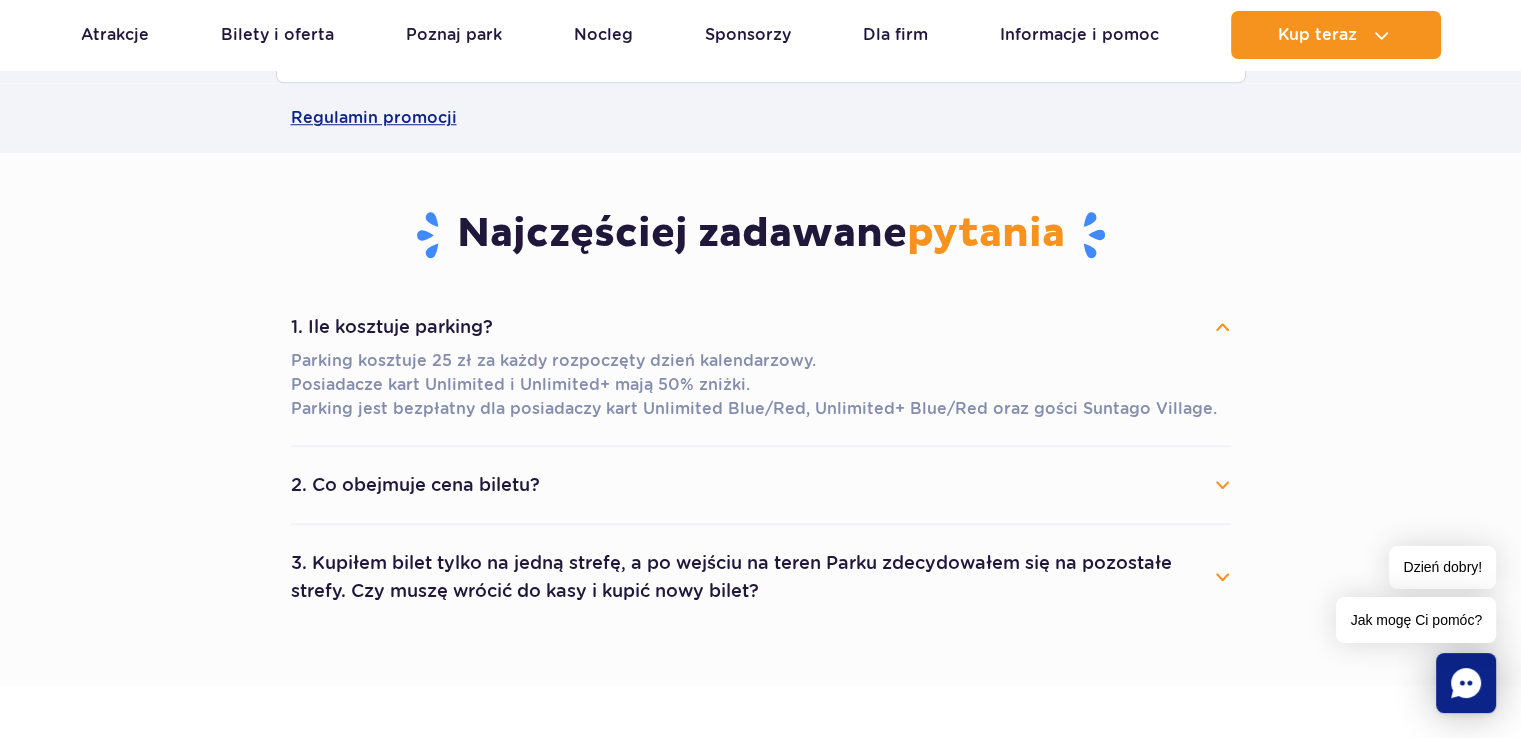 click on "1. Ile kosztuje parking?" at bounding box center (761, 327) 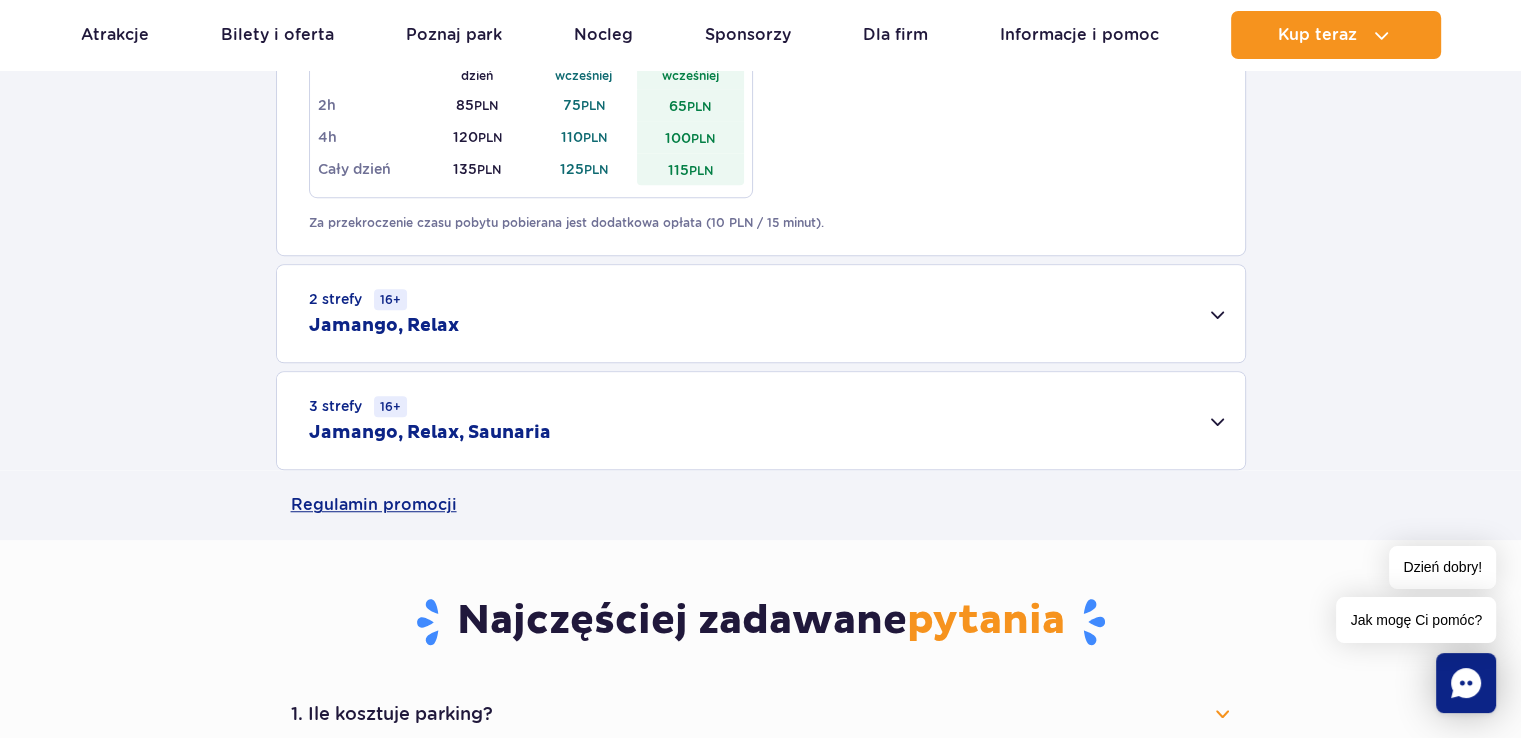 scroll, scrollTop: 1300, scrollLeft: 0, axis: vertical 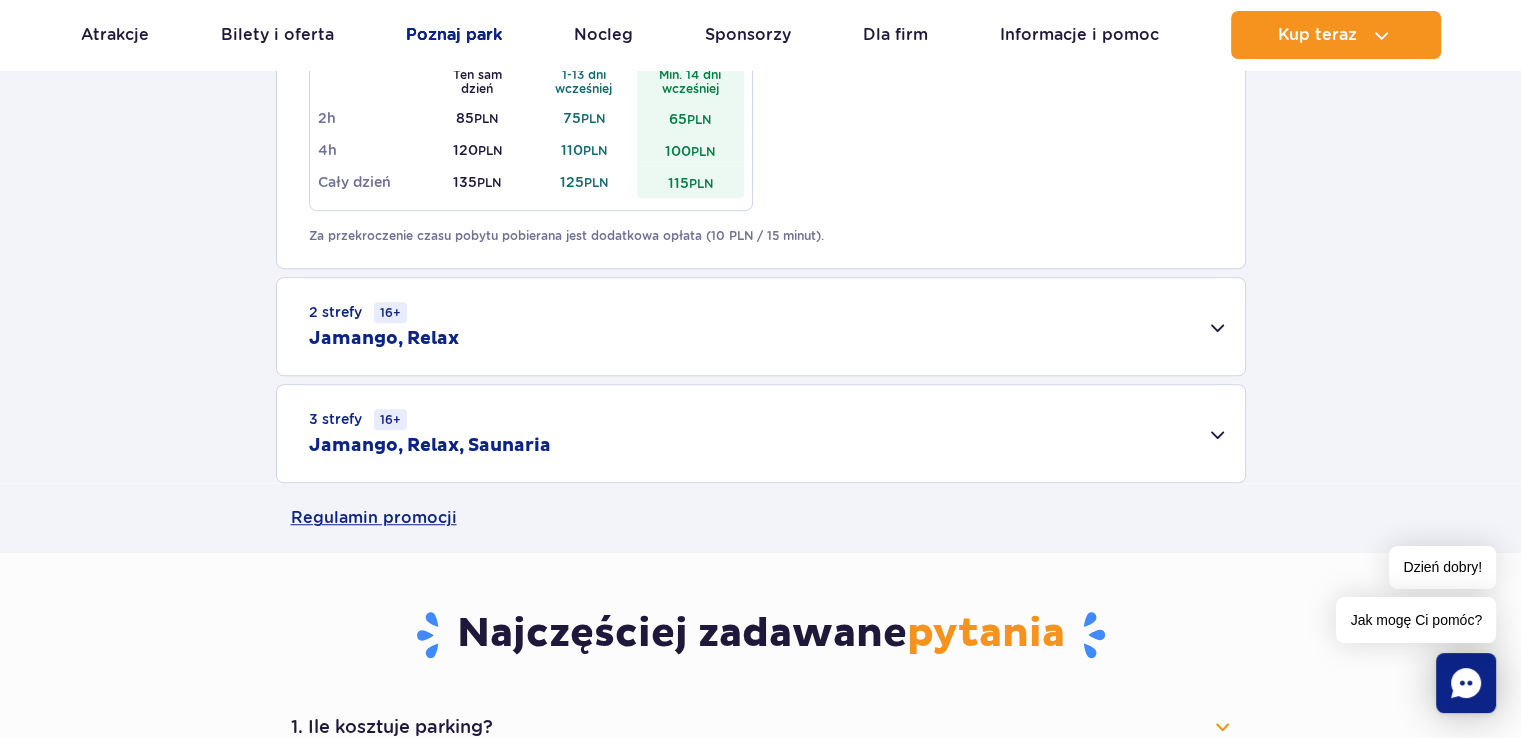 click on "Poznaj park" at bounding box center [454, 35] 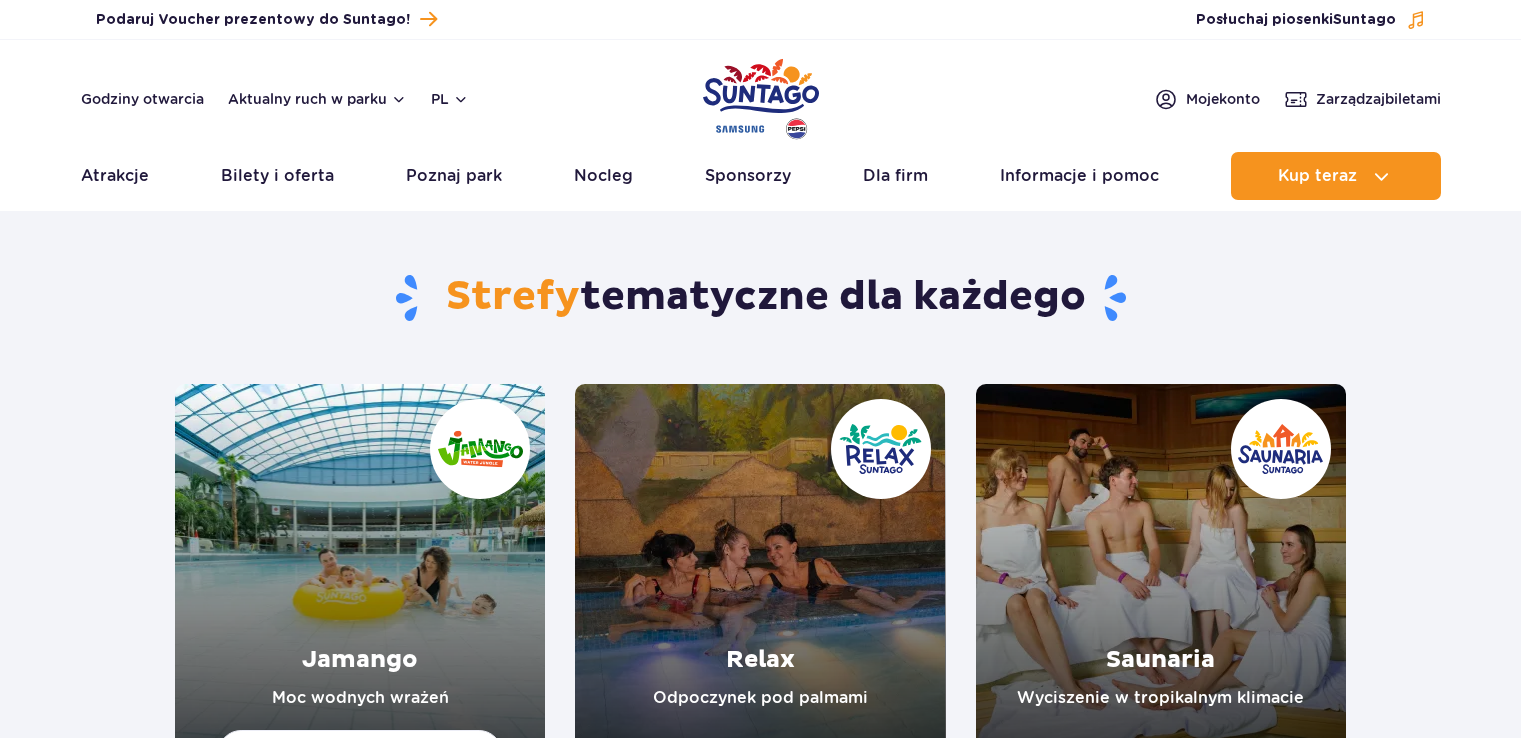 scroll, scrollTop: 0, scrollLeft: 0, axis: both 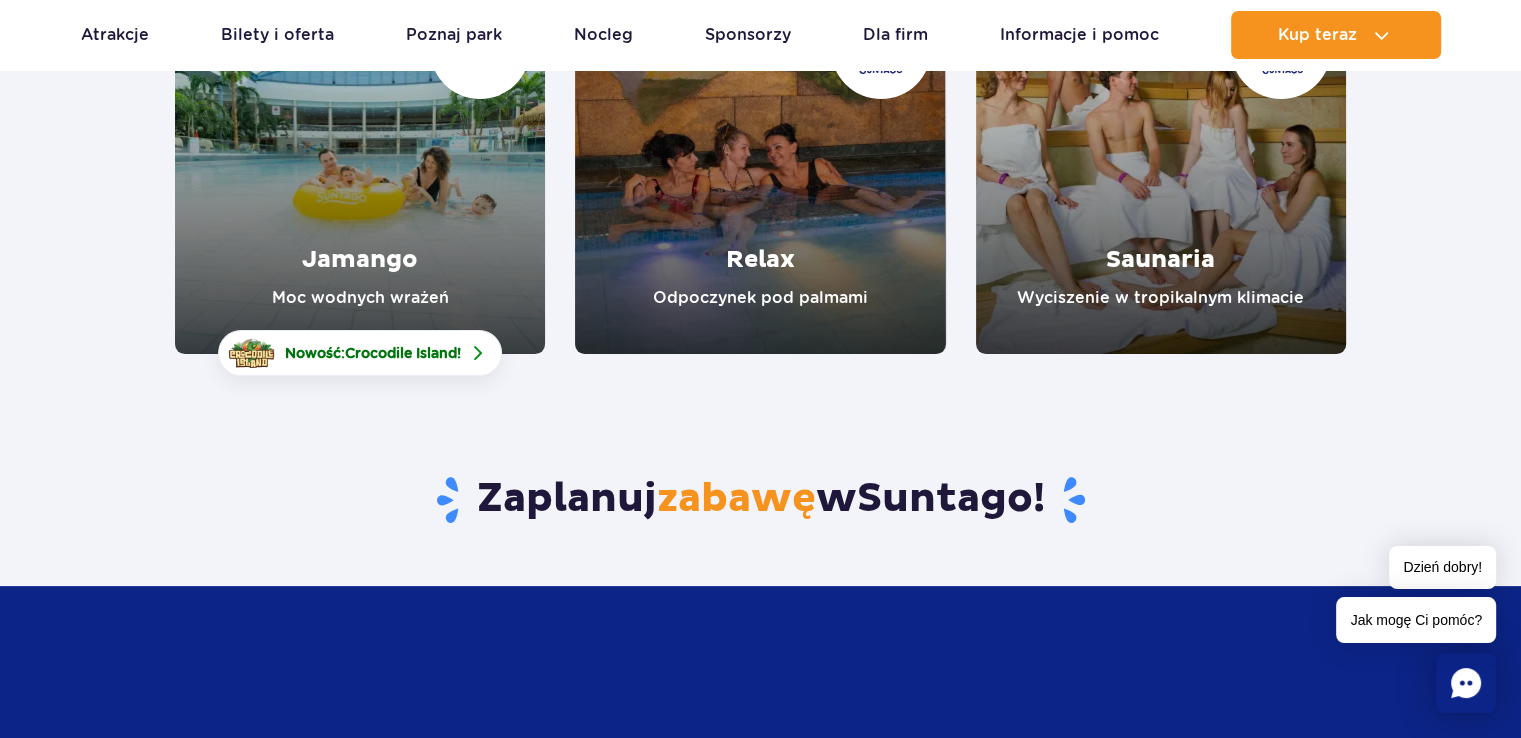 click at bounding box center [360, 169] 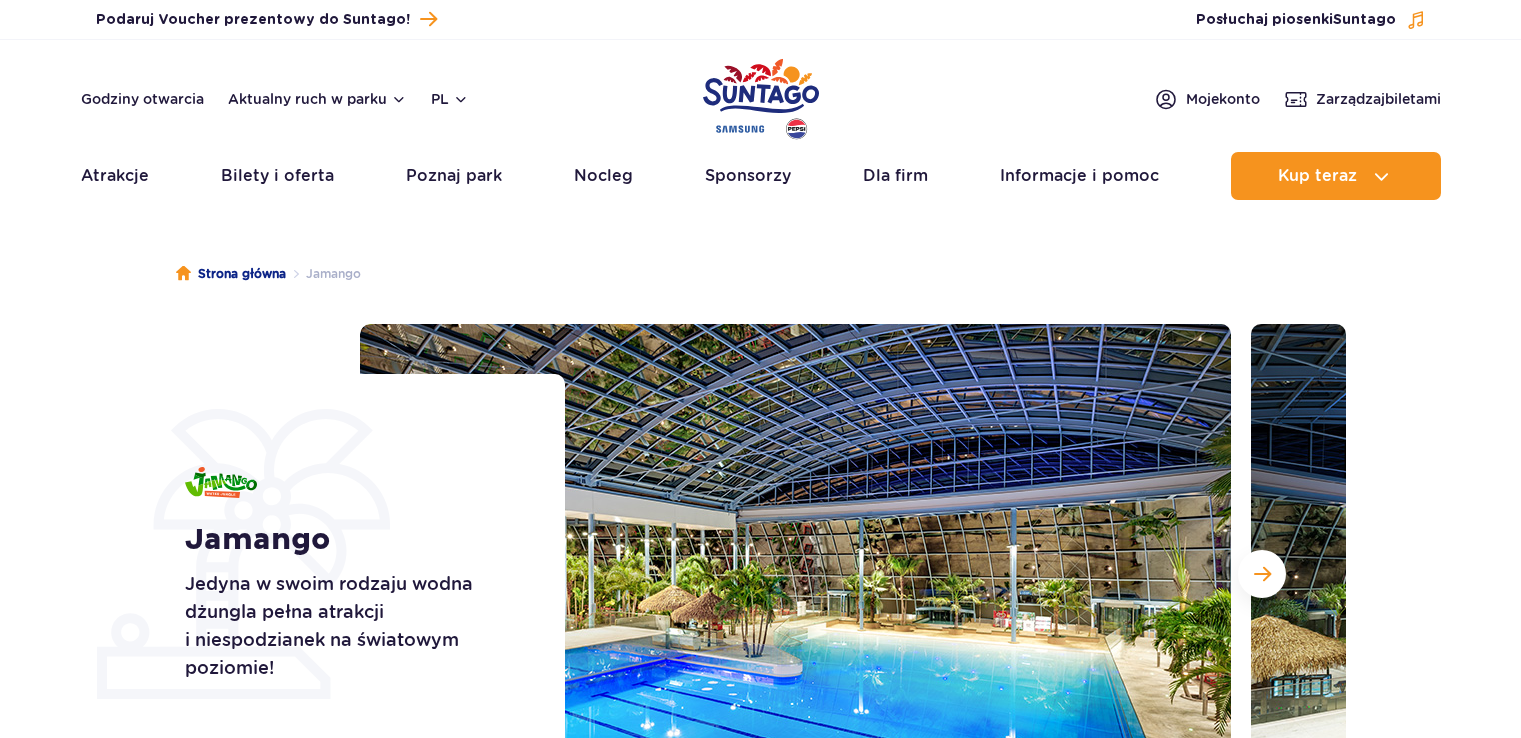 scroll, scrollTop: 0, scrollLeft: 0, axis: both 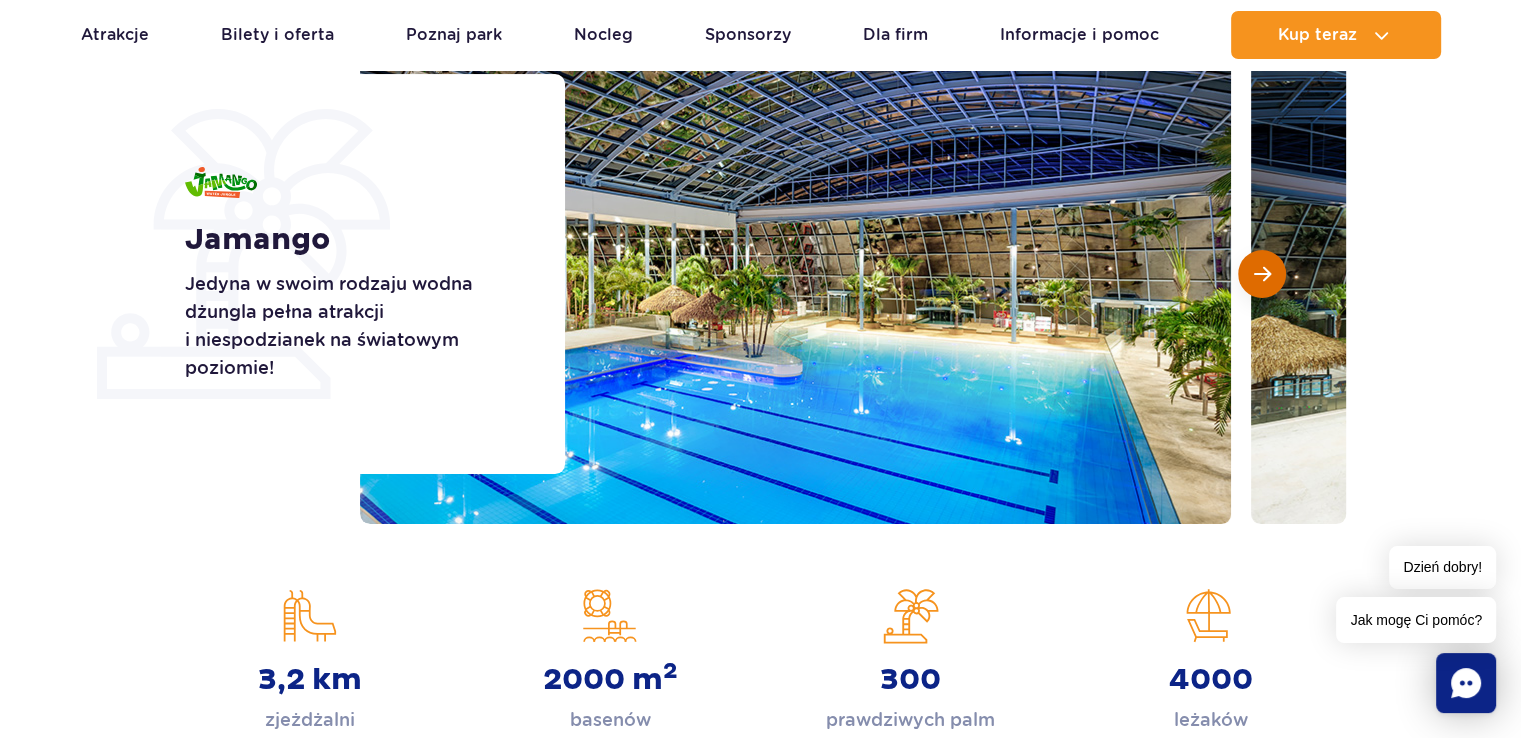 click at bounding box center [1262, 274] 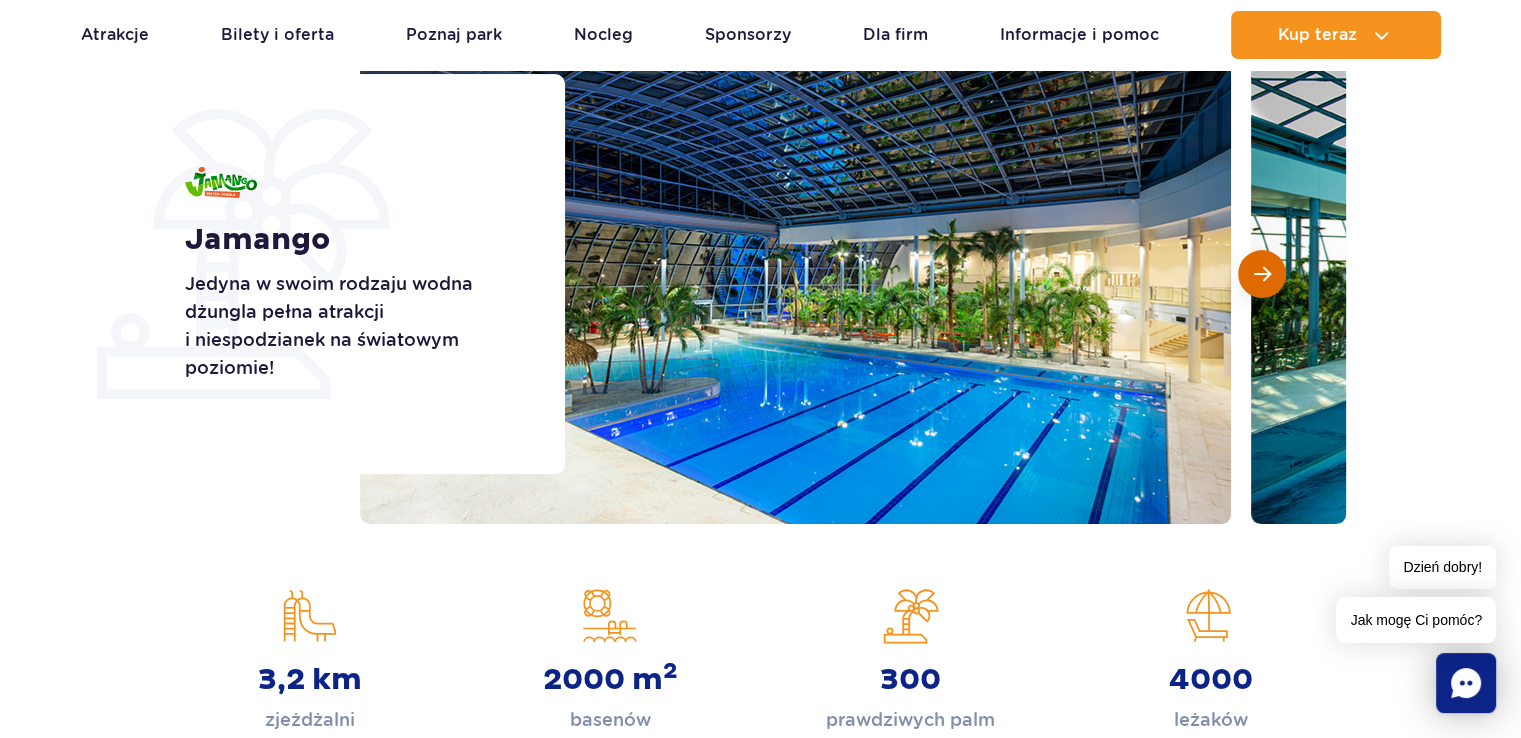 click at bounding box center [1262, 274] 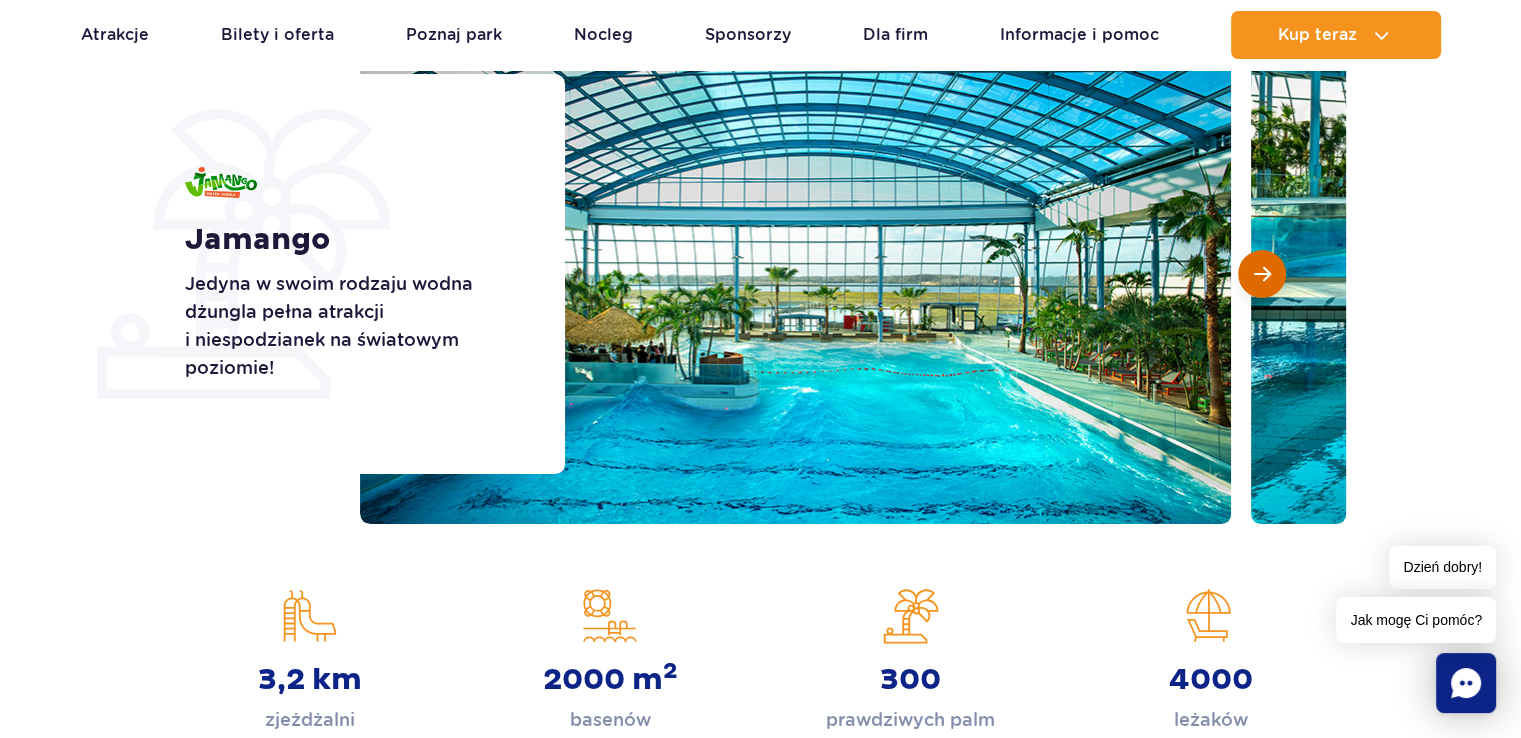 click at bounding box center [1262, 274] 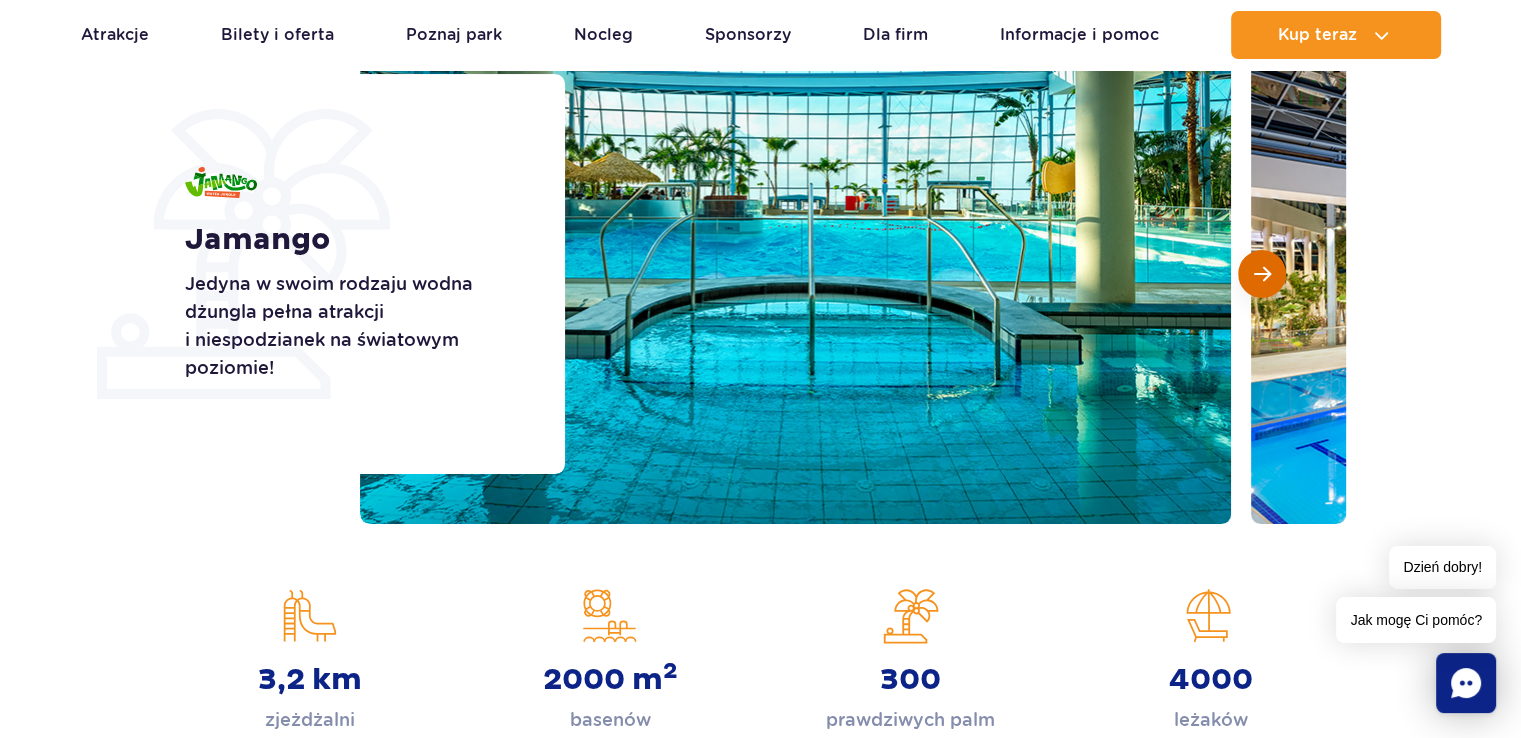 click at bounding box center [1262, 274] 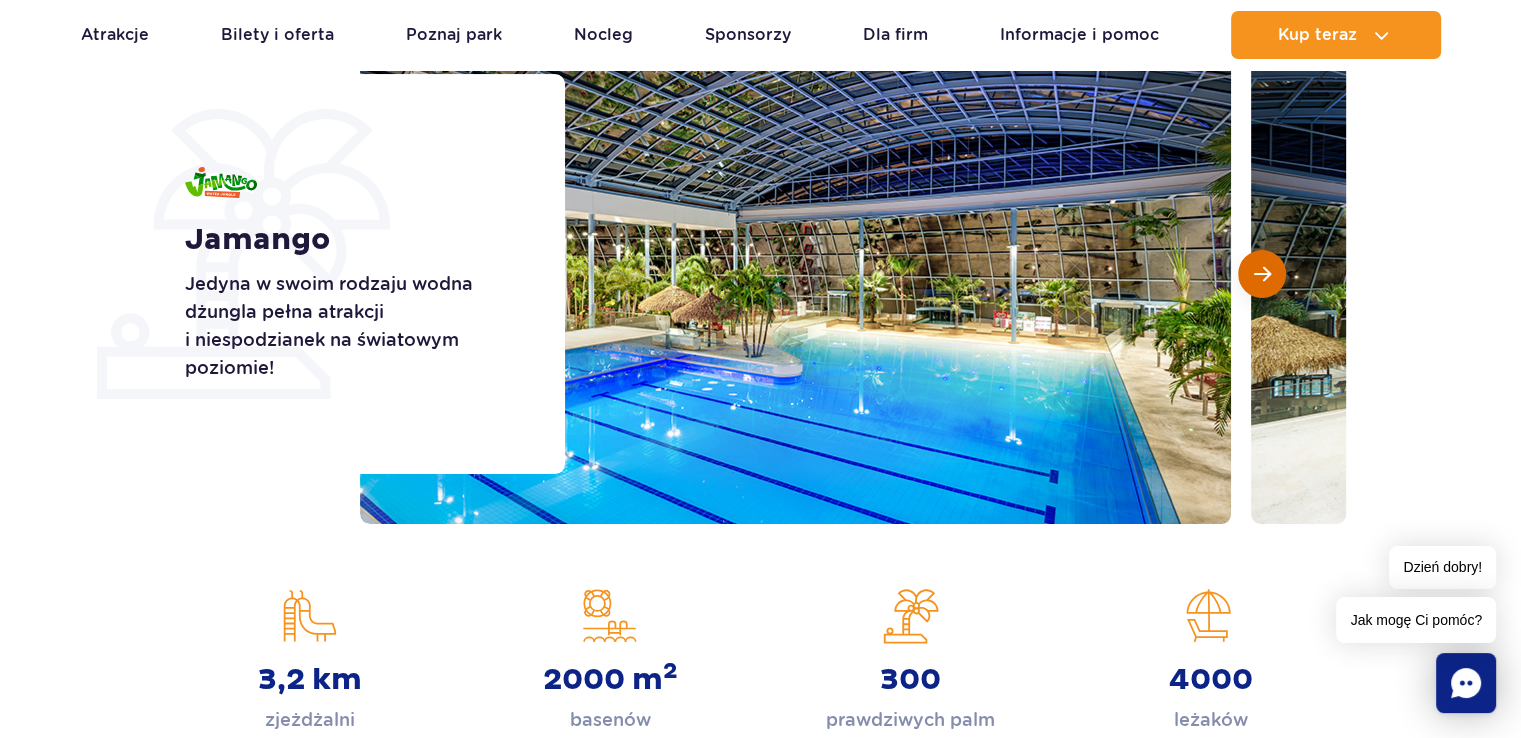 click at bounding box center [1262, 274] 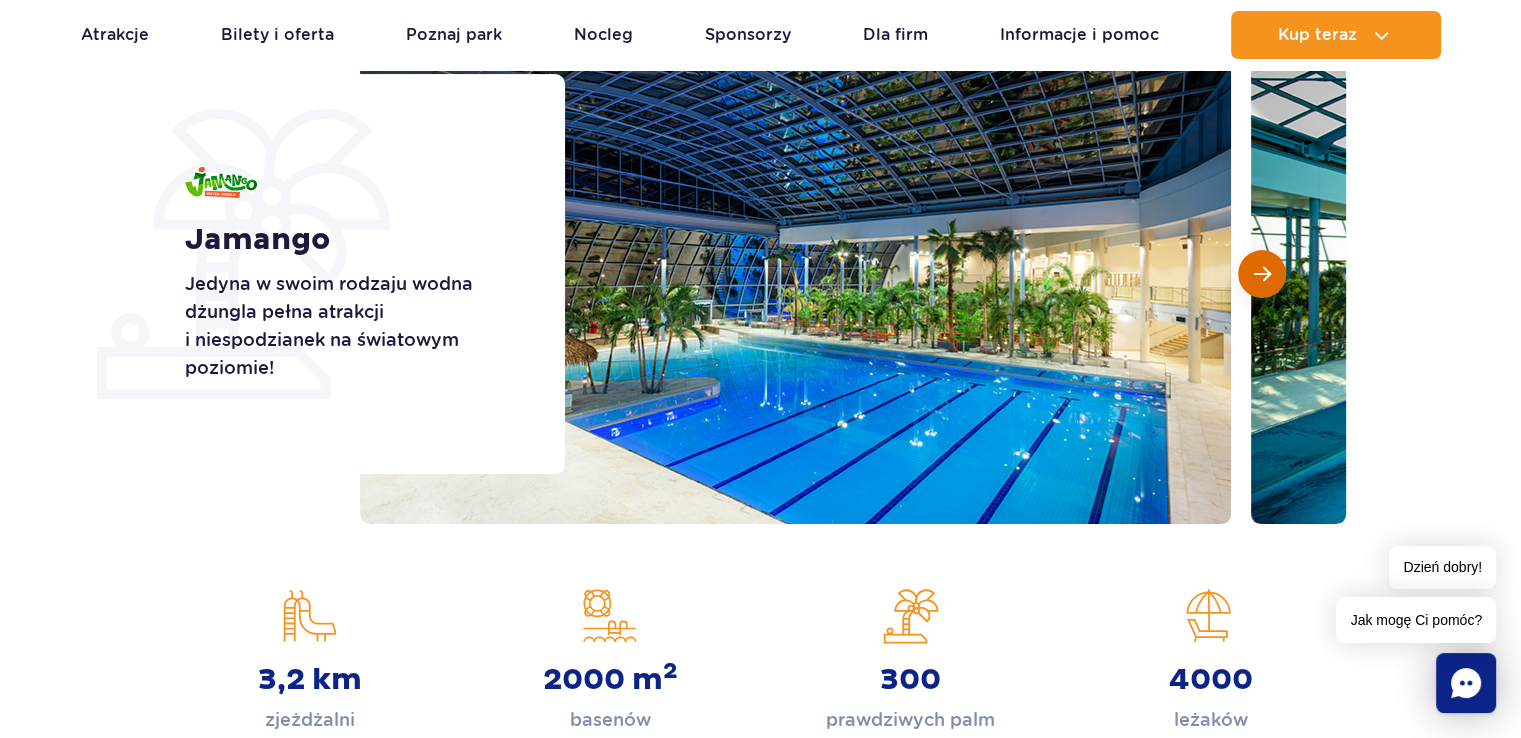 click at bounding box center [1262, 274] 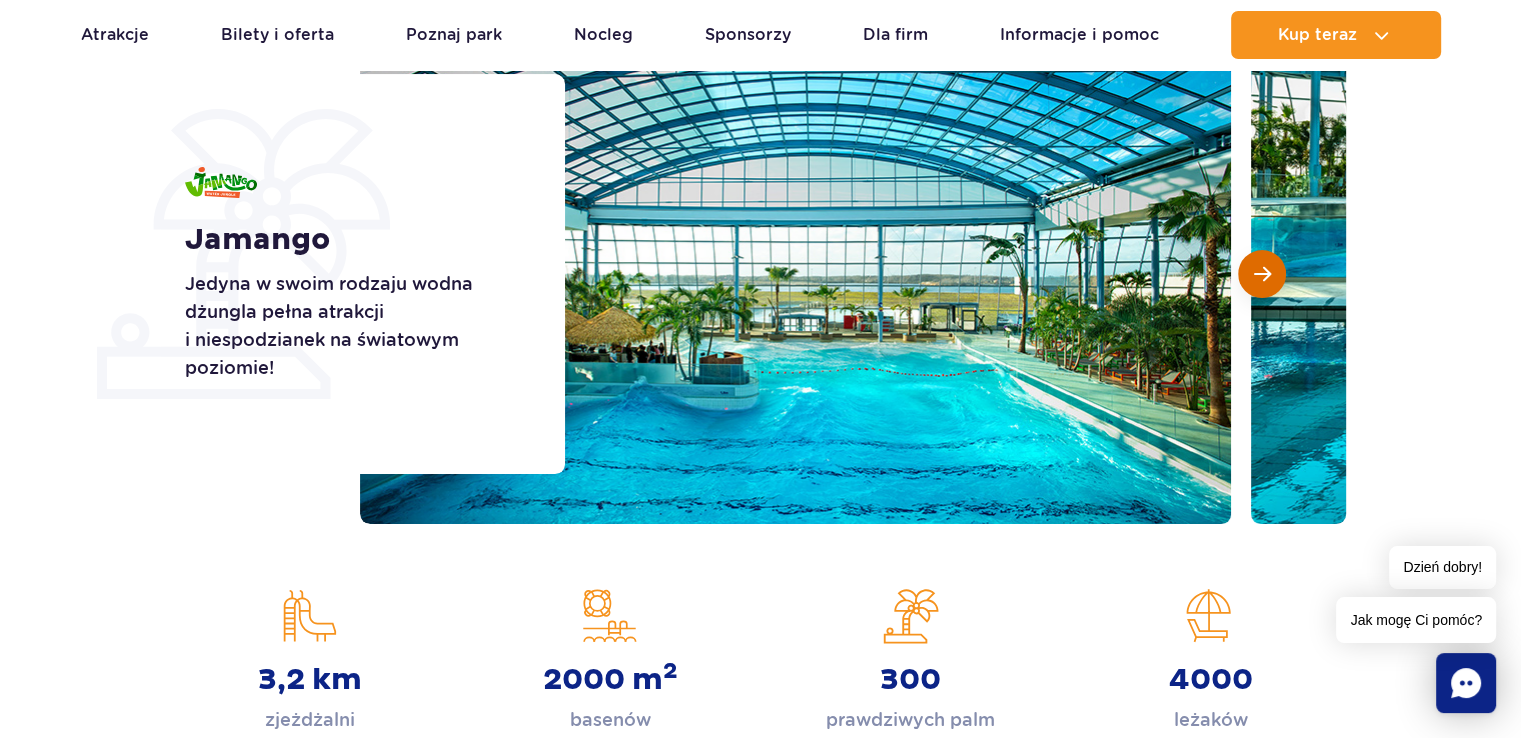 click at bounding box center (1262, 274) 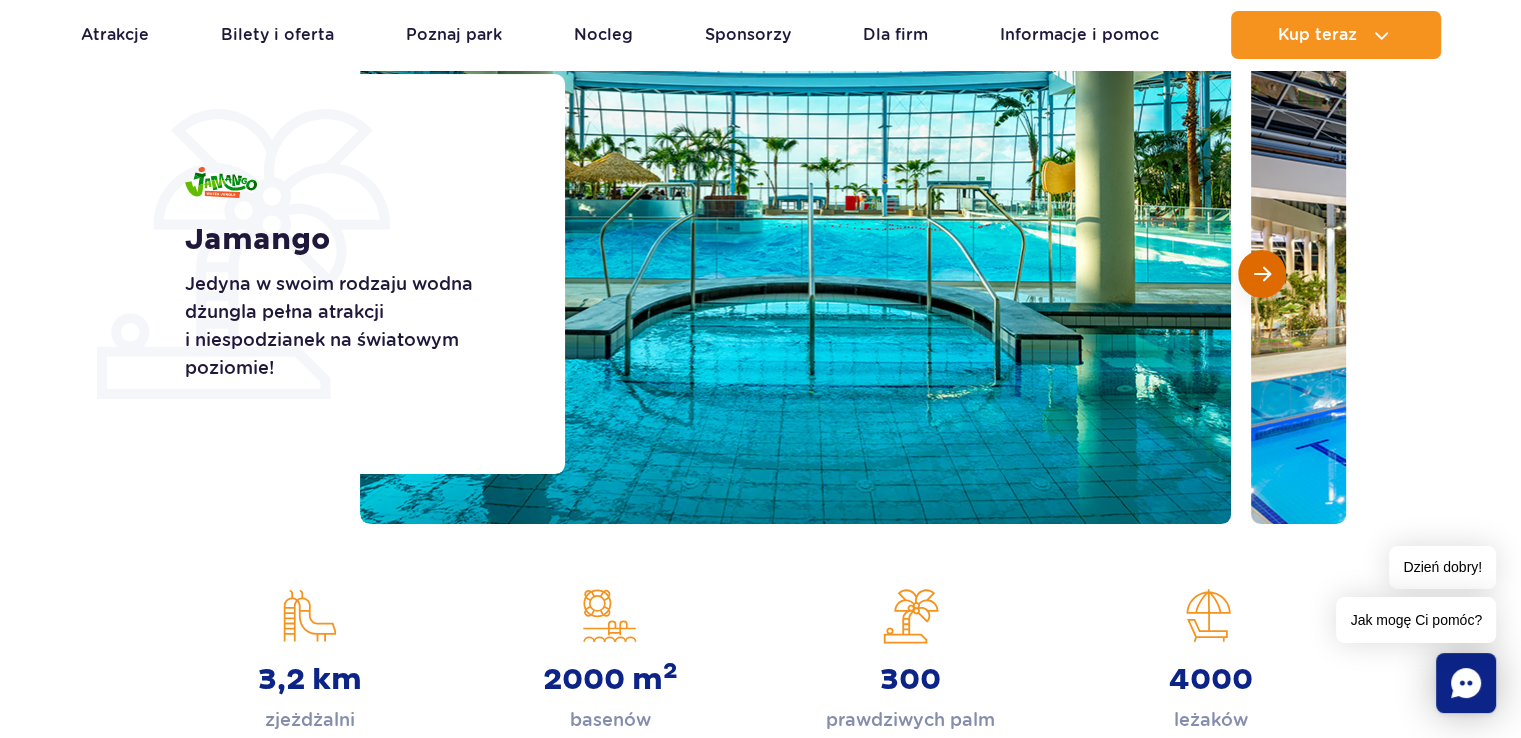 click at bounding box center (1262, 274) 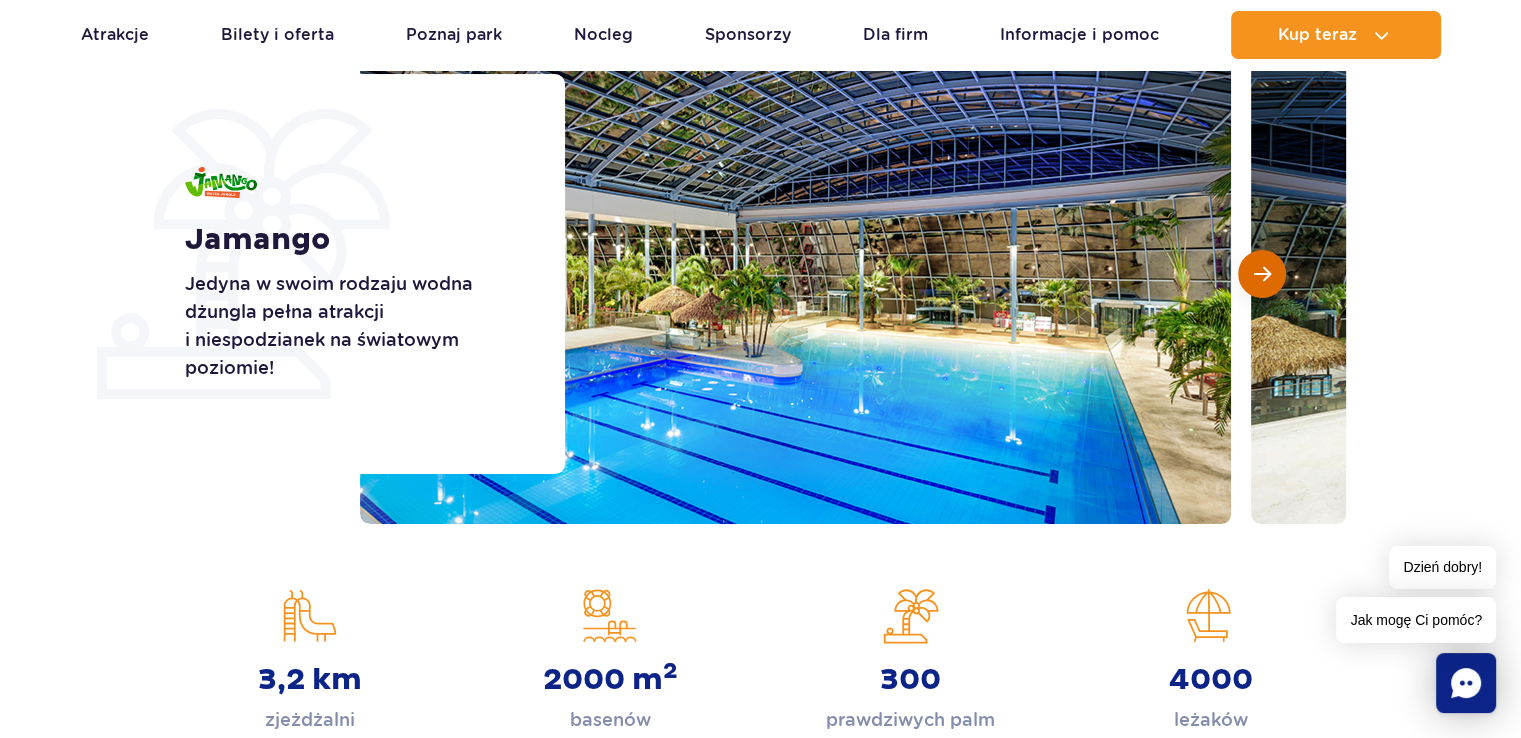click at bounding box center [1262, 274] 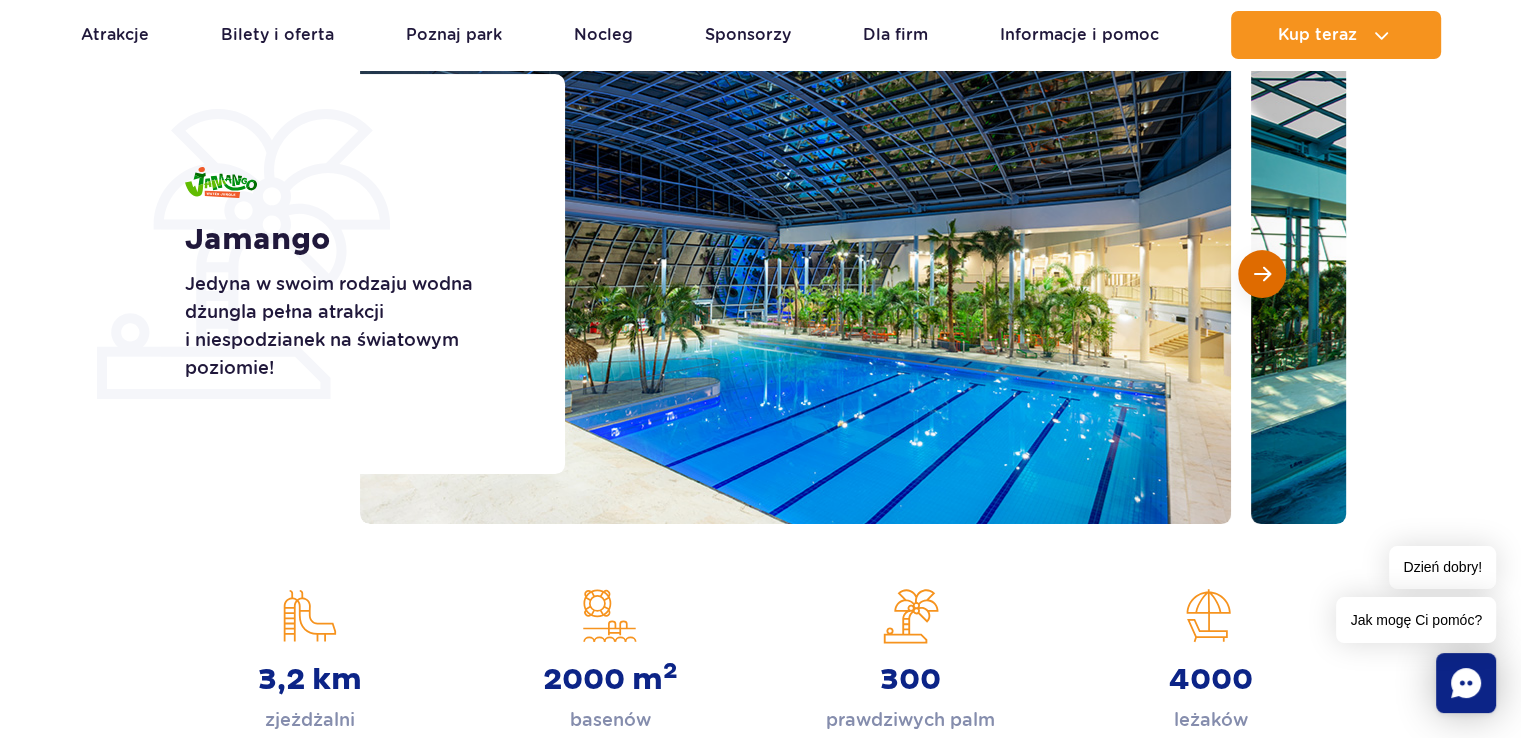 click at bounding box center [1262, 274] 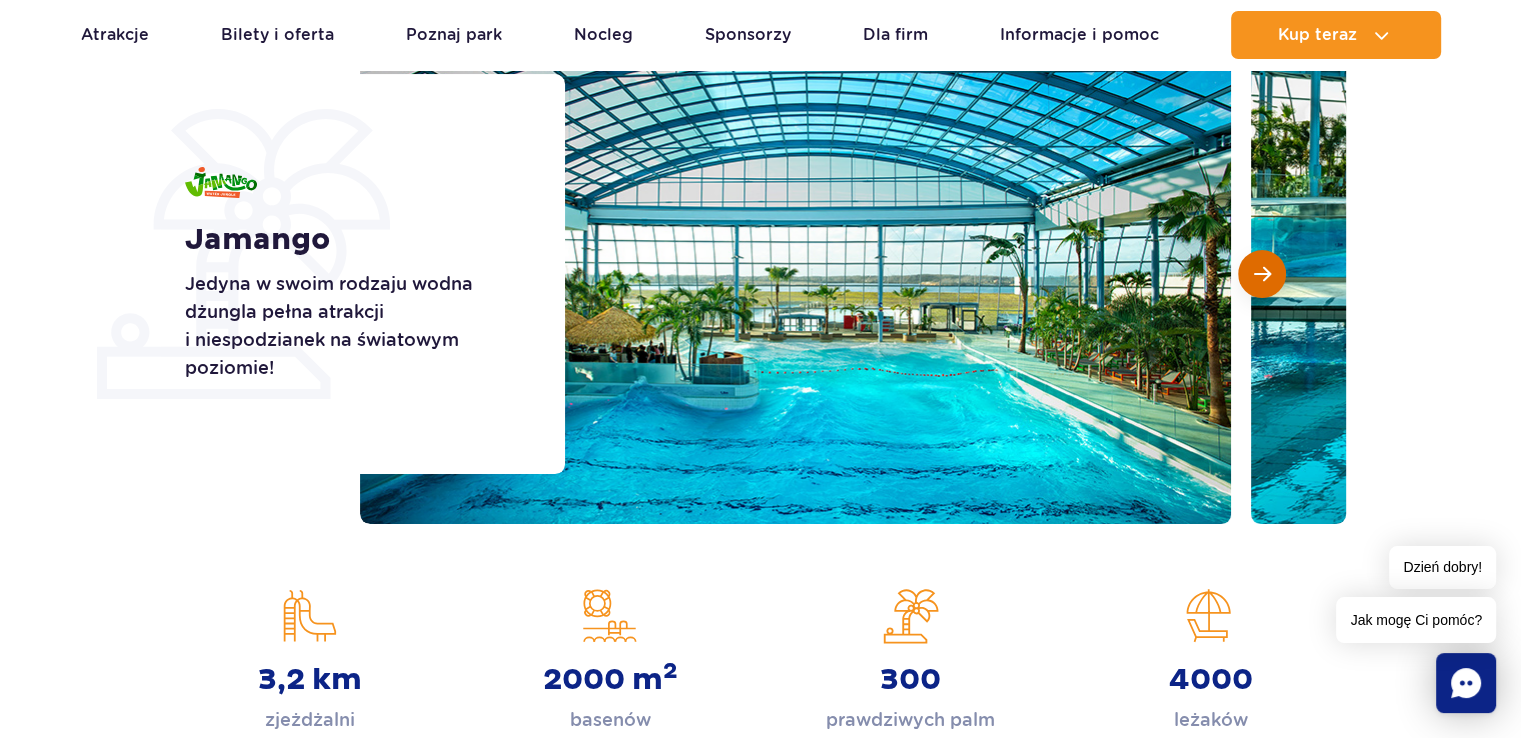 click at bounding box center (1262, 274) 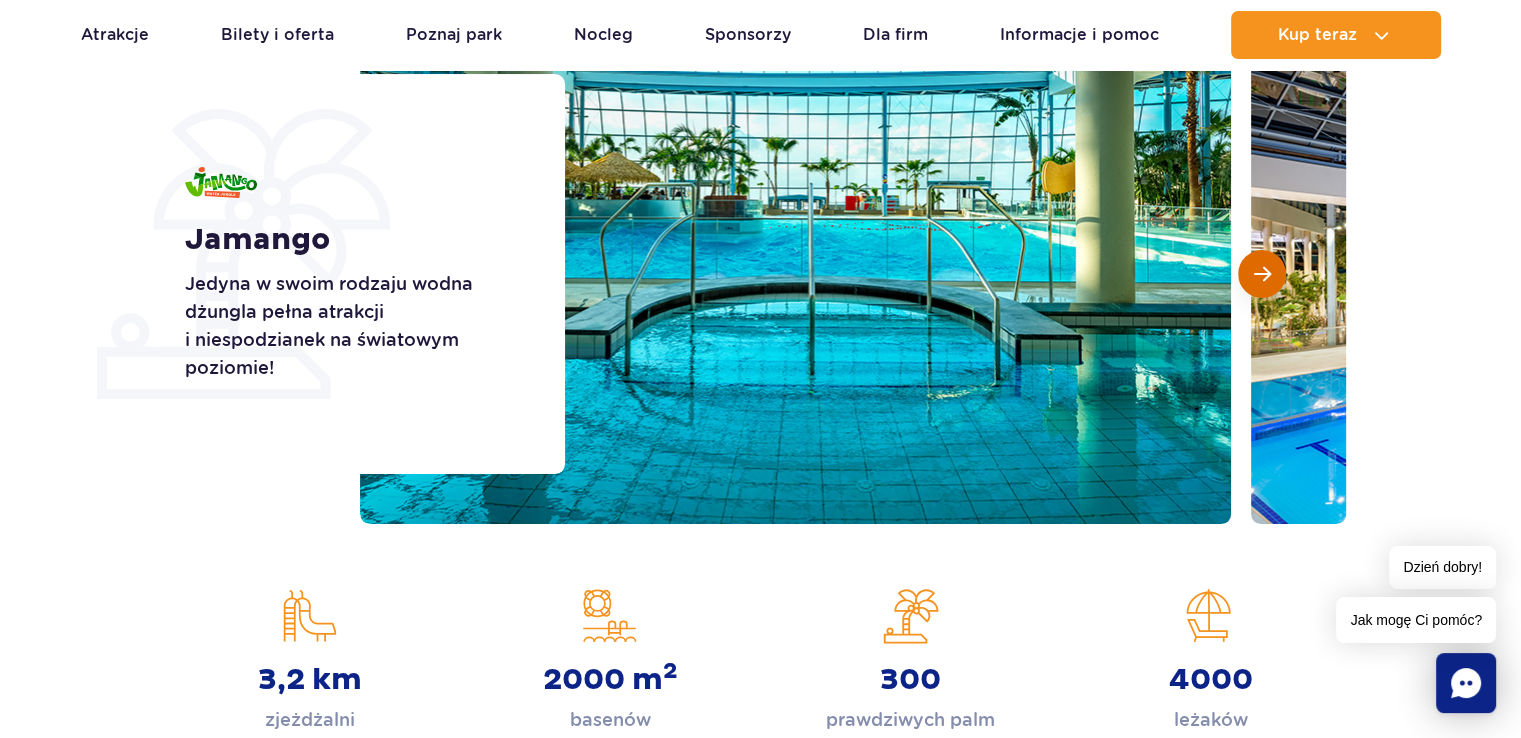 click at bounding box center [1262, 274] 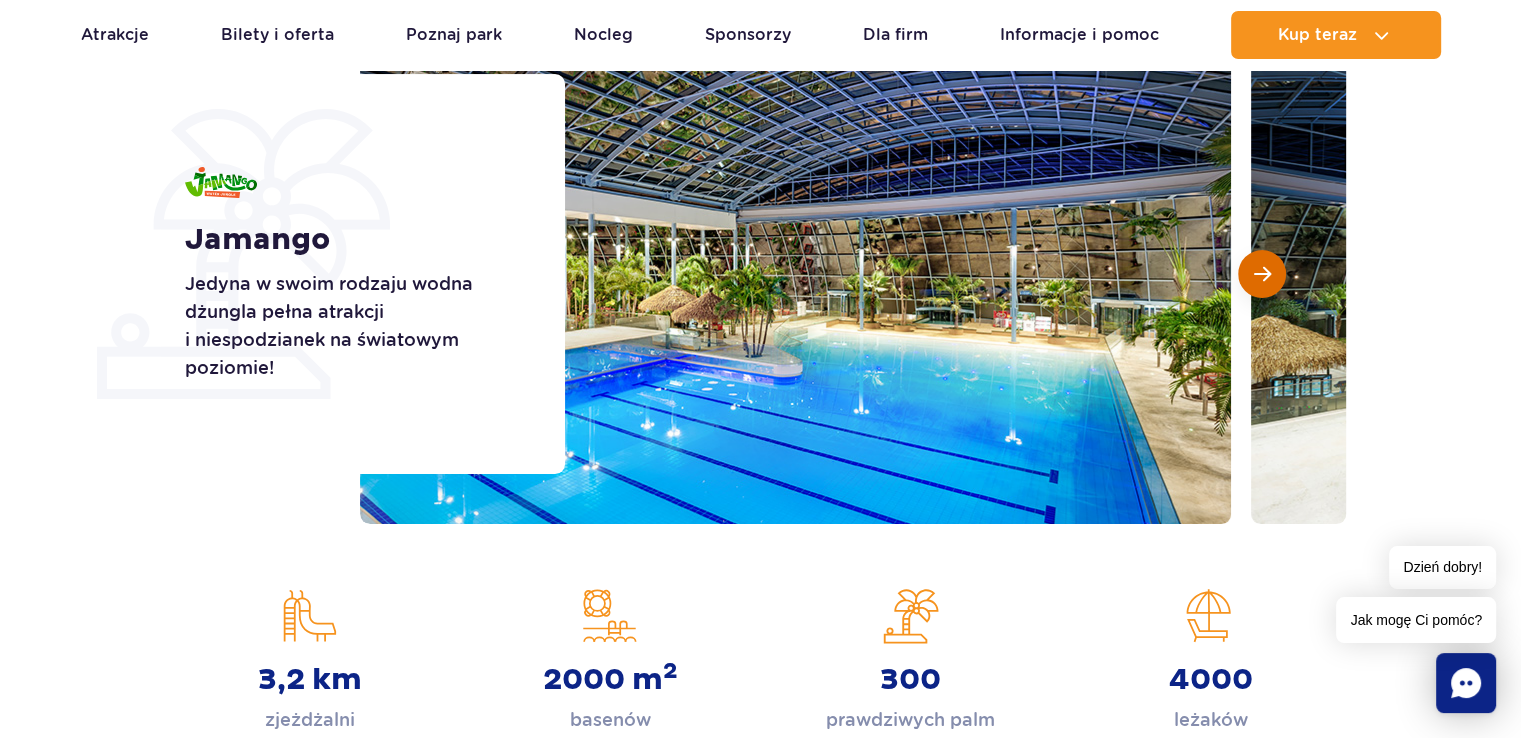 click at bounding box center (1262, 274) 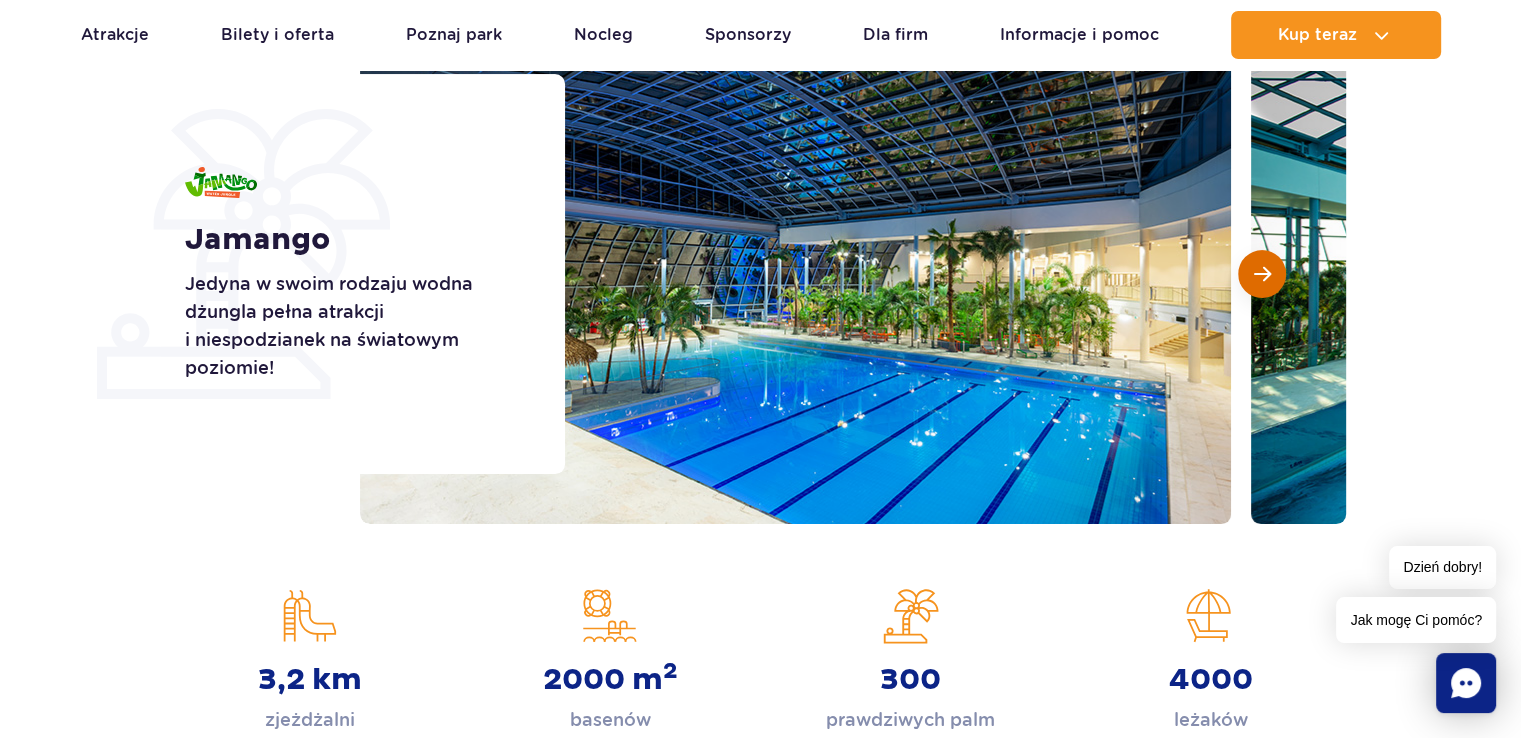 click at bounding box center [1262, 274] 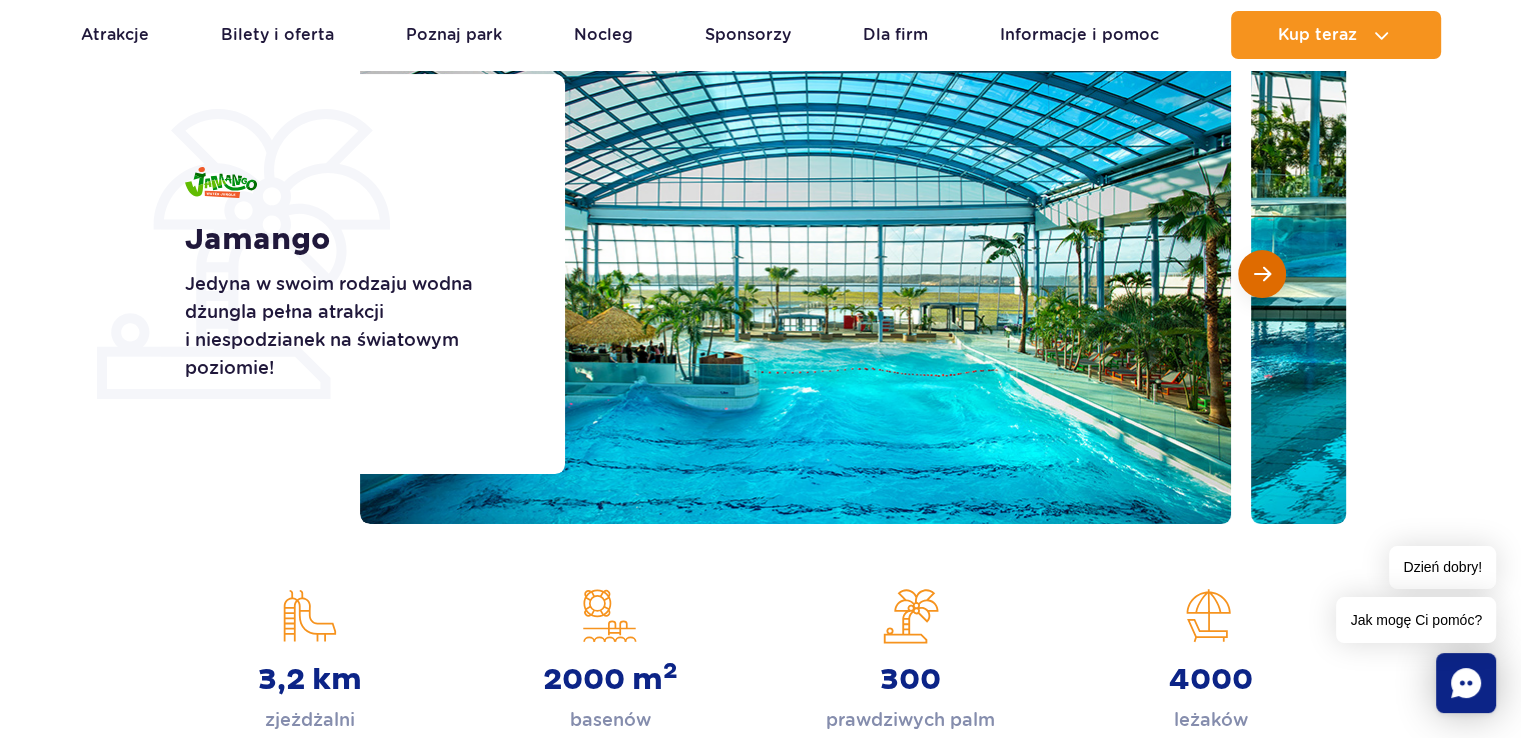 click at bounding box center [1262, 274] 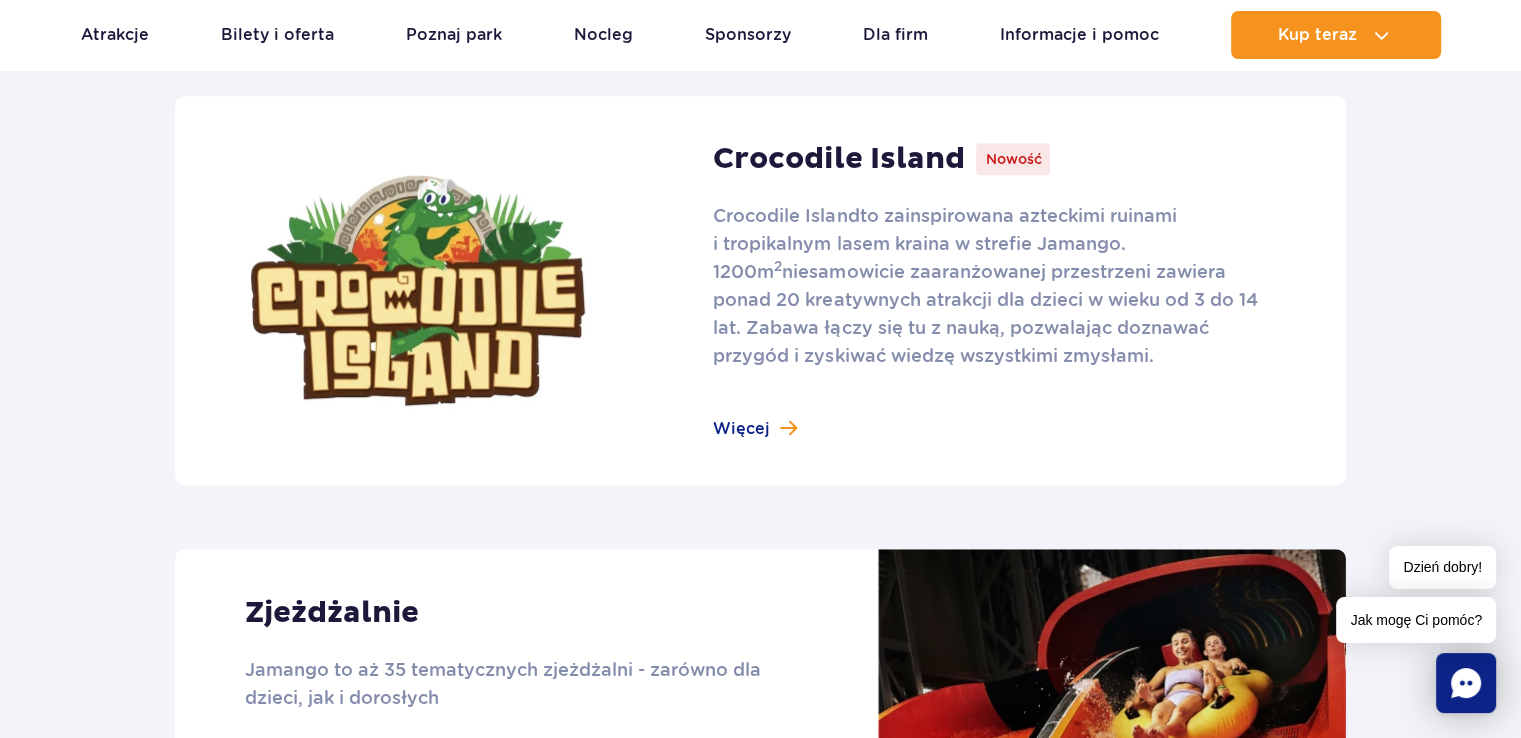 scroll, scrollTop: 1200, scrollLeft: 0, axis: vertical 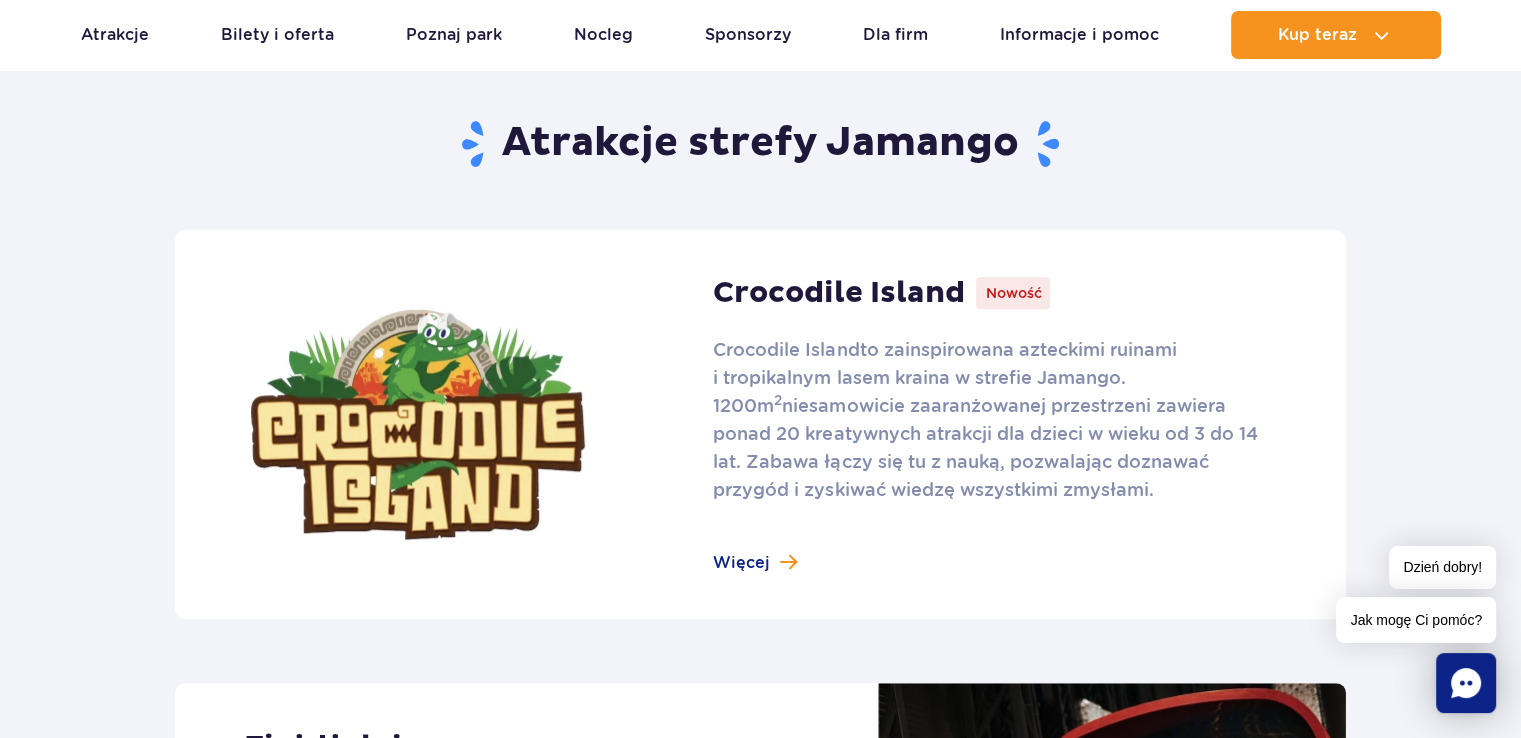 click at bounding box center (760, 424) 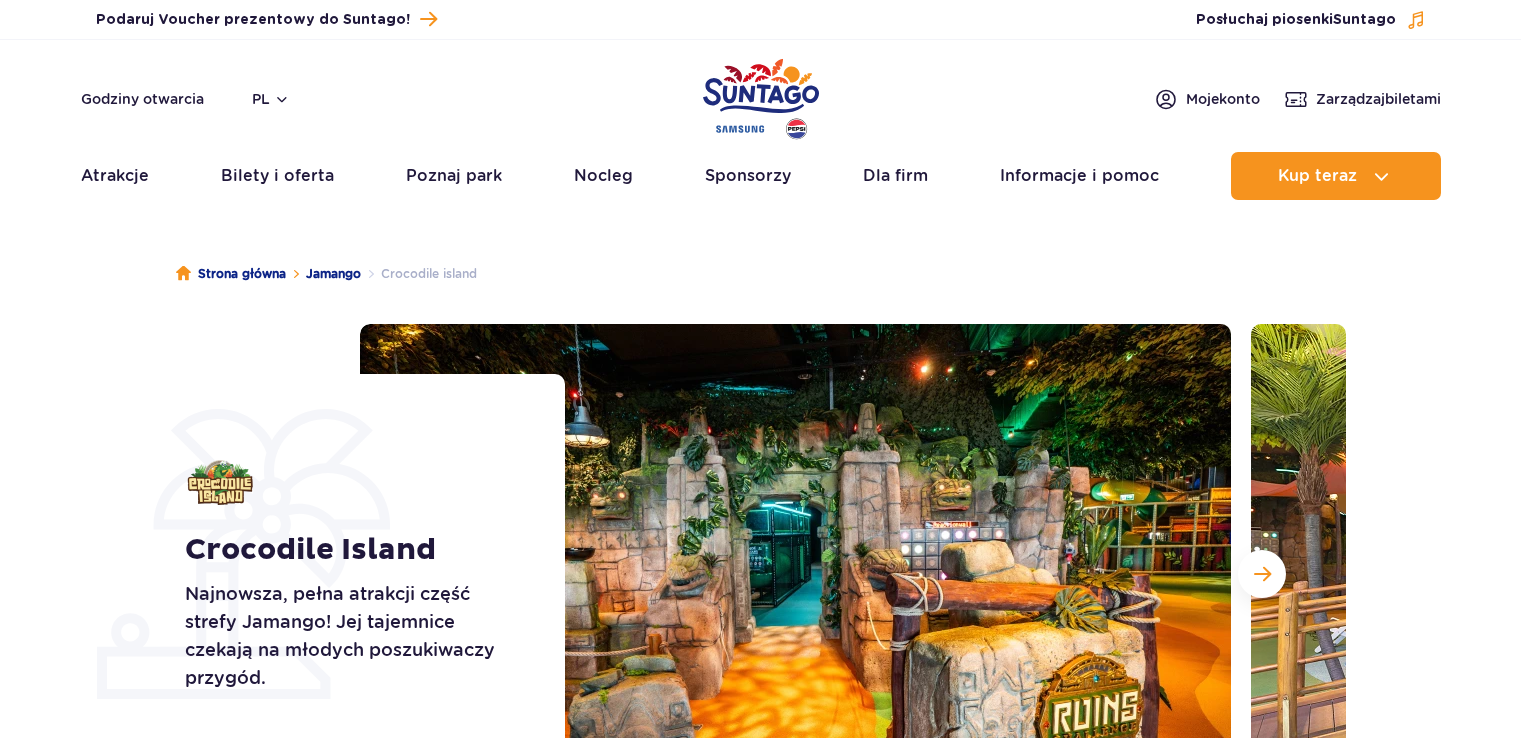 scroll, scrollTop: 400, scrollLeft: 0, axis: vertical 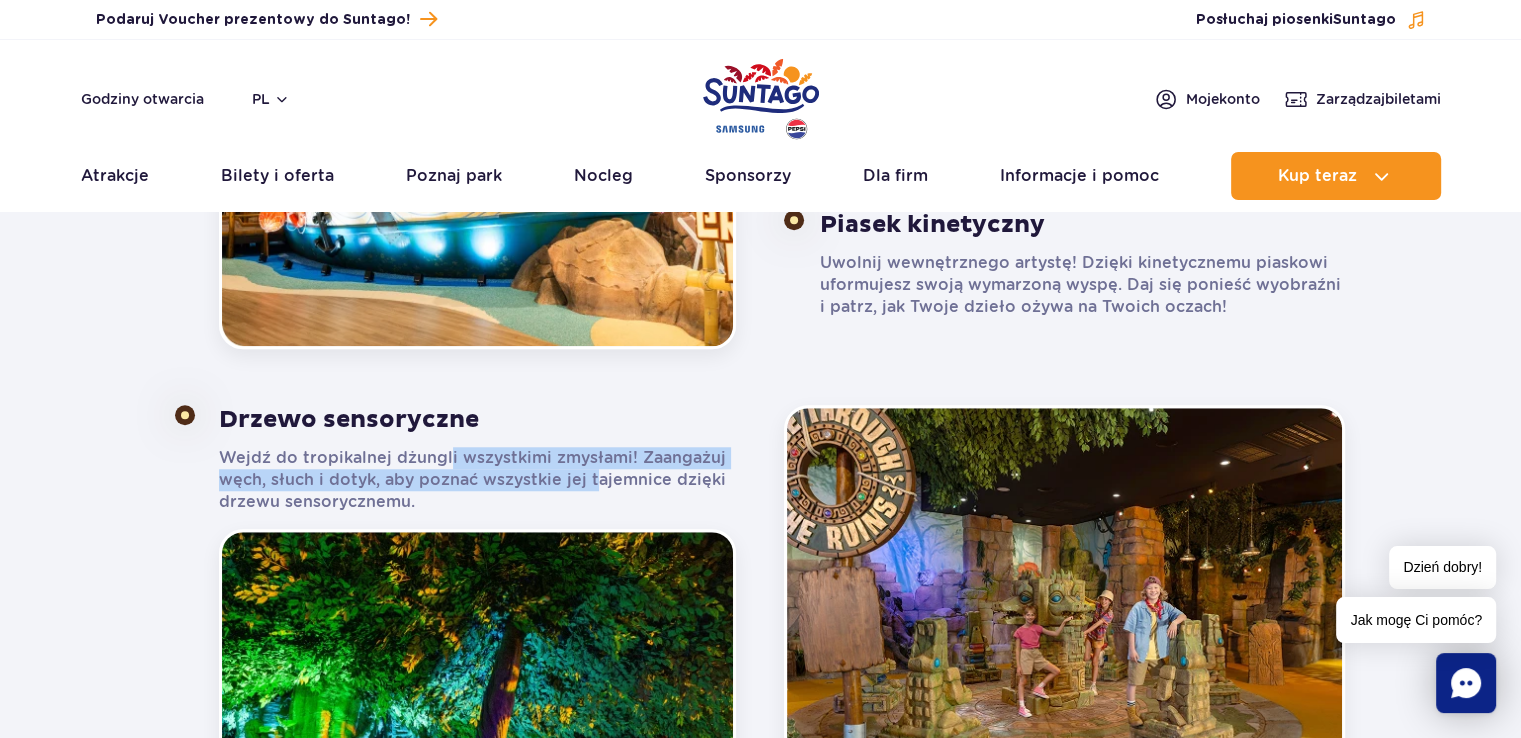 drag, startPoint x: 444, startPoint y: 454, endPoint x: 595, endPoint y: 471, distance: 151.95393 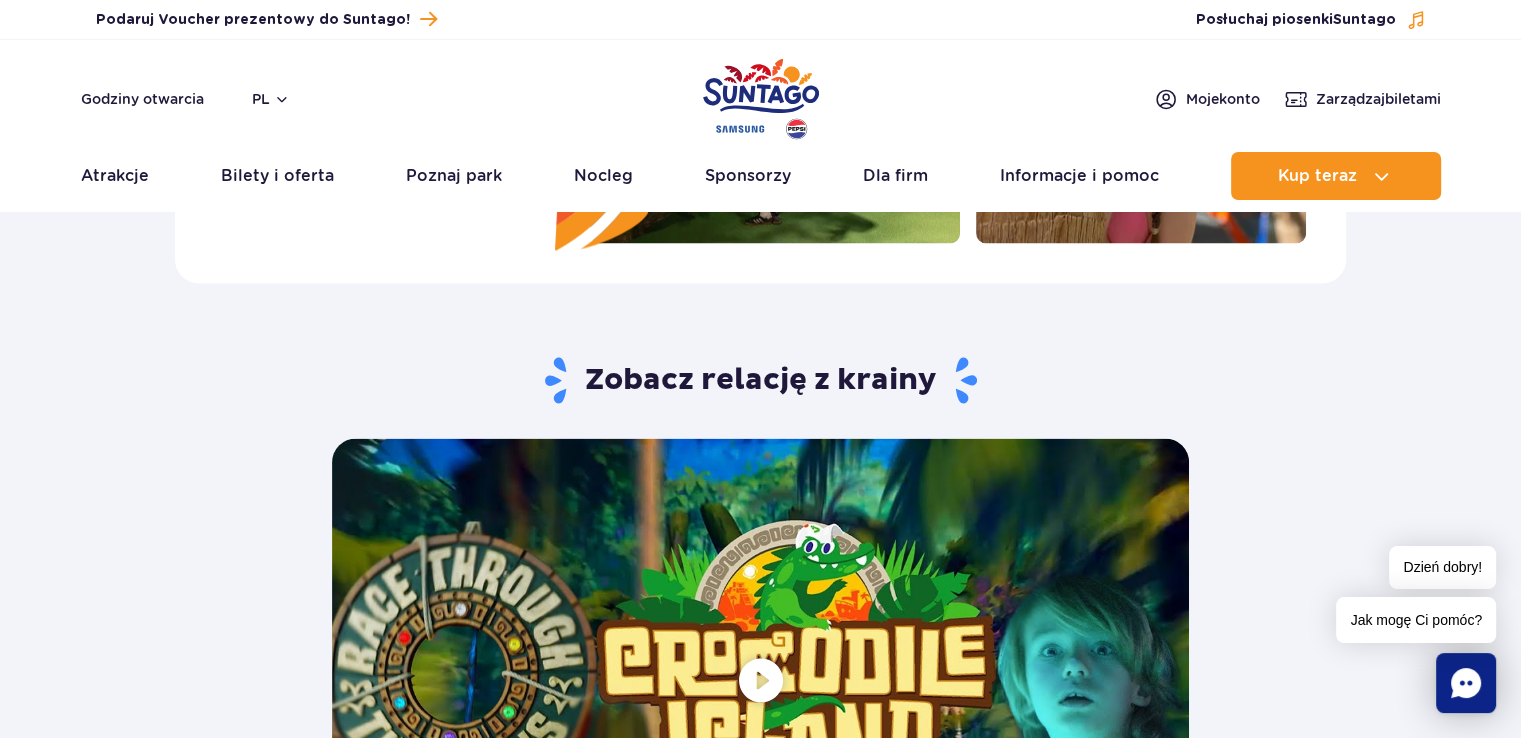 scroll, scrollTop: 3900, scrollLeft: 0, axis: vertical 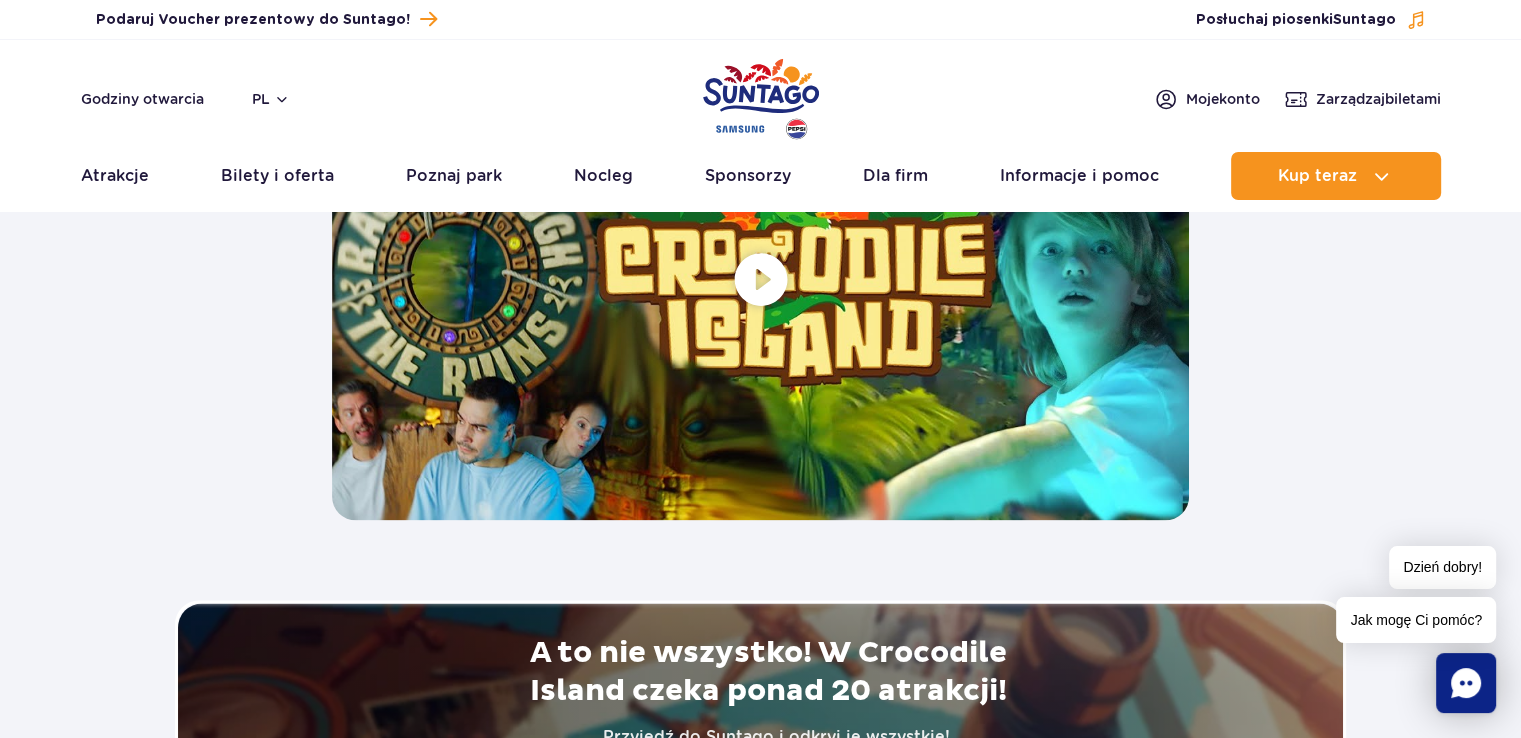 click at bounding box center [760, 279] 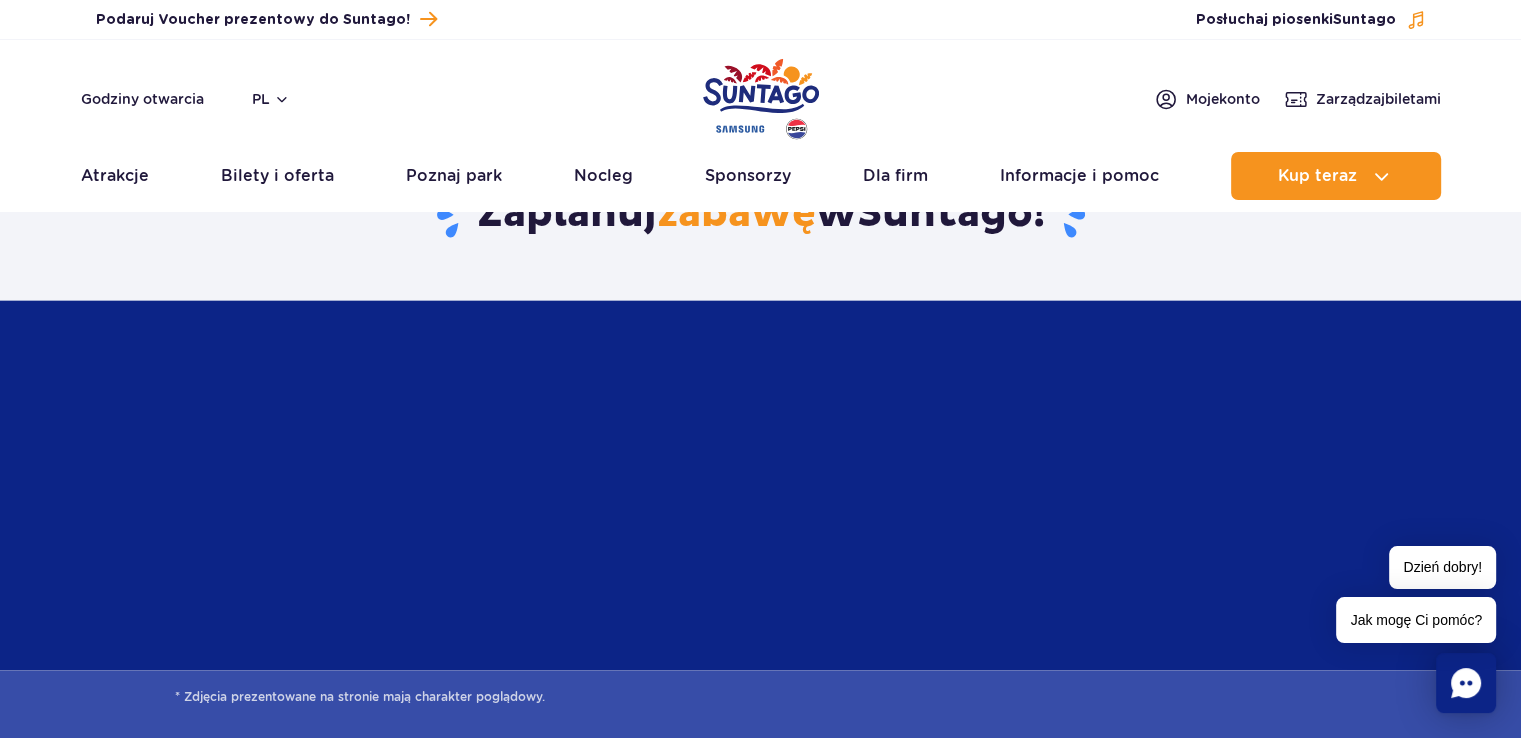 scroll, scrollTop: 5200, scrollLeft: 0, axis: vertical 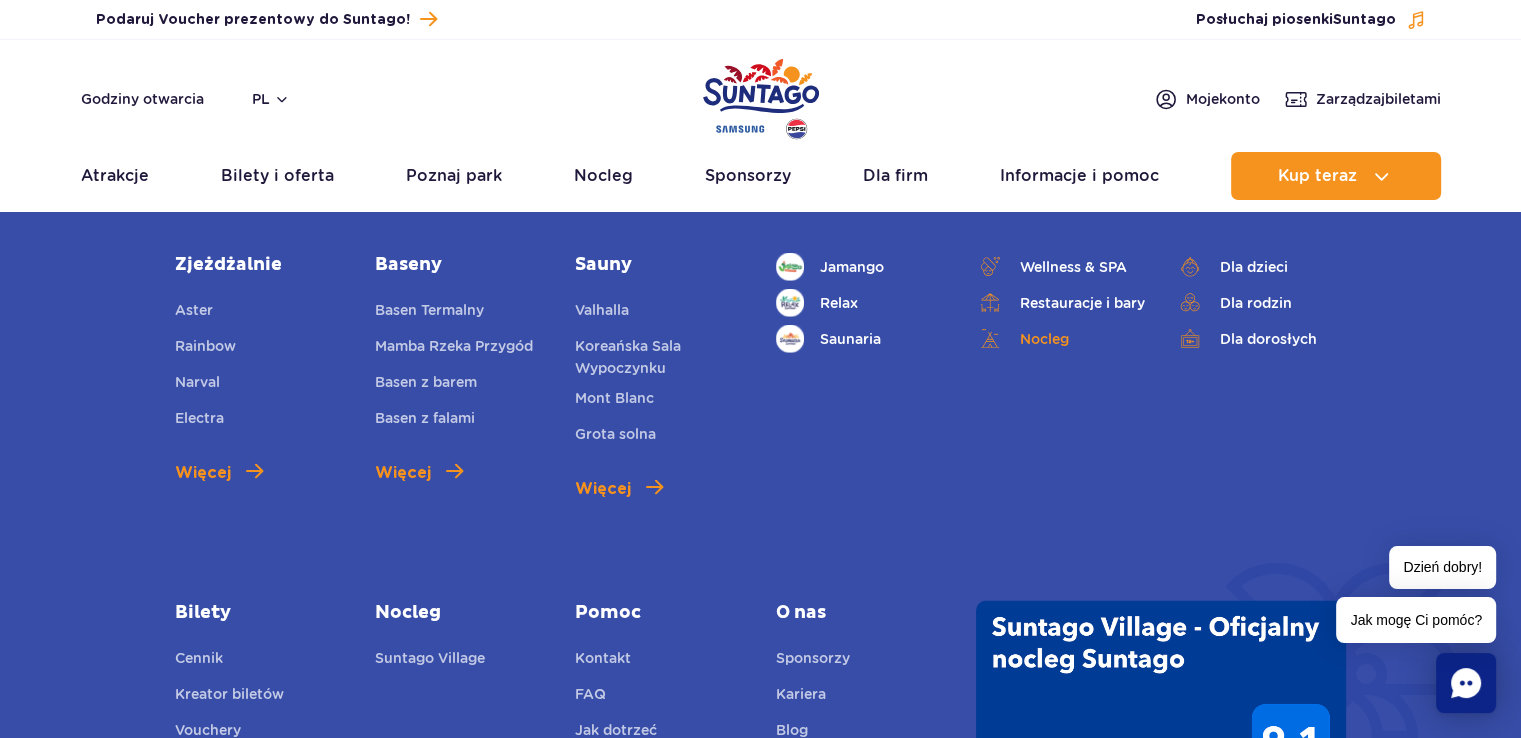 click on "Nocleg" at bounding box center (1061, 339) 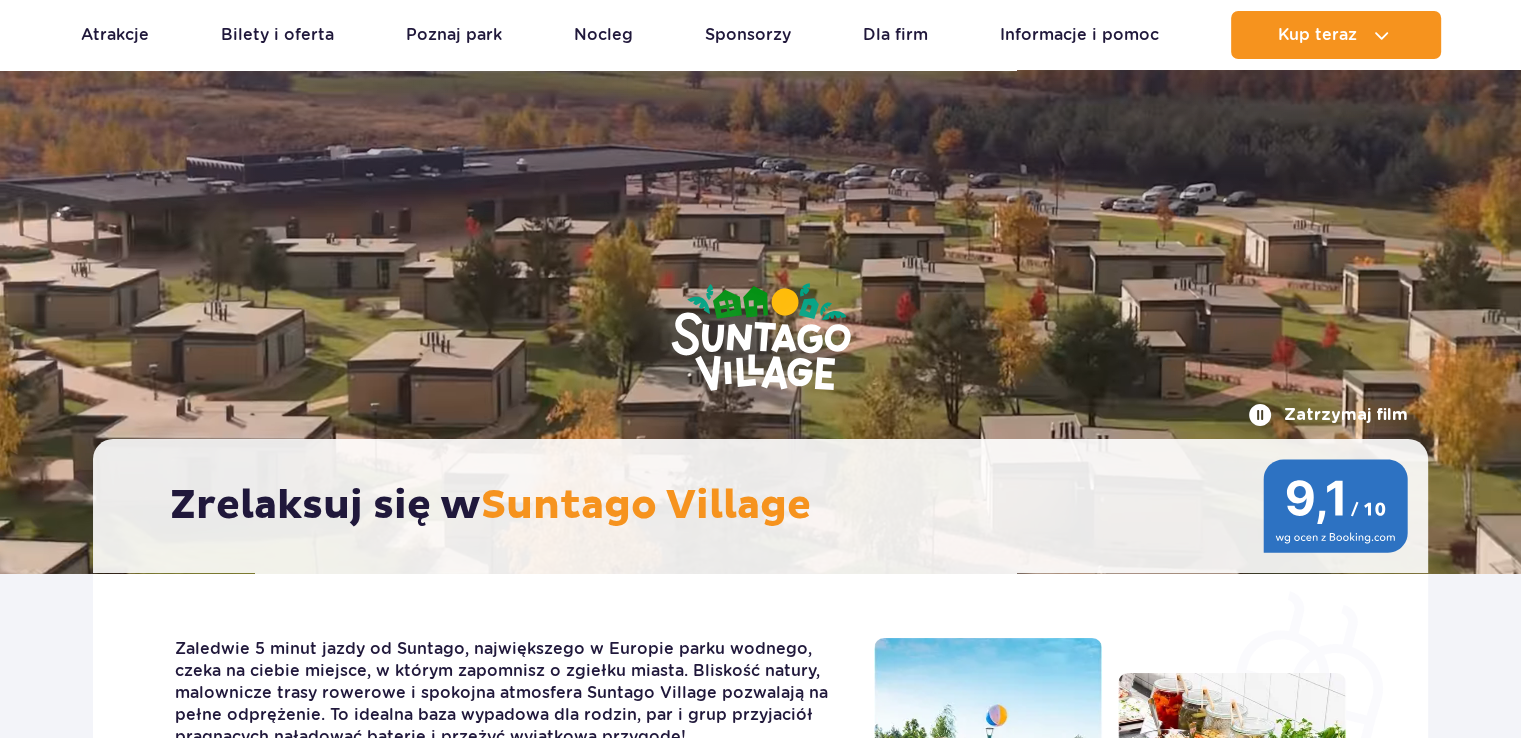 scroll, scrollTop: 300, scrollLeft: 0, axis: vertical 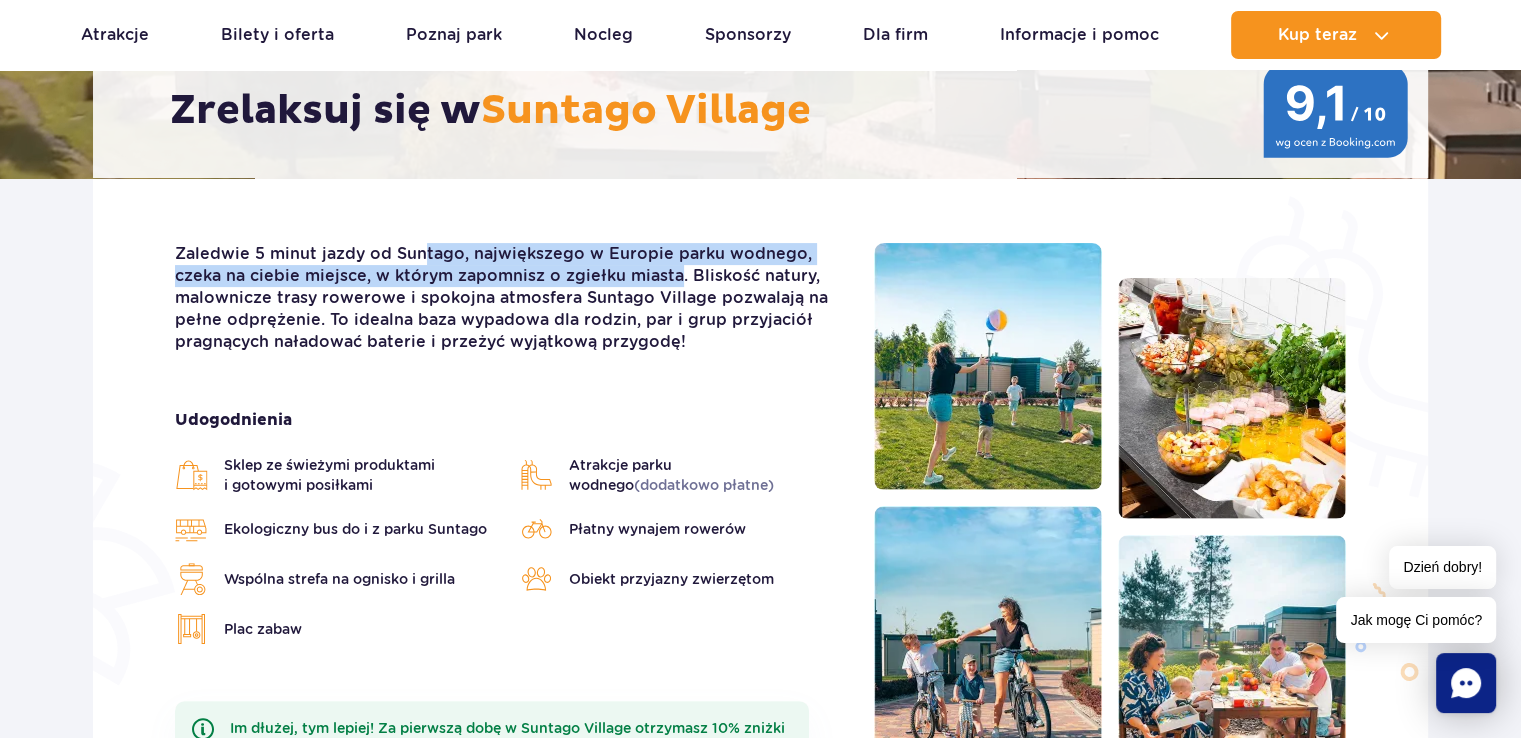 drag, startPoint x: 425, startPoint y: 251, endPoint x: 672, endPoint y: 266, distance: 247.45505 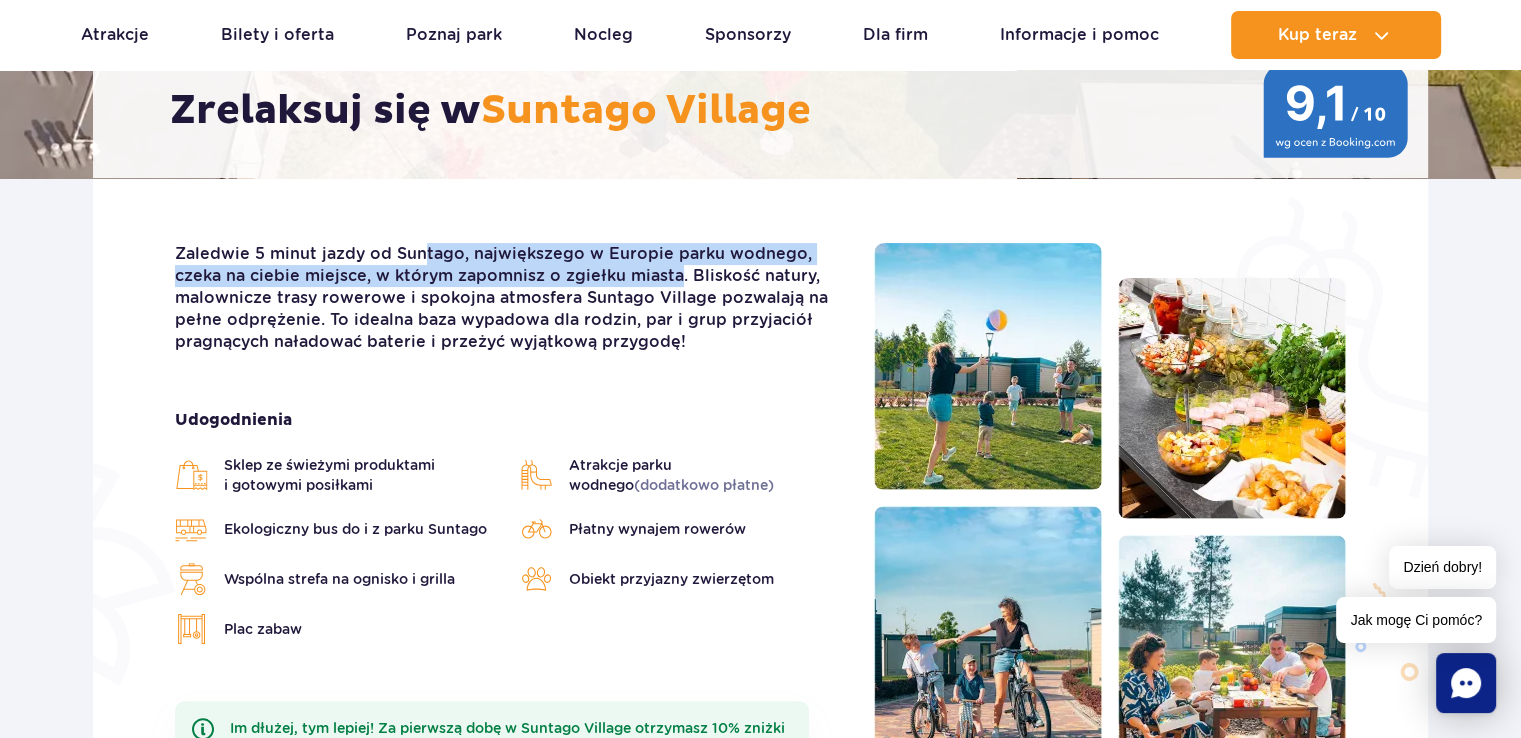 click on "Zaledwie 5 minut jazdy od Suntago, największego w Europie parku wodnego, czeka na ciebie miejsce, w którym zapomnisz o zgiełku miasta. Bliskość natury, malownicze trasy rowerowe i spokojna atmosfera Suntago Village pozwalają na pełne odprężenie. To idealna baza wypadowa dla rodzin, par i grup przyjaciół pragnących naładować baterie i przeżyć wyjątkową przygodę!" at bounding box center (509, 298) 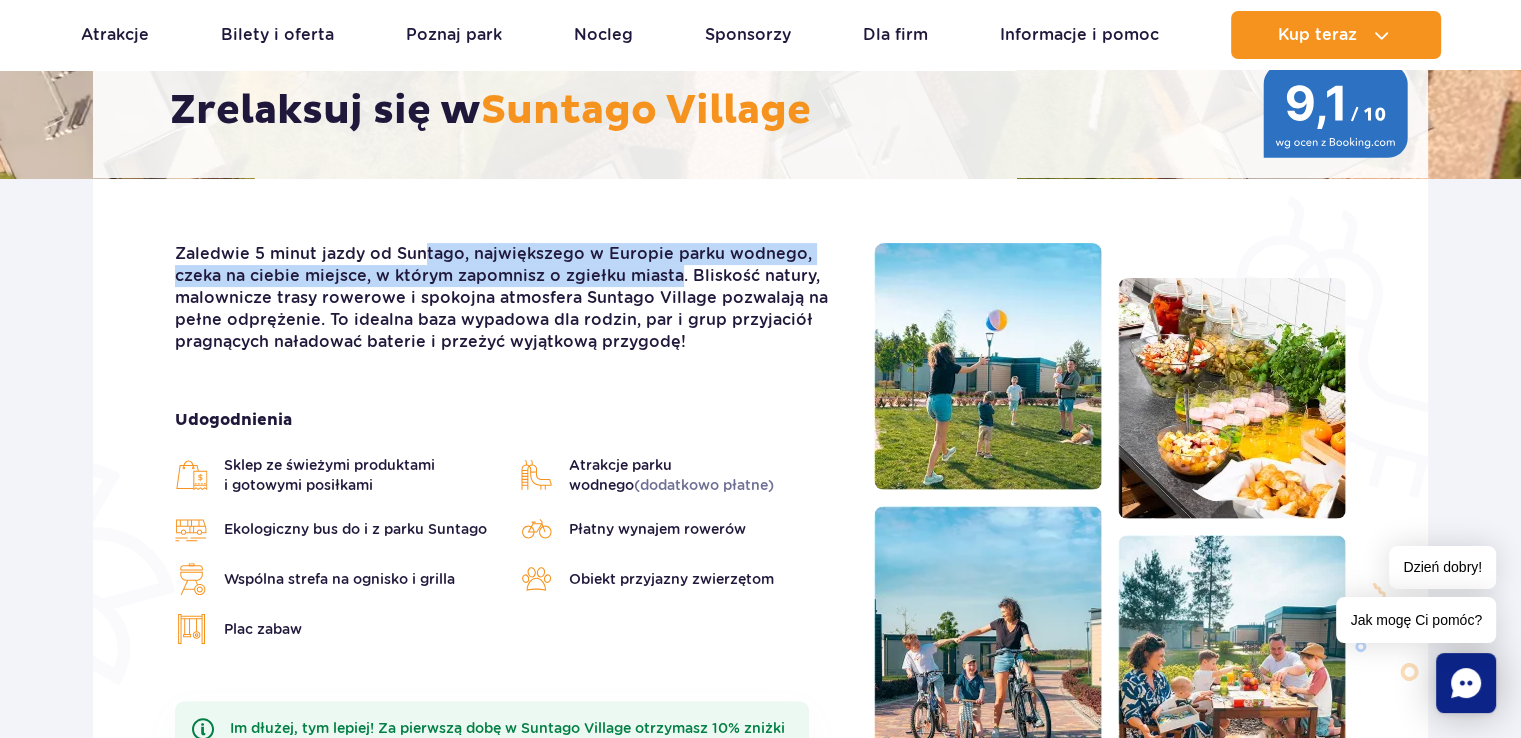 click on "Zaledwie 5 minut jazdy od Suntago, największego w Europie parku wodnego, czeka na ciebie miejsce, w którym zapomnisz o zgiełku miasta. Bliskość natury, malownicze trasy rowerowe i spokojna atmosfera Suntago Village pozwalają na pełne odprężenie. To idealna baza wypadowa dla rodzin, par i grup przyjaciół pragnących naładować baterie i przeżyć wyjątkową przygodę!" at bounding box center (509, 298) 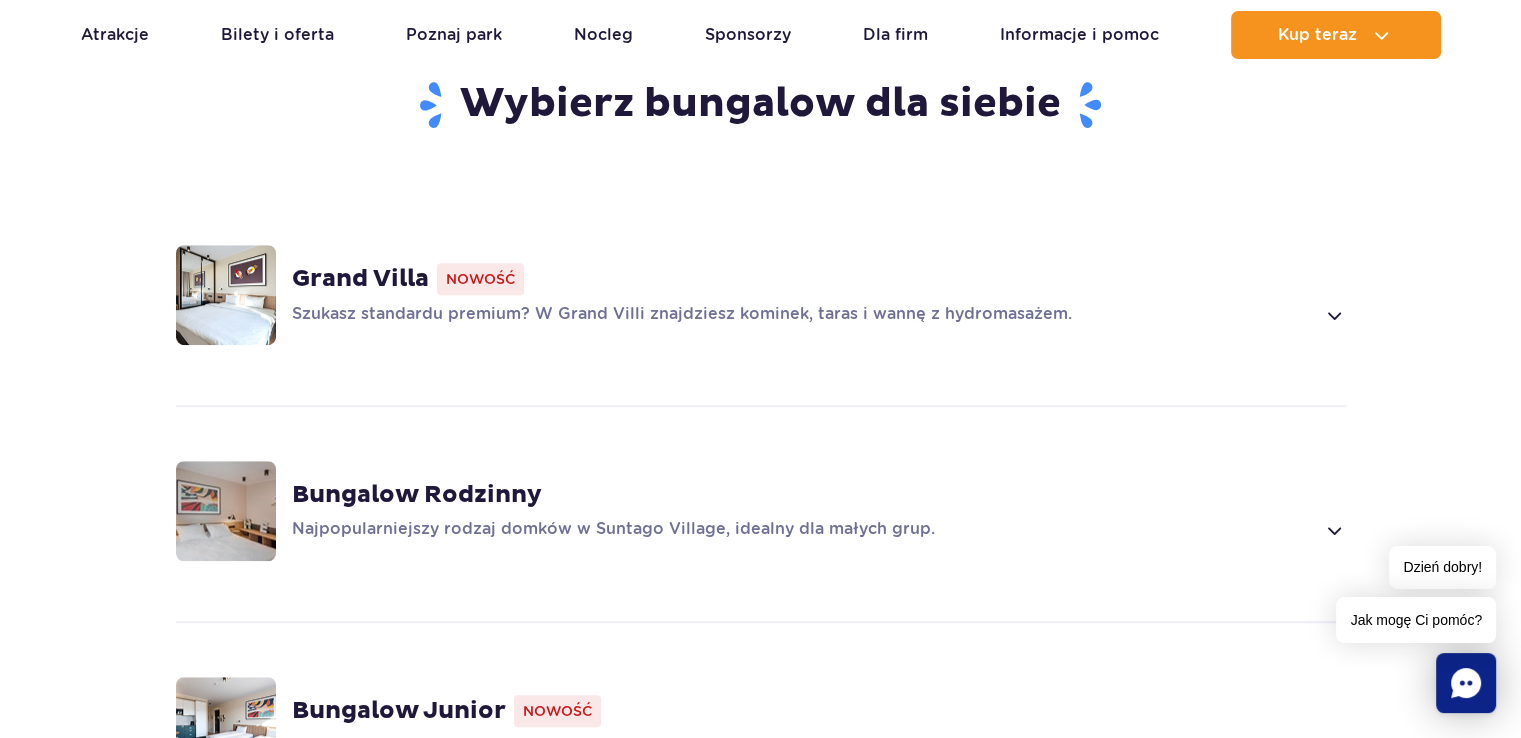 scroll, scrollTop: 1400, scrollLeft: 0, axis: vertical 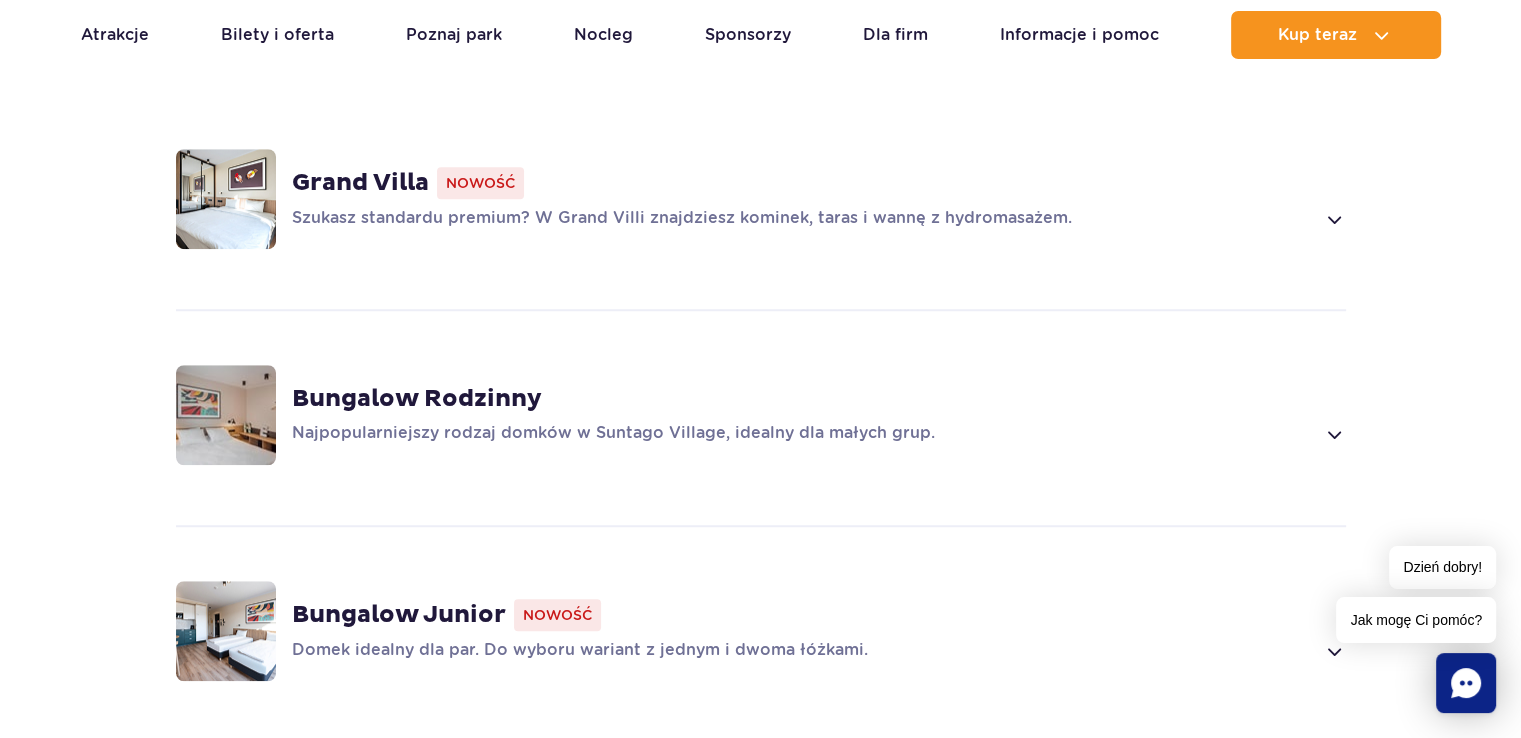 click on "Grand Villa
Nowość
Szukasz standardu premium? W Grand Villi znajdziesz kominek, taras i wannę z hydromasażem." at bounding box center [761, 199] 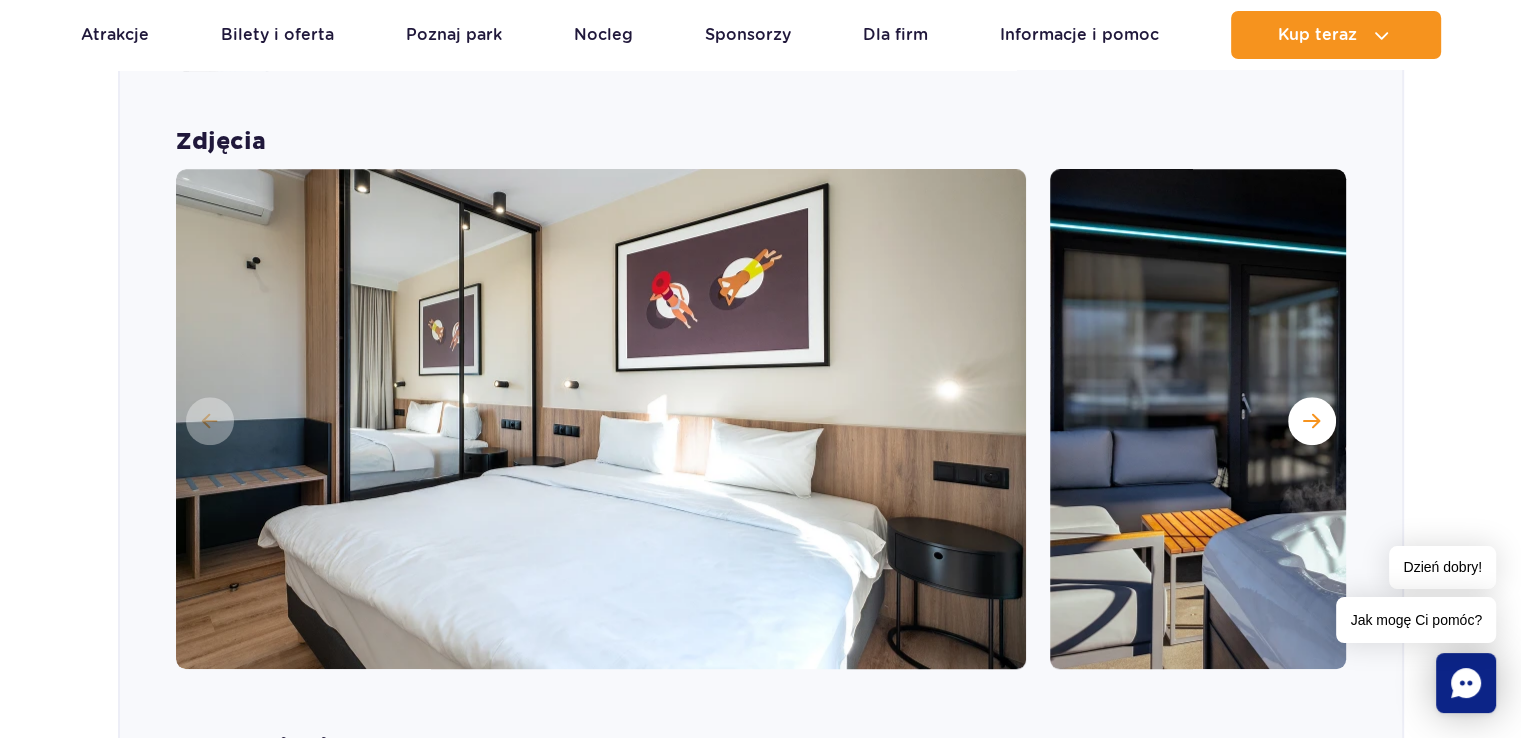 scroll, scrollTop: 1700, scrollLeft: 0, axis: vertical 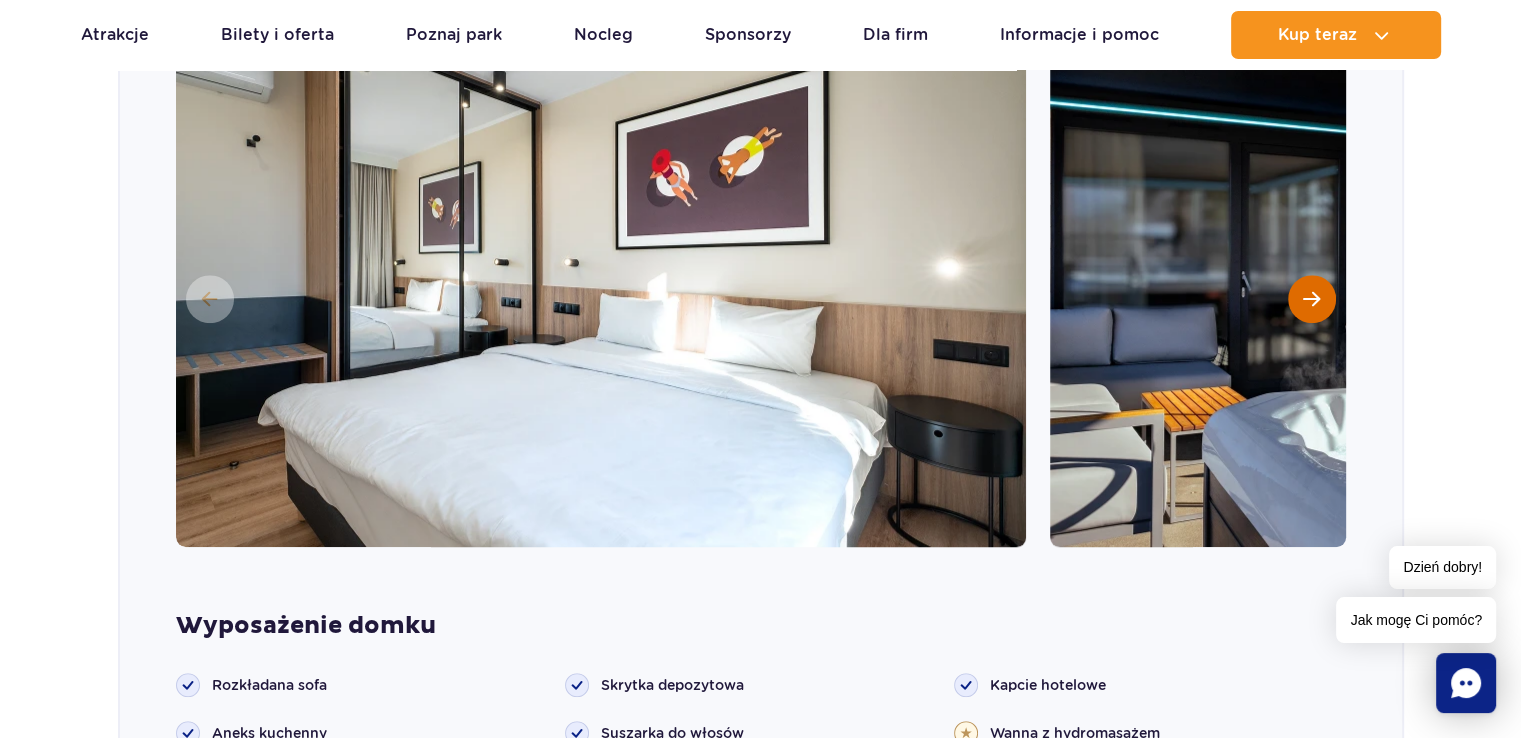 click at bounding box center (1312, 299) 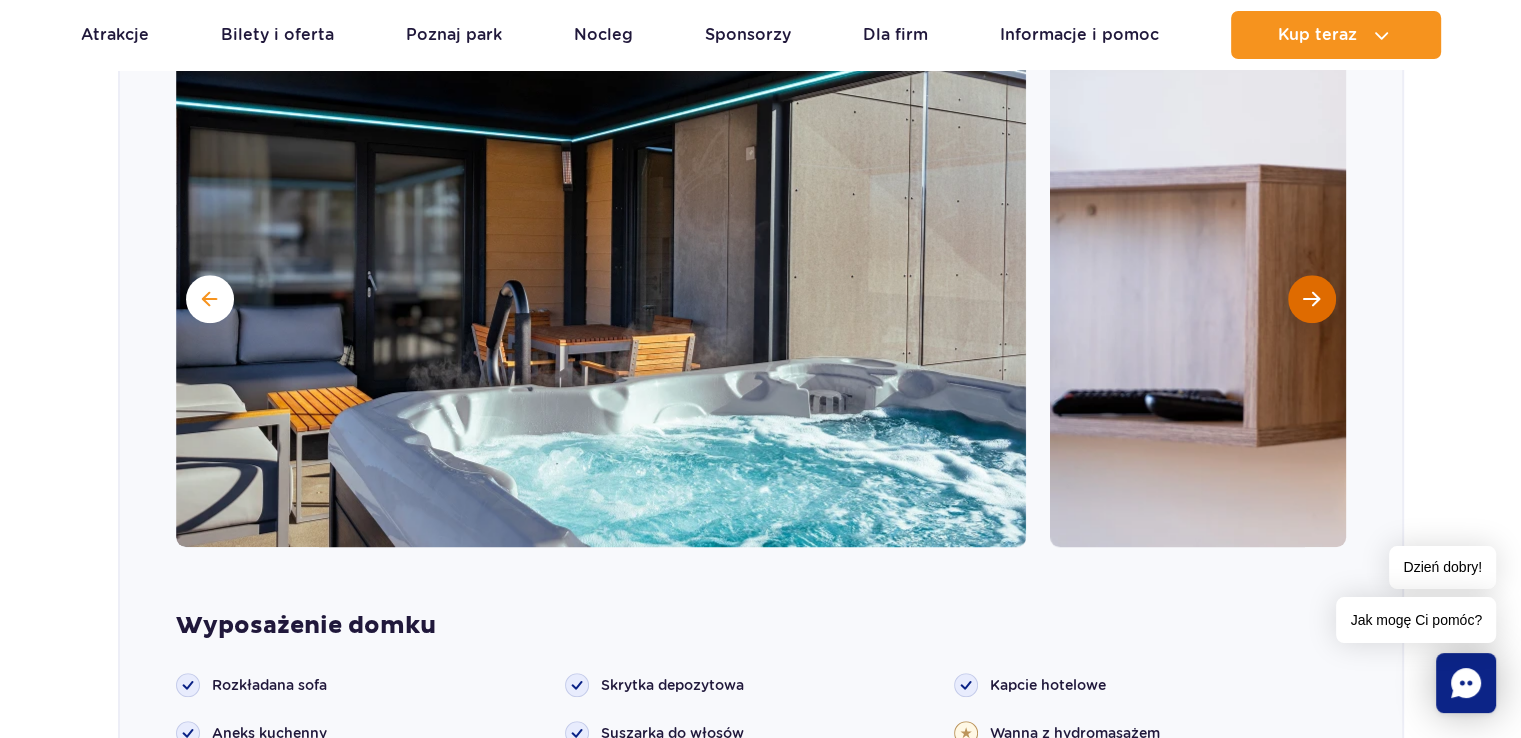 click at bounding box center (1312, 299) 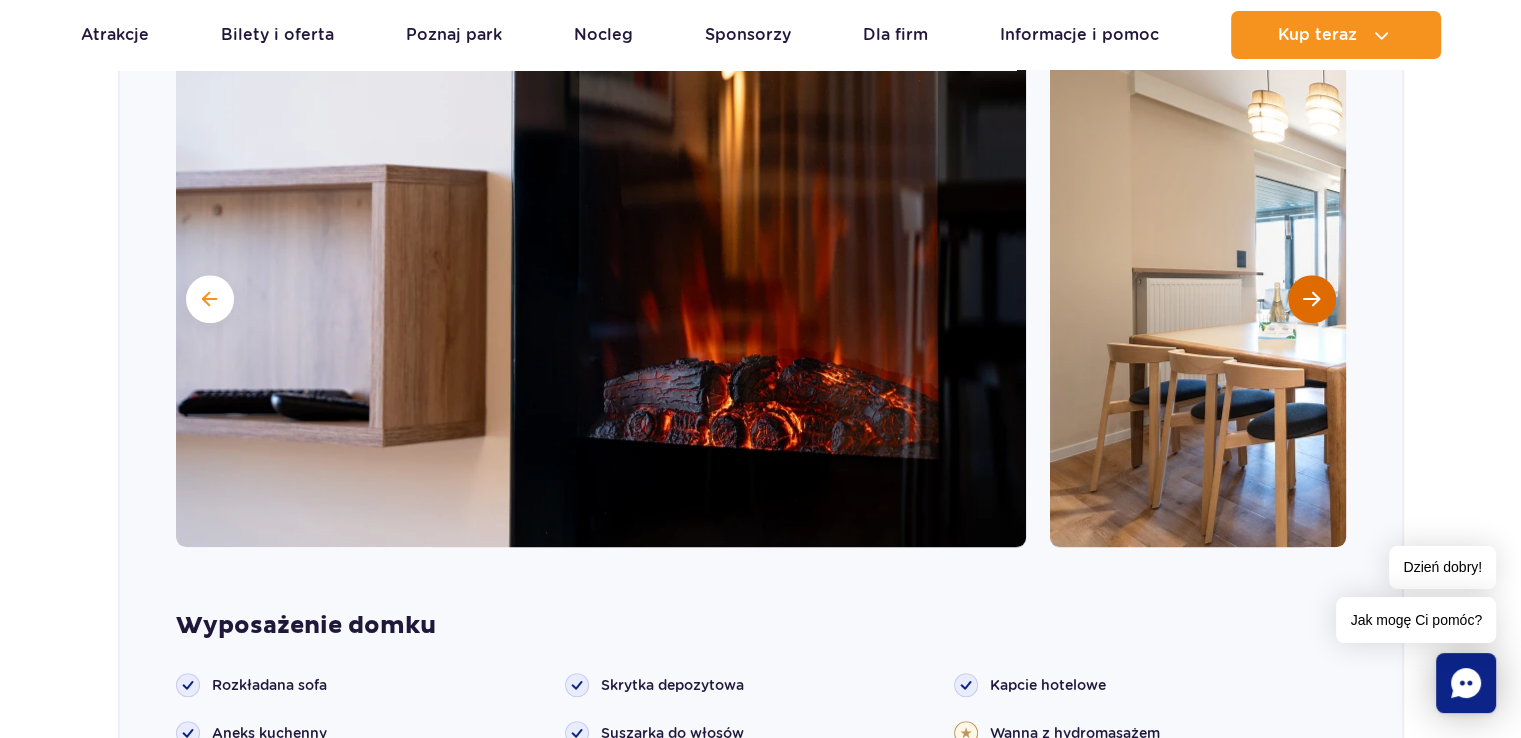 click at bounding box center [1312, 299] 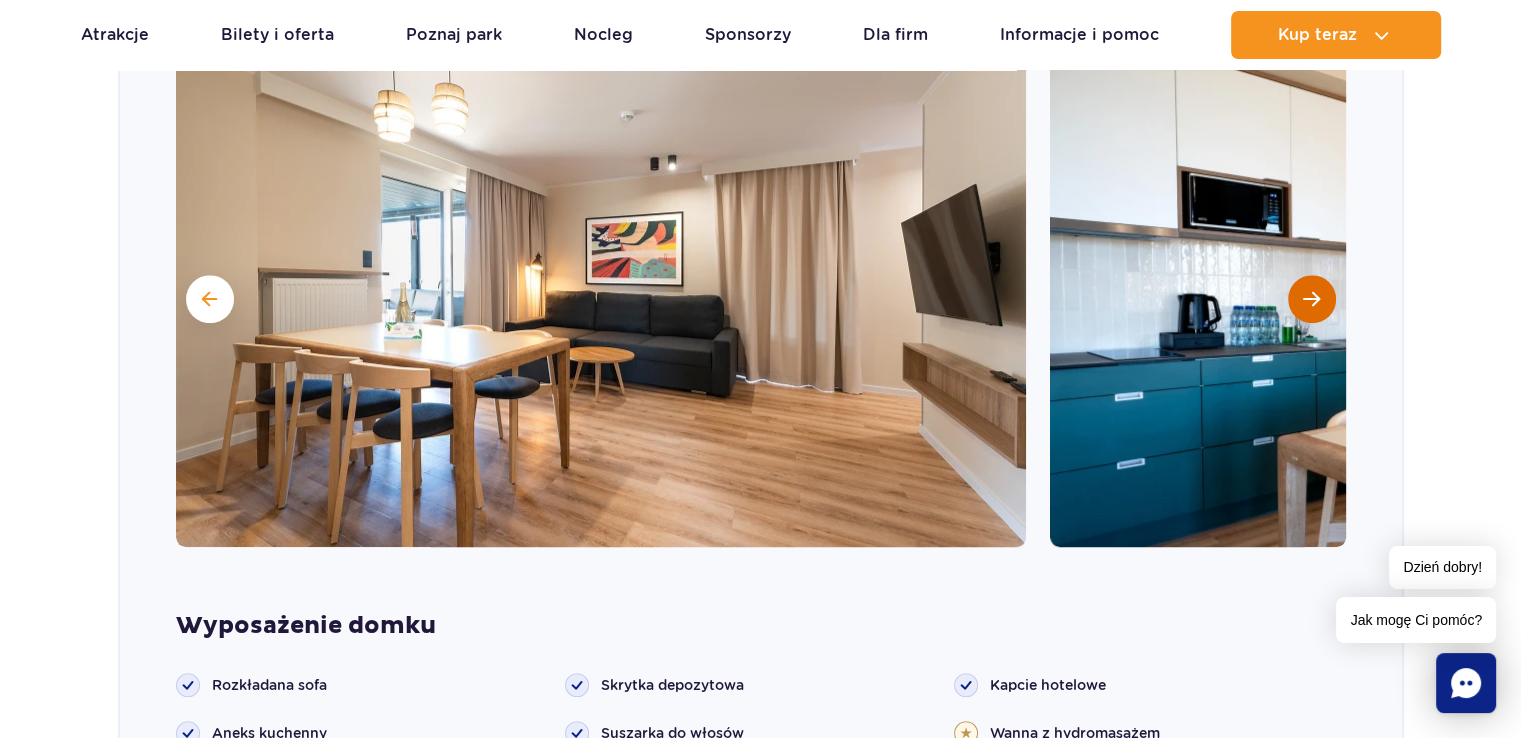 click at bounding box center (1312, 299) 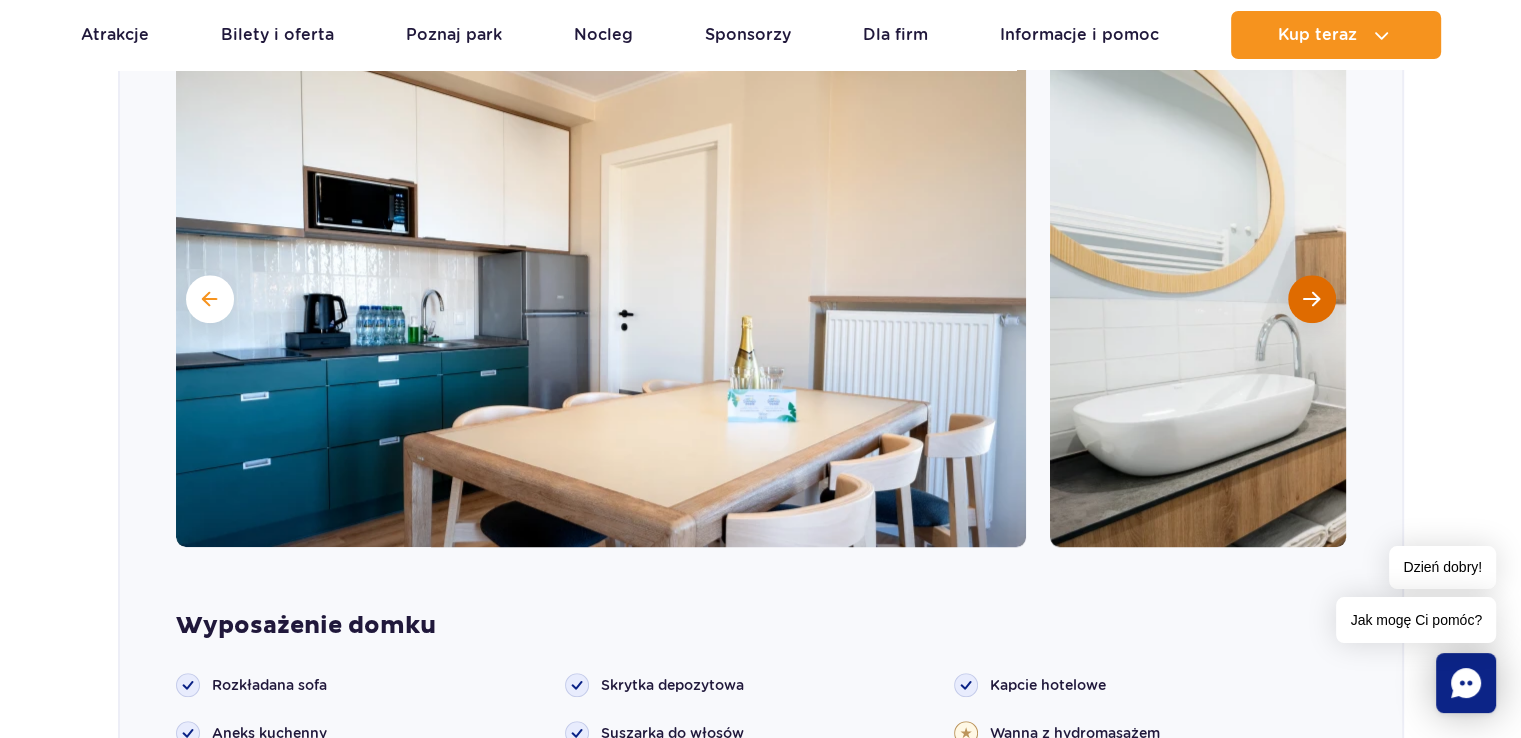 click at bounding box center [1312, 299] 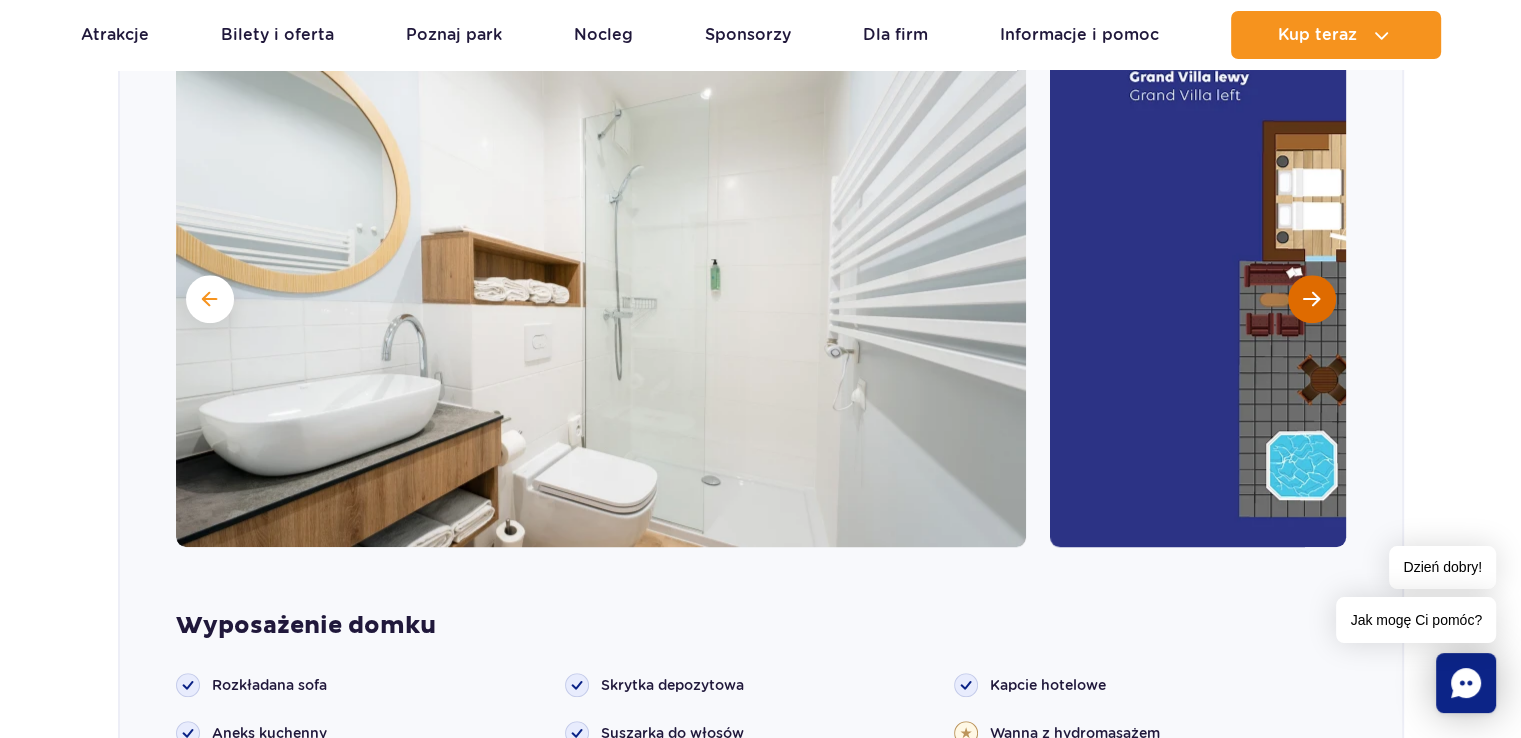 click at bounding box center [1312, 299] 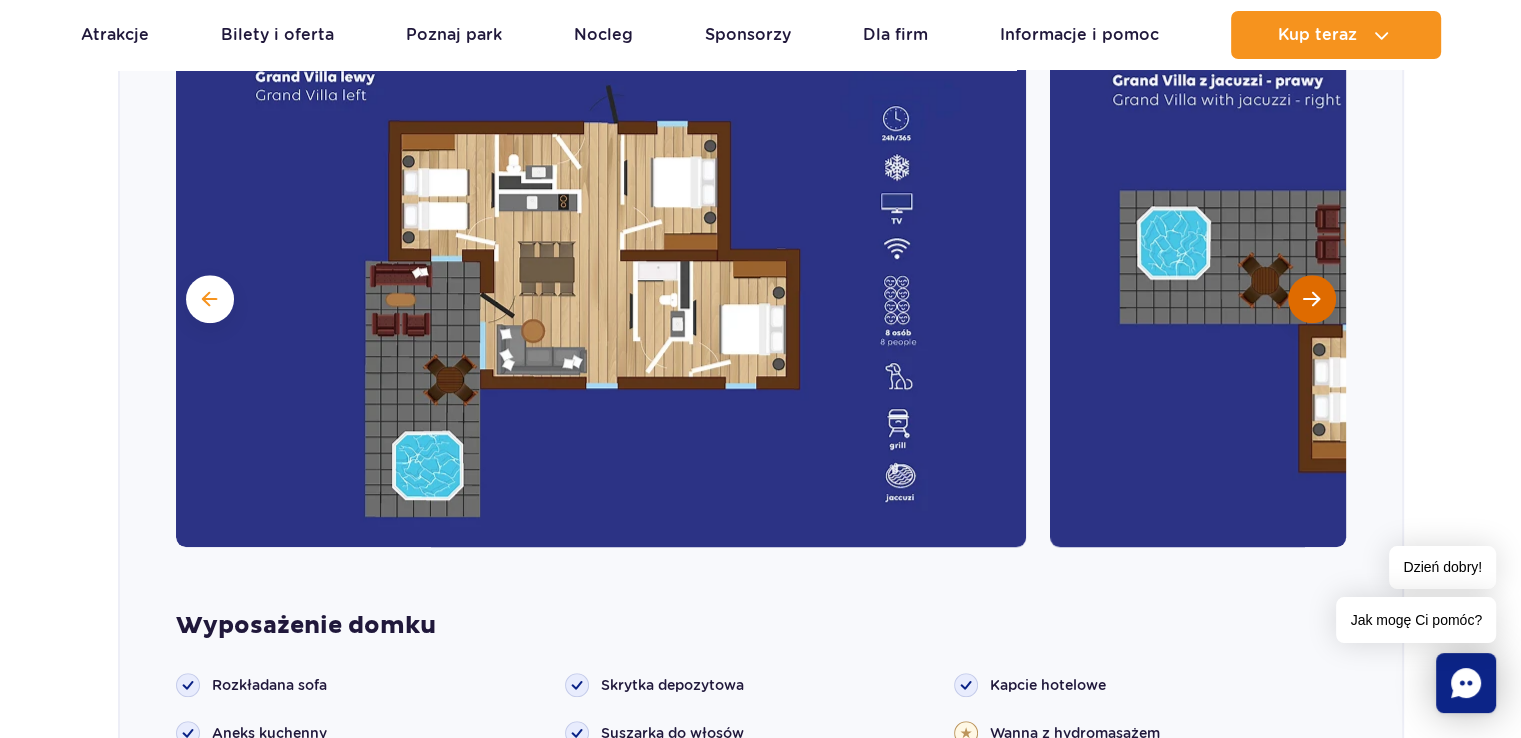 click at bounding box center (1312, 299) 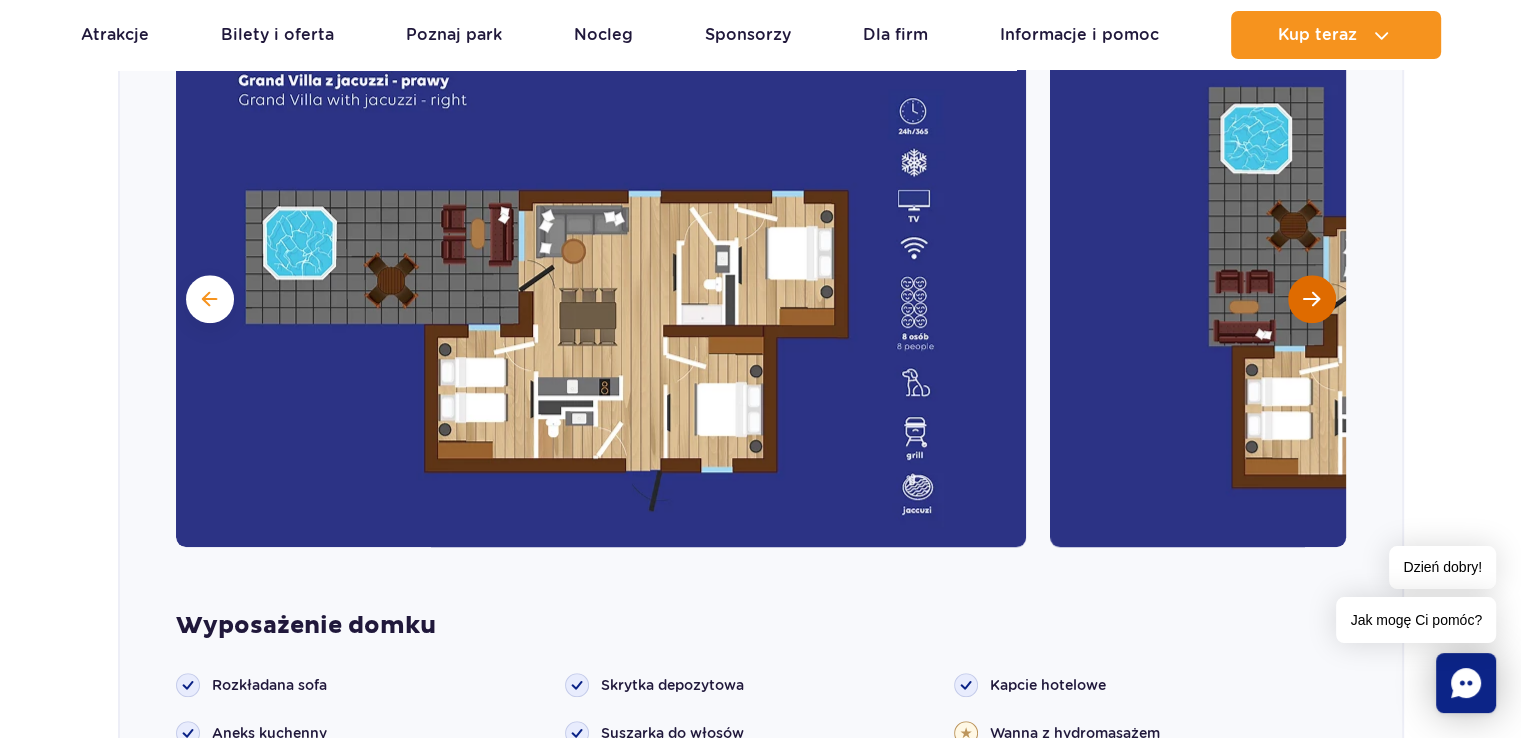 click at bounding box center (1312, 299) 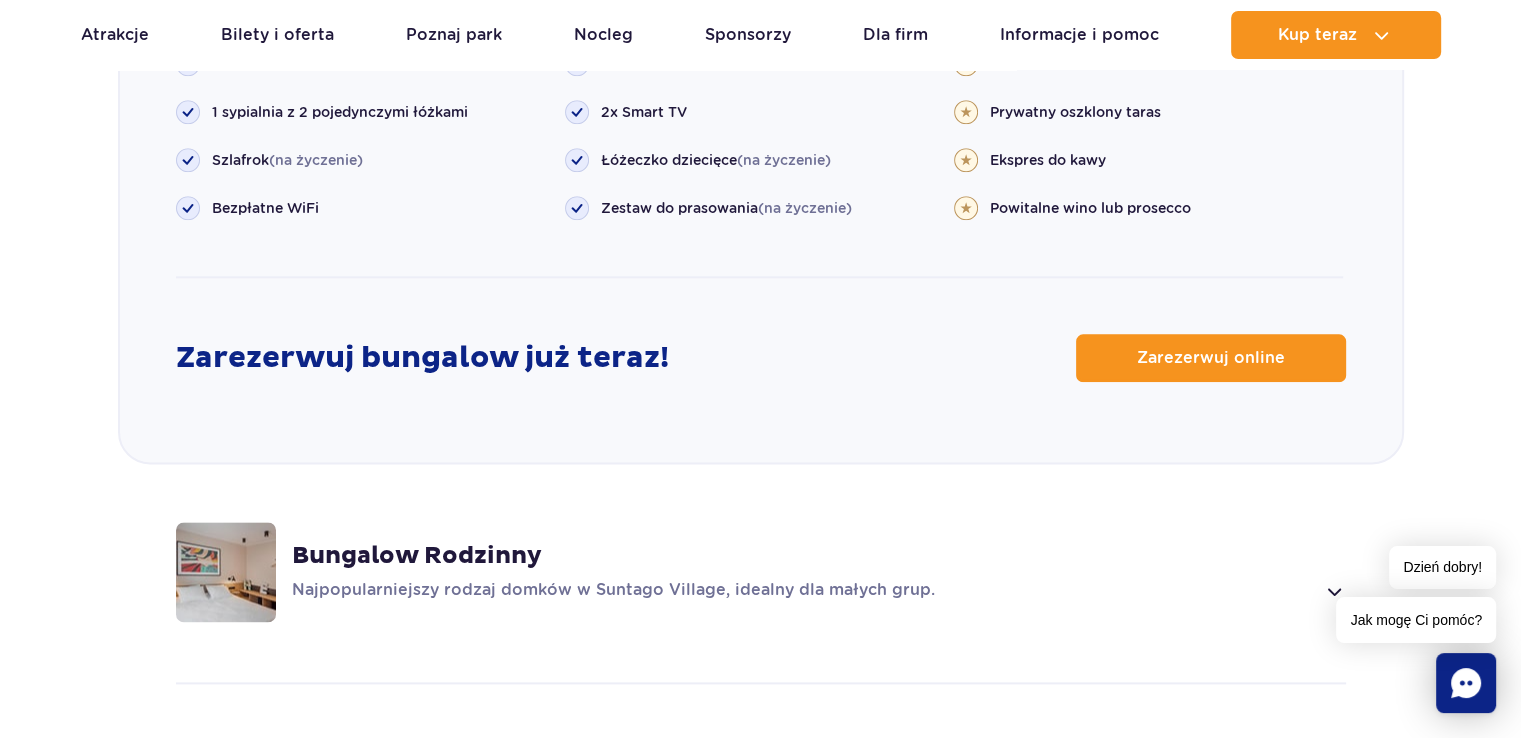 scroll, scrollTop: 2600, scrollLeft: 0, axis: vertical 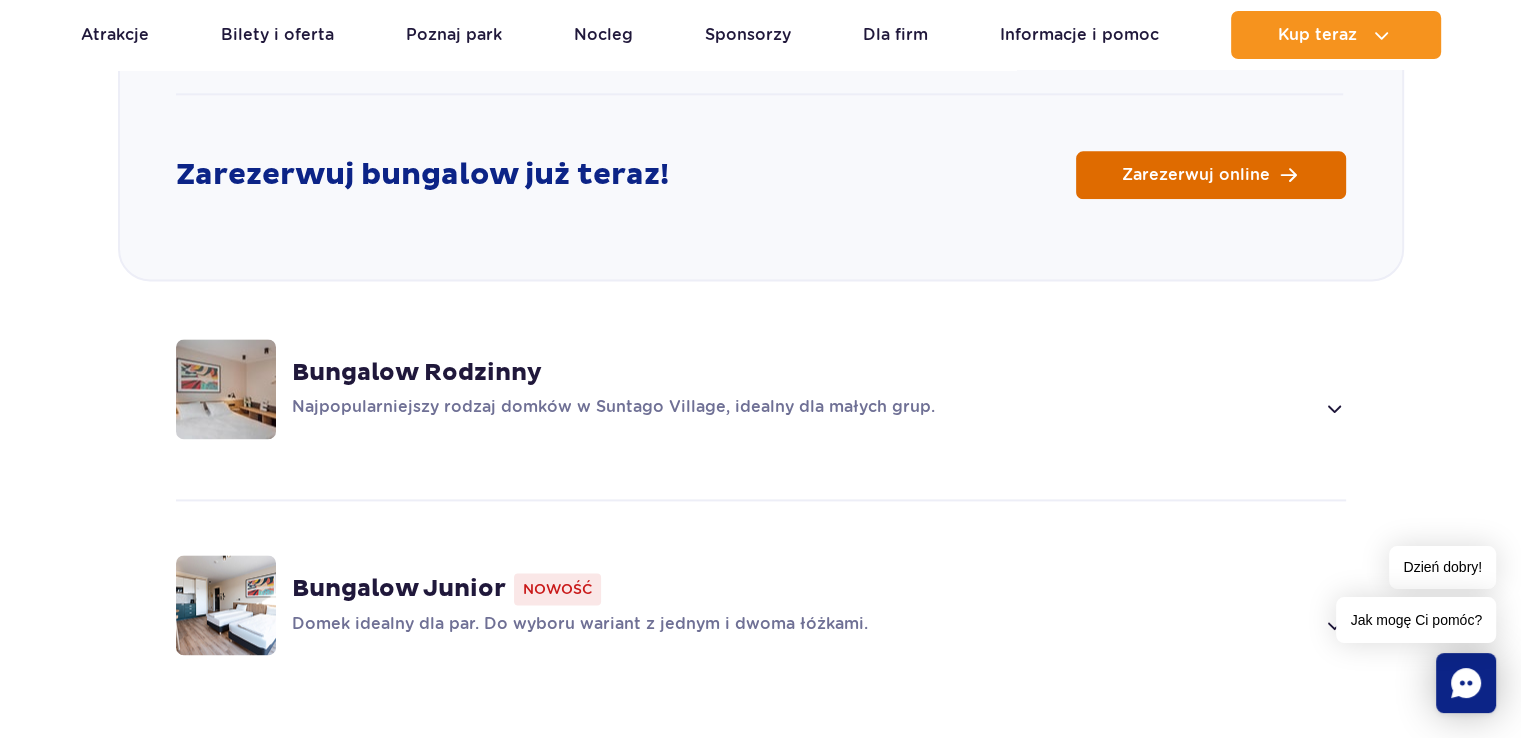 click on "Zarezerwuj online" at bounding box center (1211, 175) 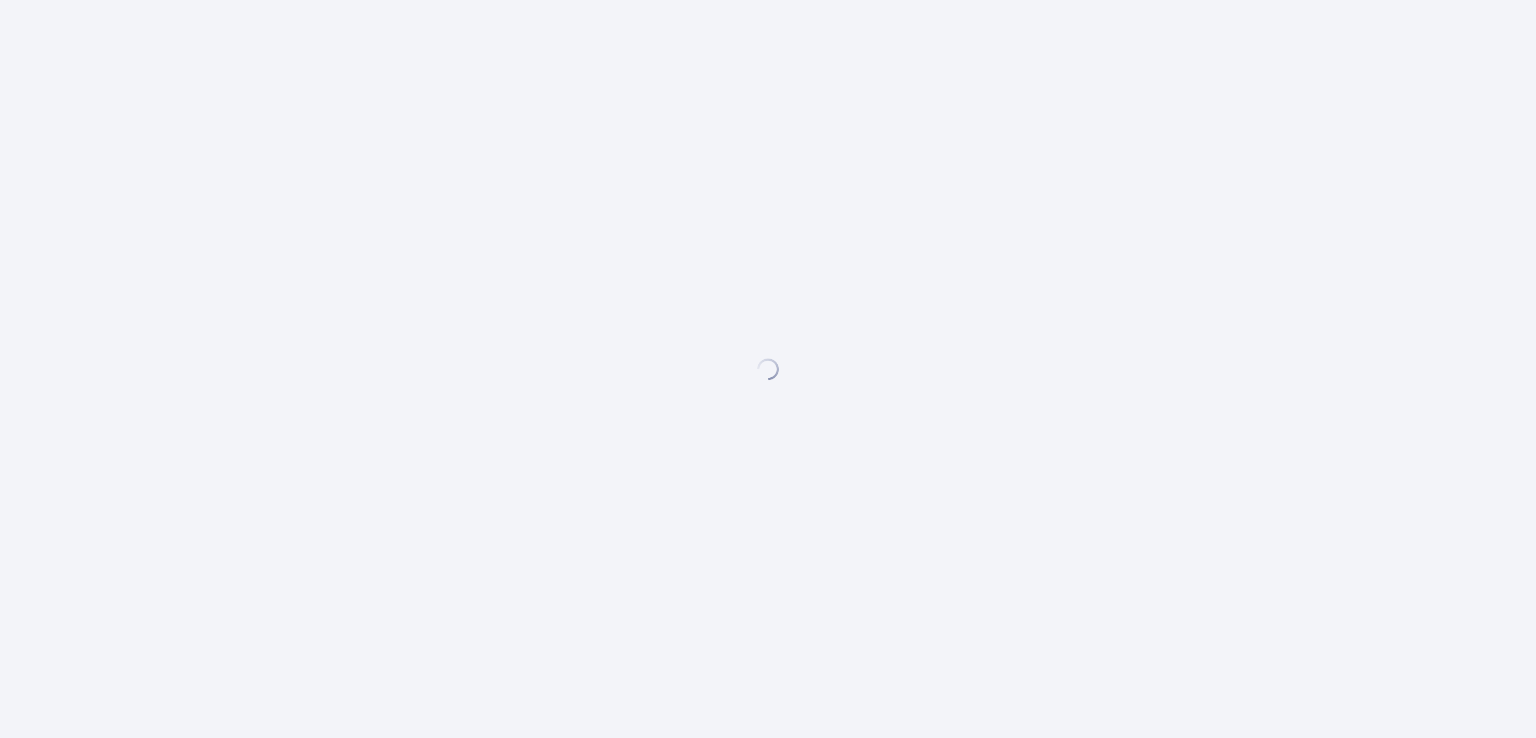 scroll, scrollTop: 0, scrollLeft: 0, axis: both 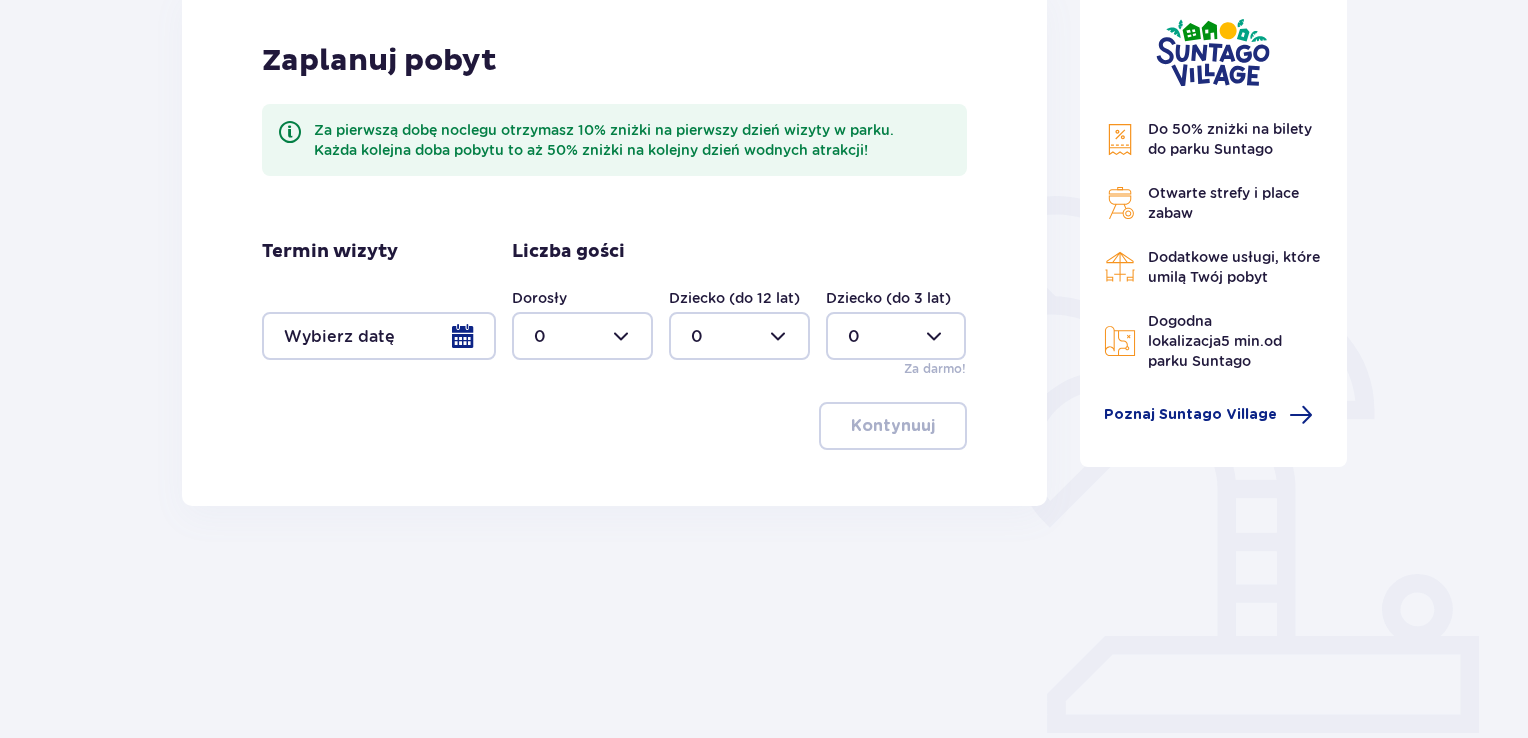 click at bounding box center (379, 336) 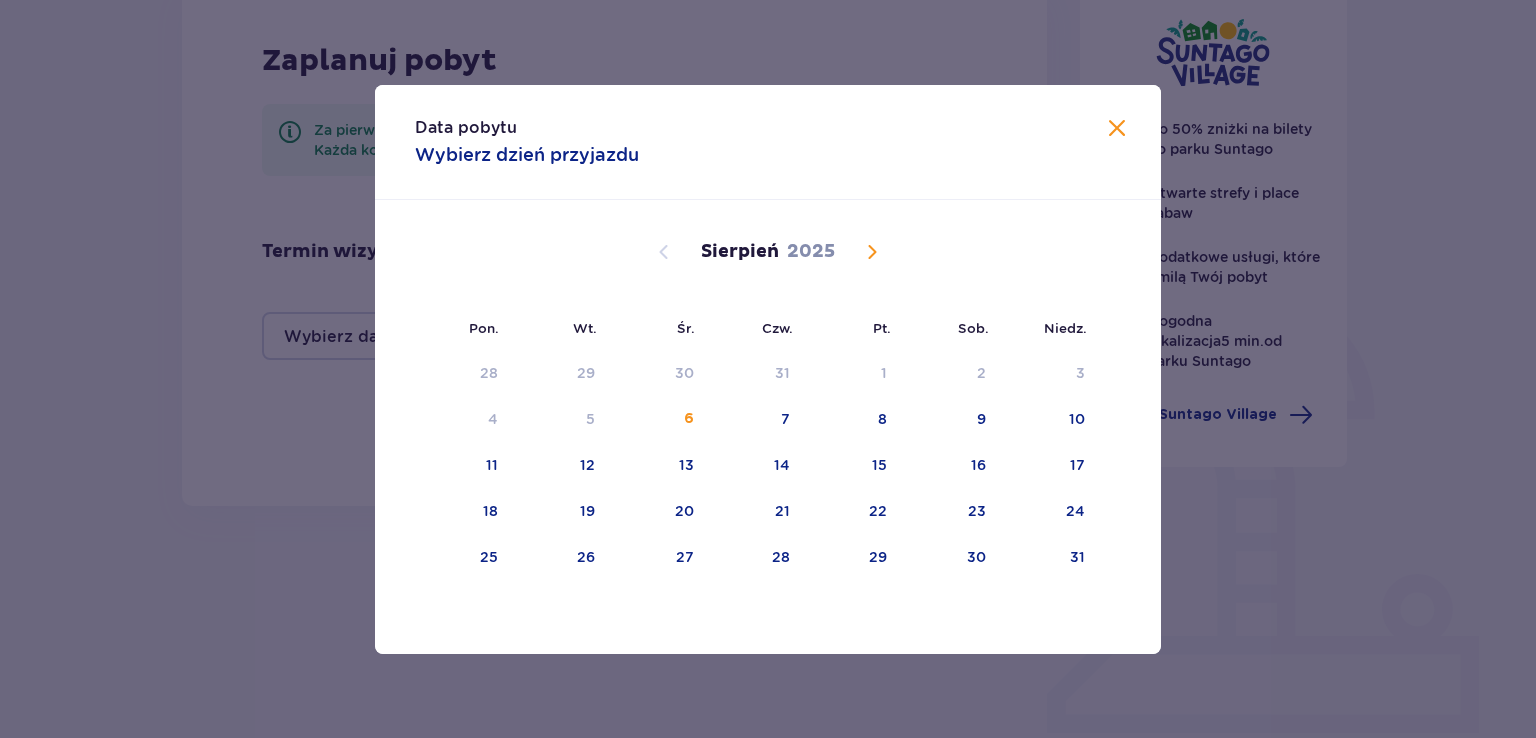 click at bounding box center [872, 252] 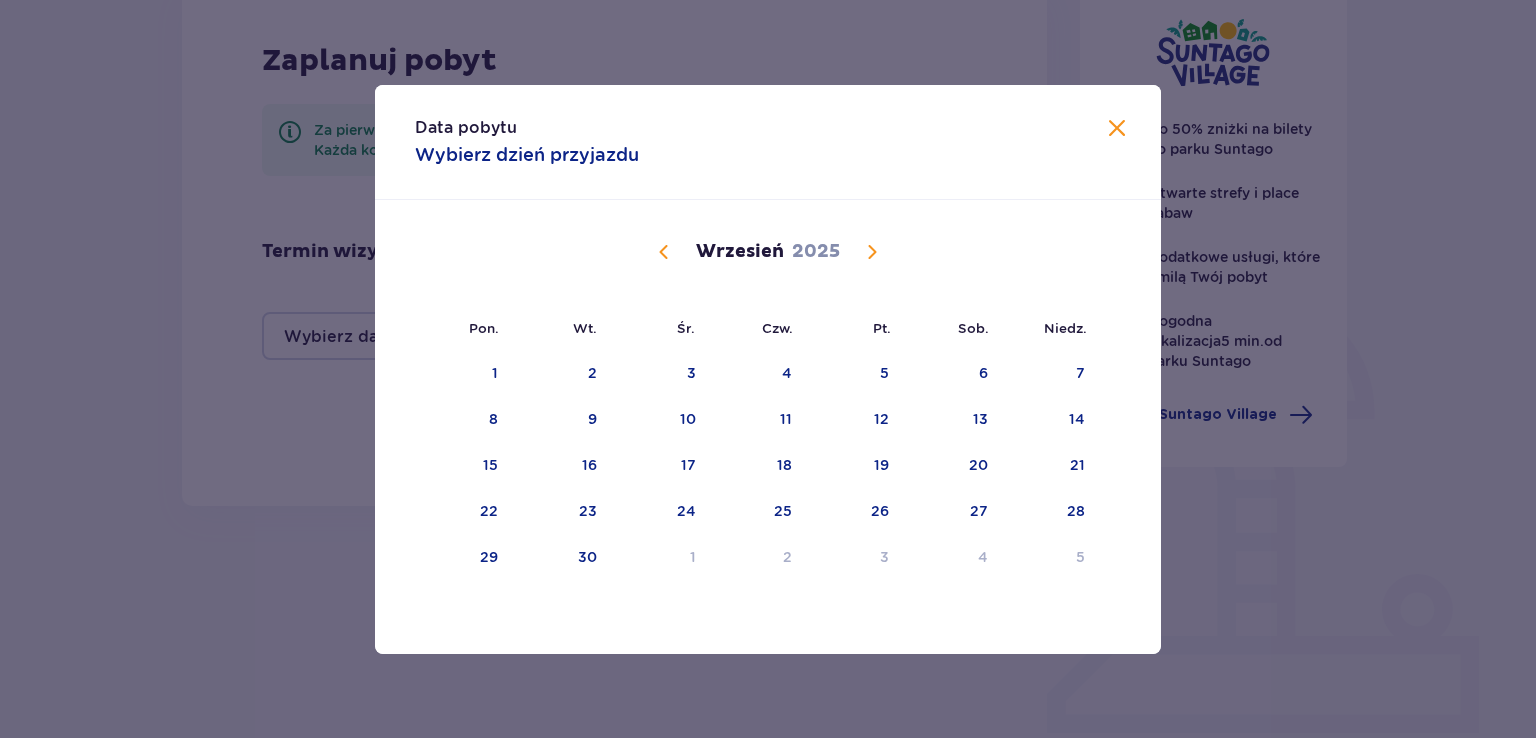 click at bounding box center (872, 252) 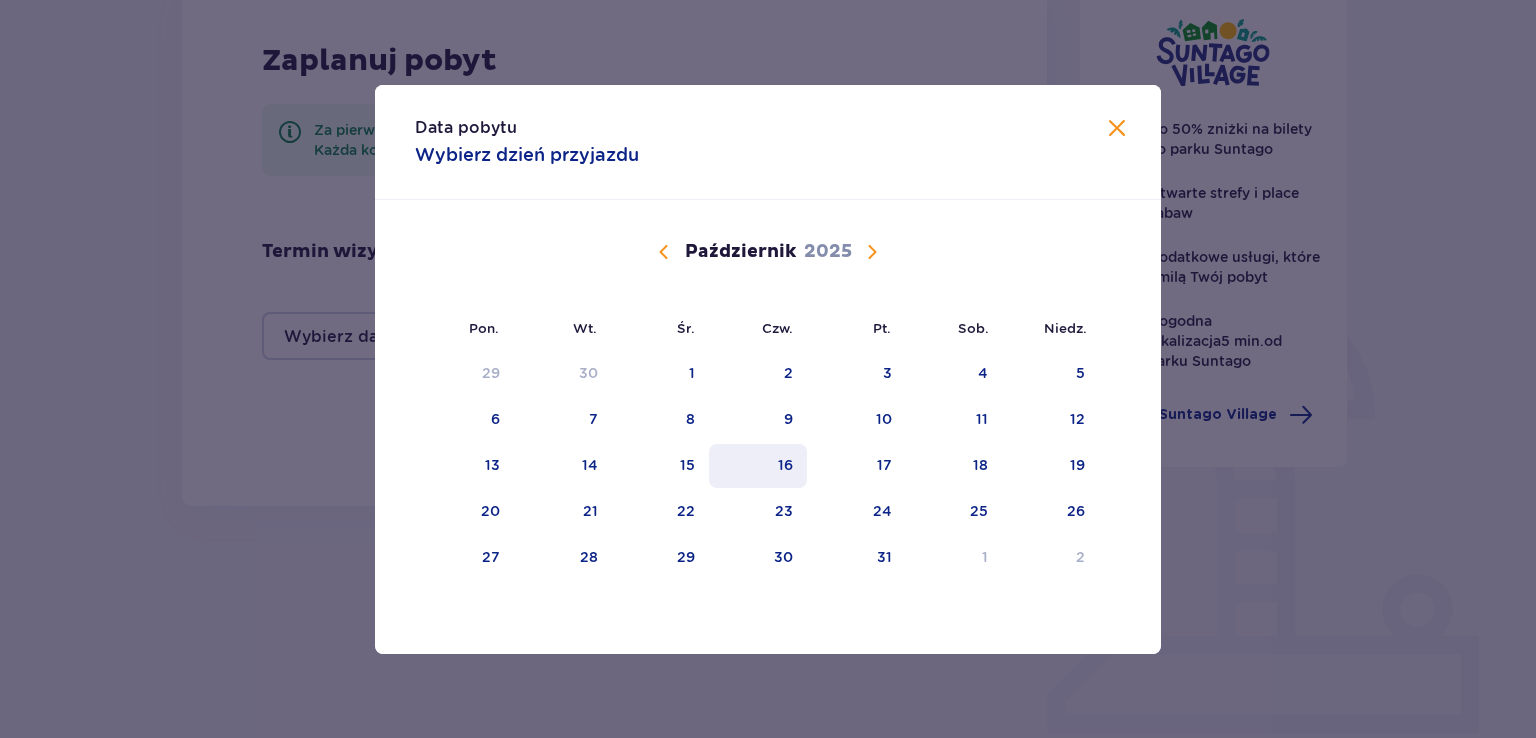 click on "16" at bounding box center [758, 466] 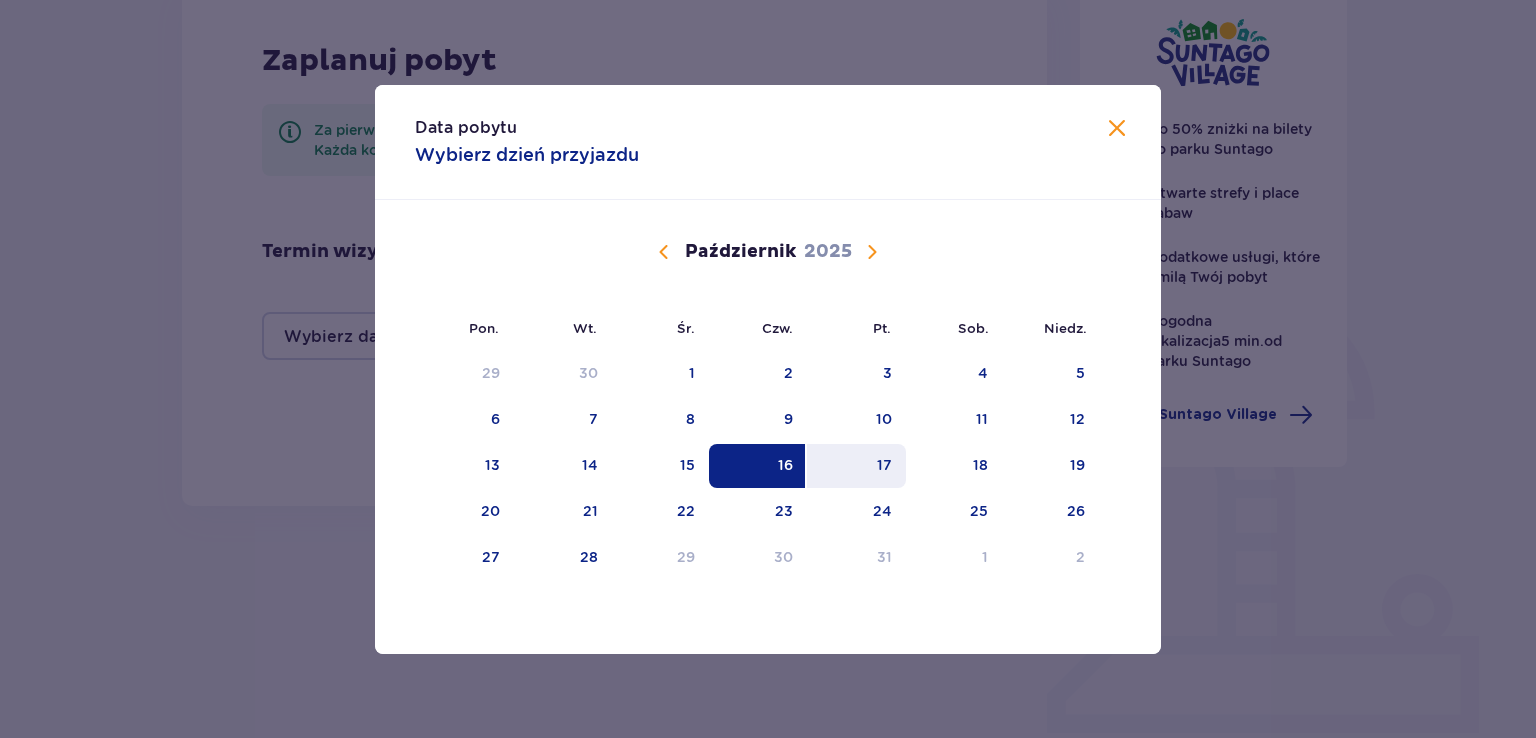 click on "17" at bounding box center (856, 466) 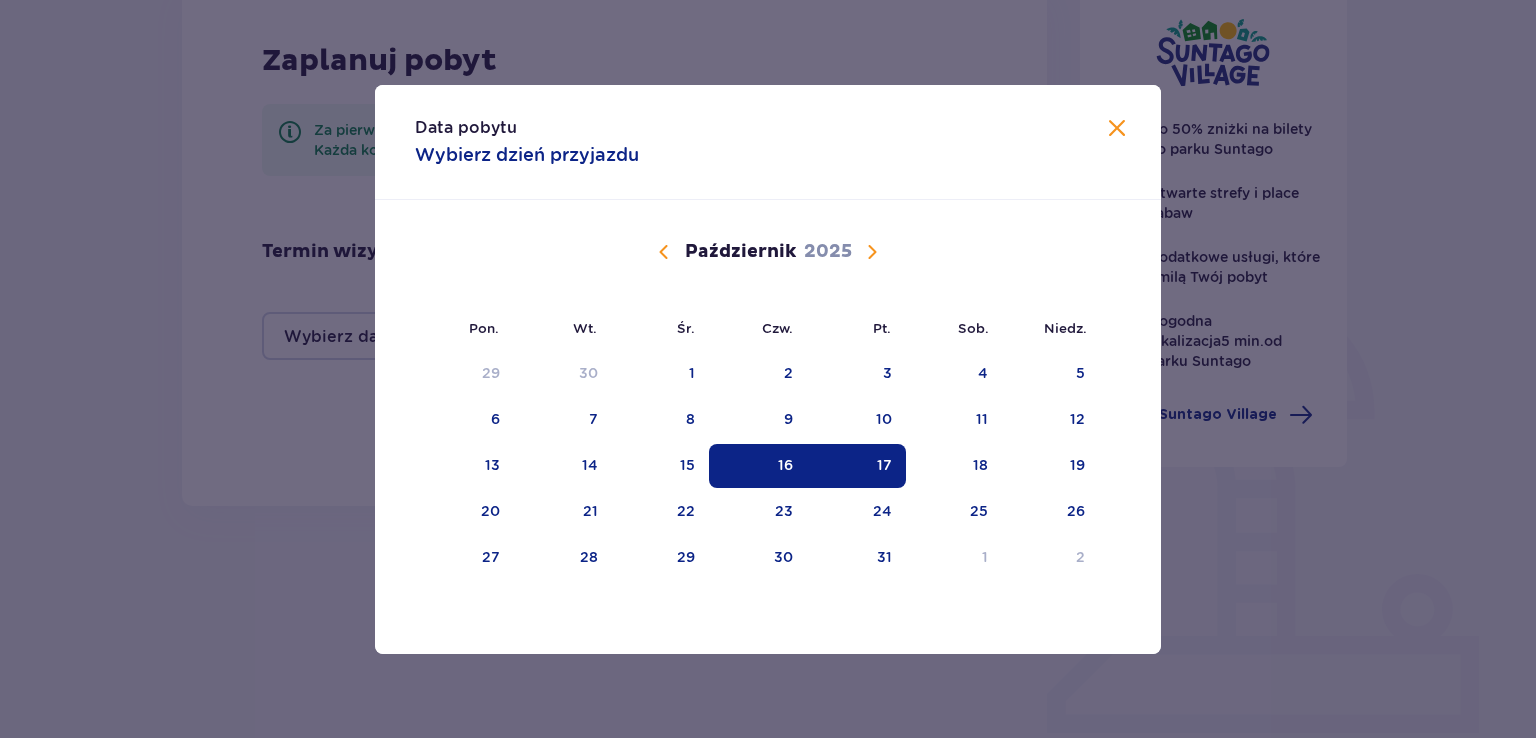 type on "[DATE] - [DATE]" 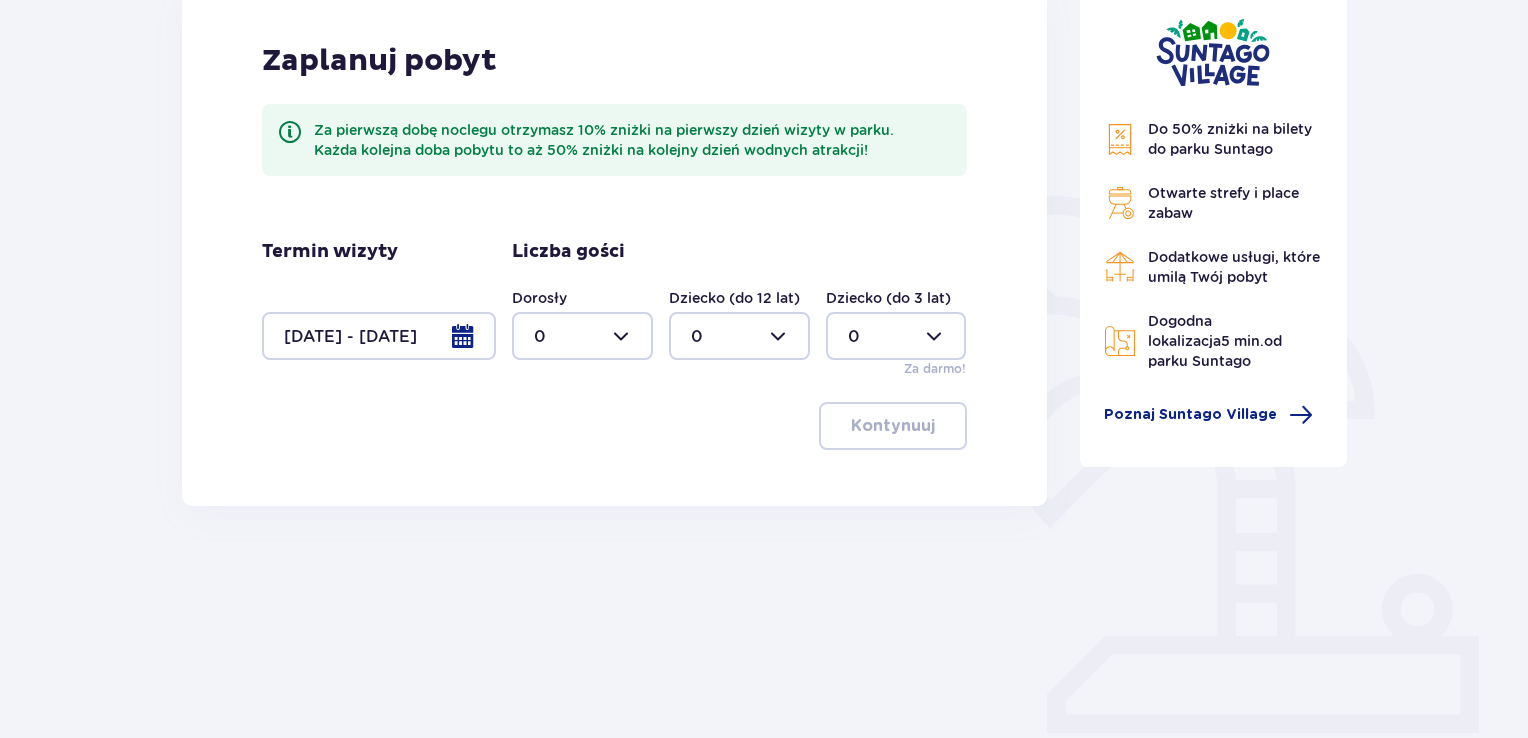 click at bounding box center [582, 336] 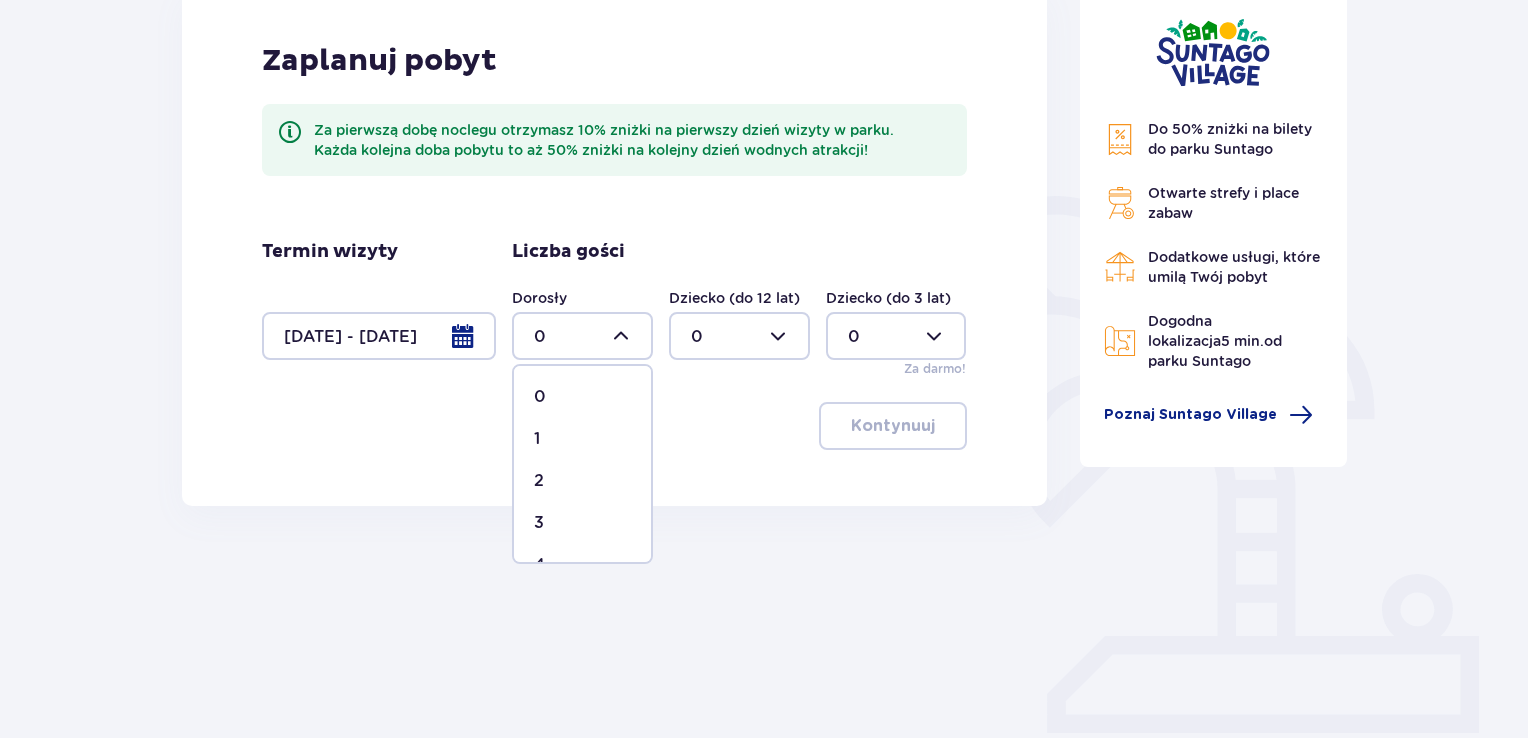 click on "2" at bounding box center [582, 481] 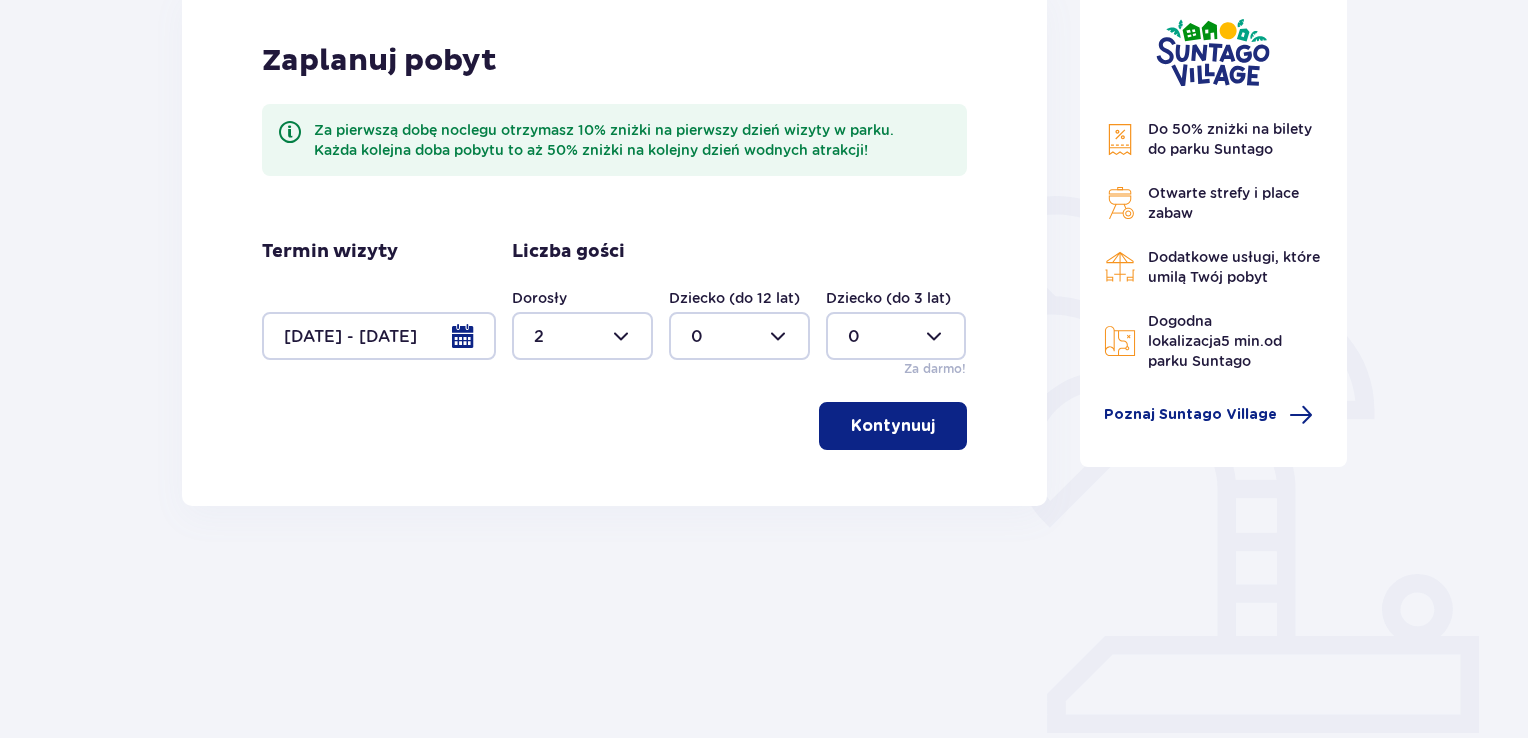 click at bounding box center [739, 336] 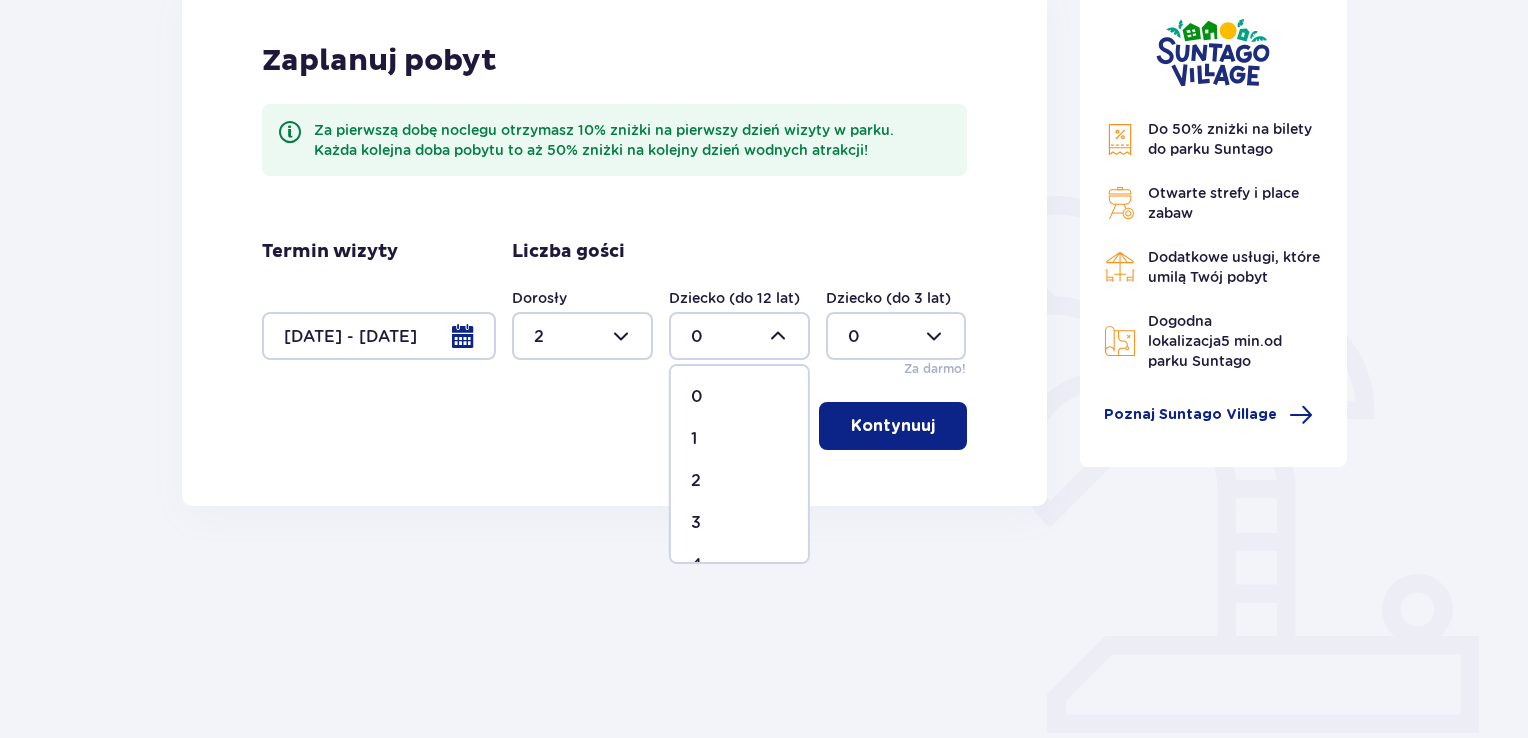 click at bounding box center [896, 336] 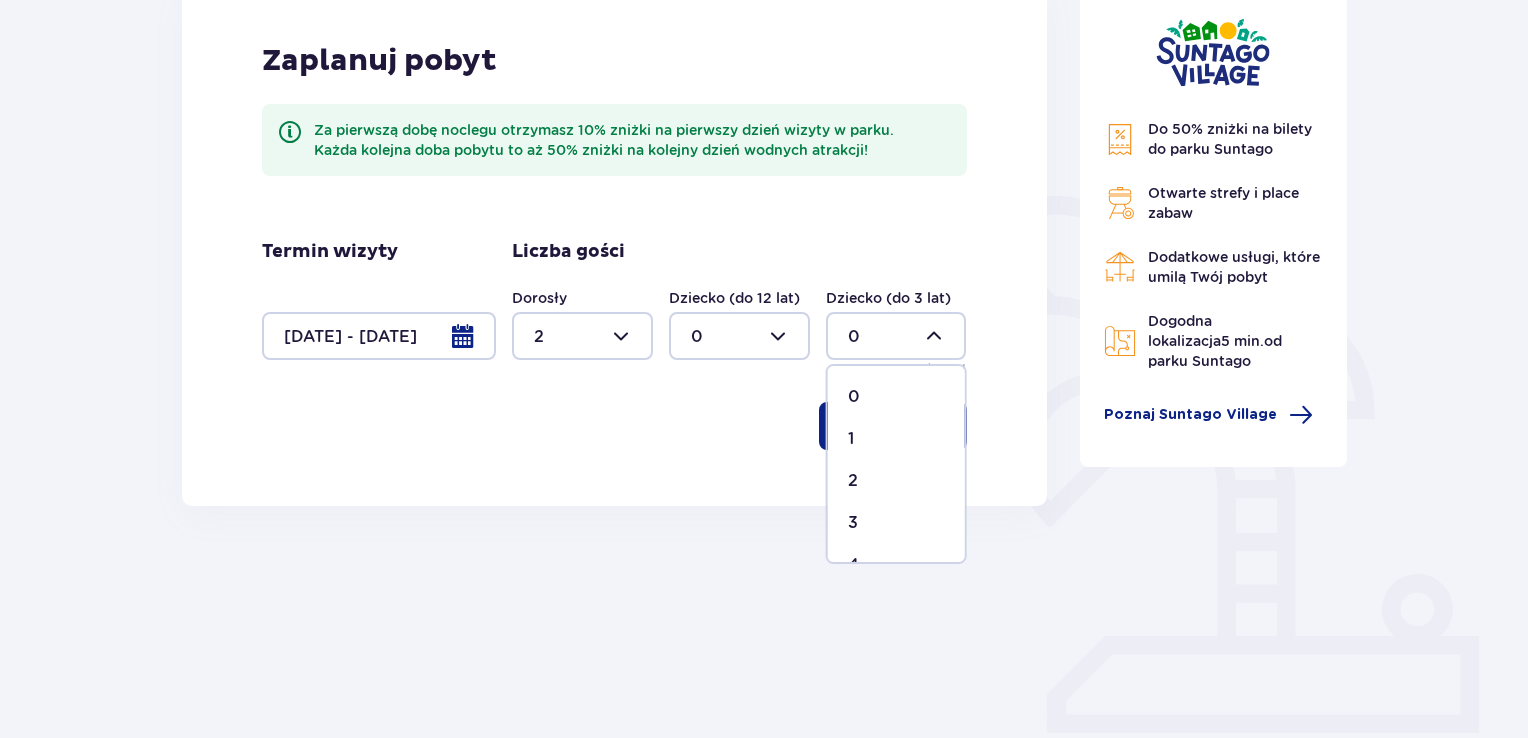 click on "1" at bounding box center (896, 439) 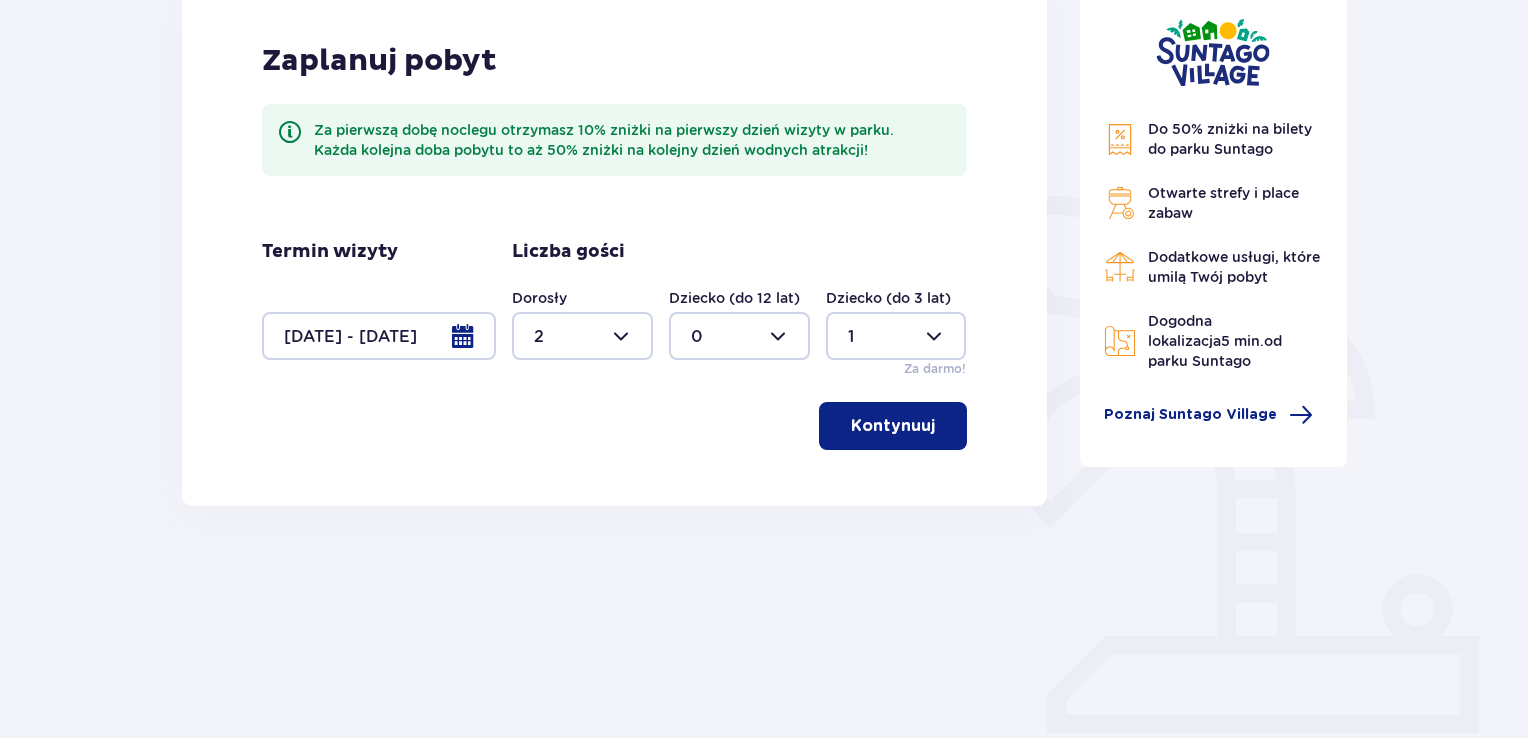 click on "Kontynuuj" at bounding box center (893, 426) 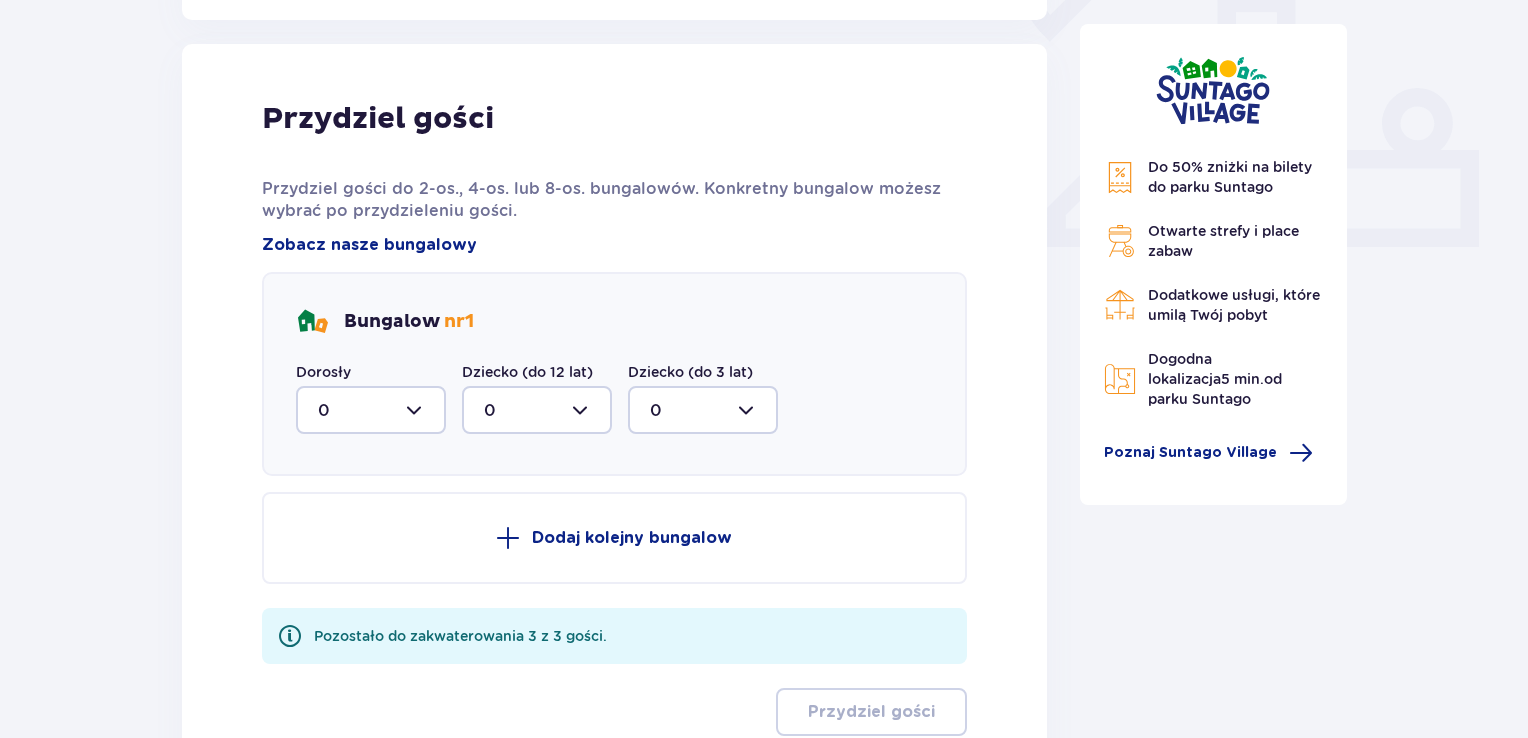 scroll, scrollTop: 659, scrollLeft: 0, axis: vertical 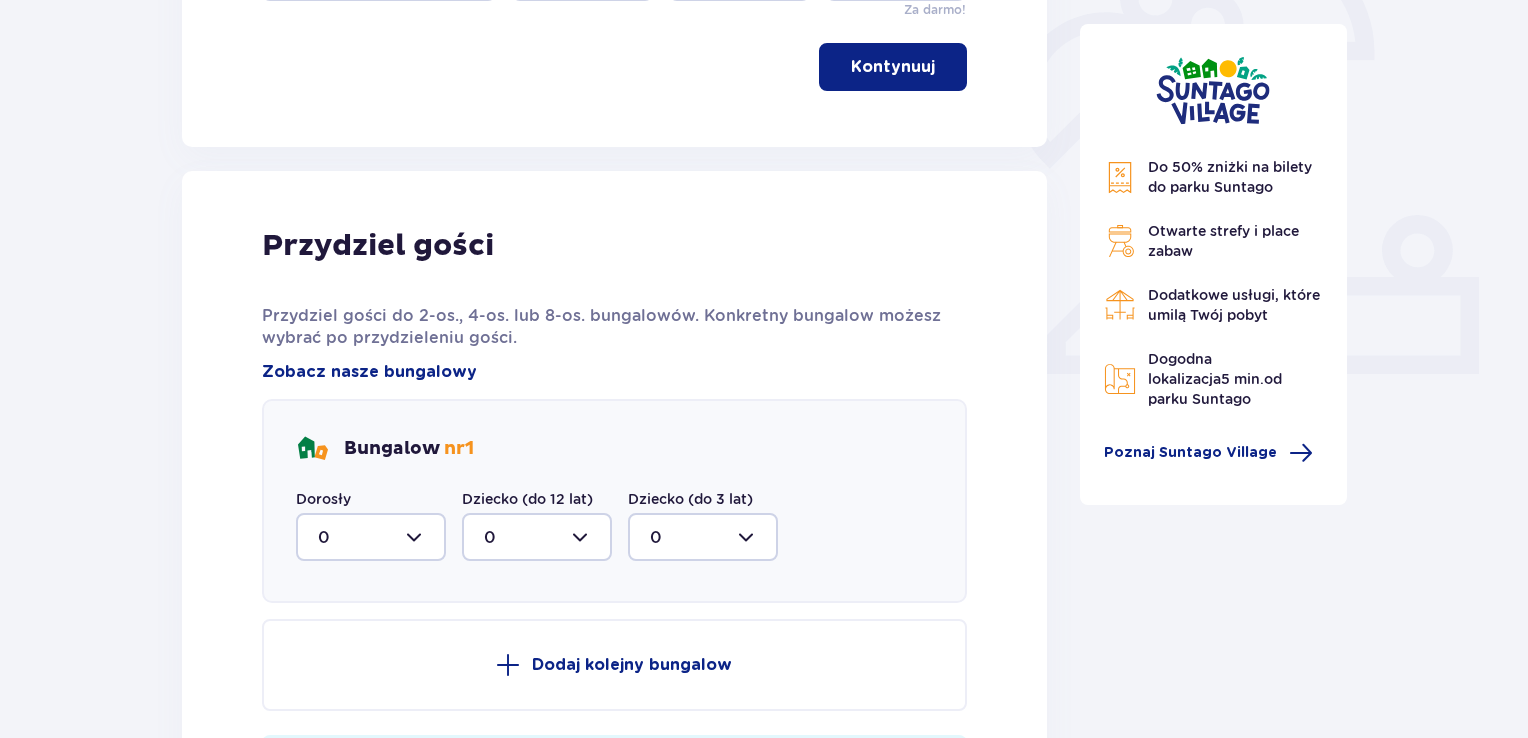 click at bounding box center (371, 537) 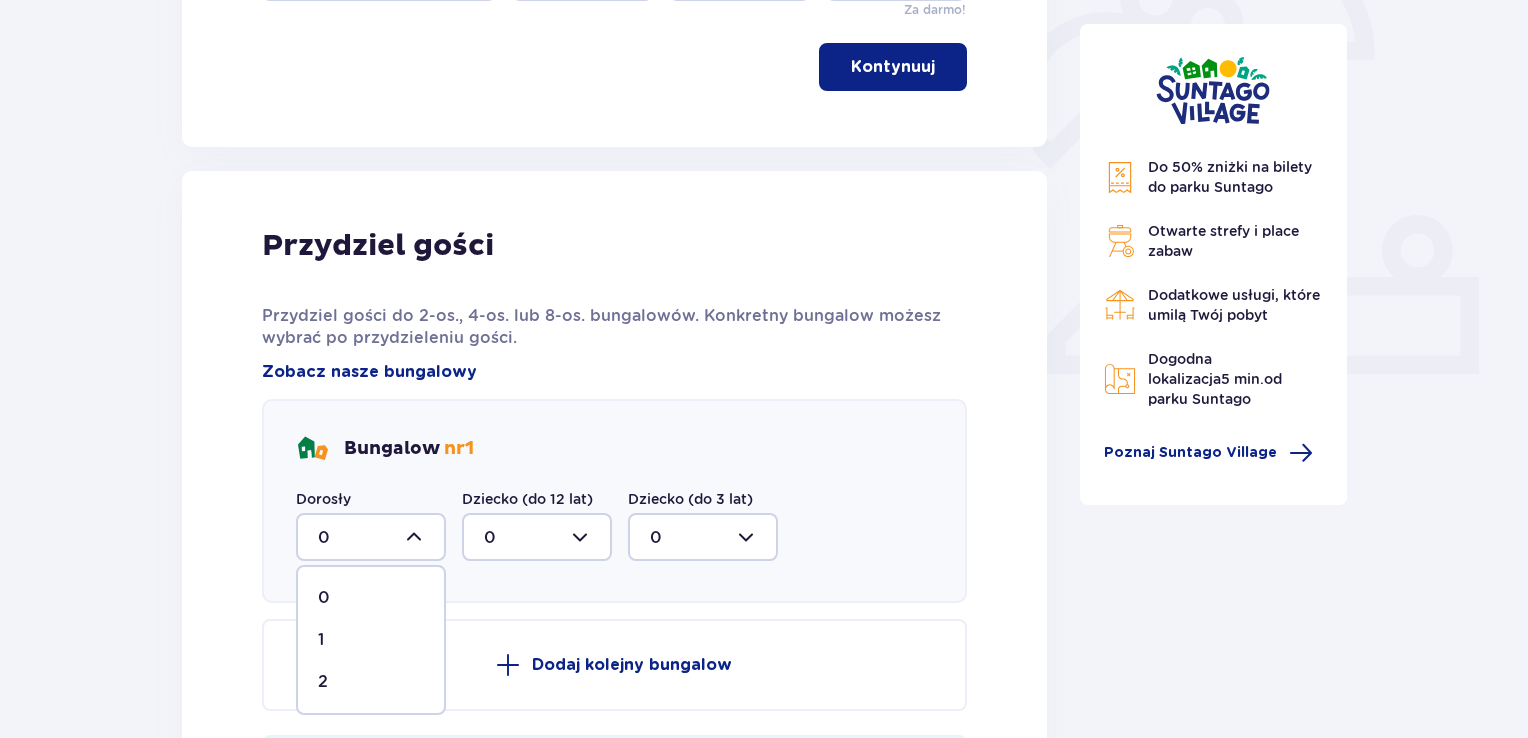 click on "2" at bounding box center [371, 682] 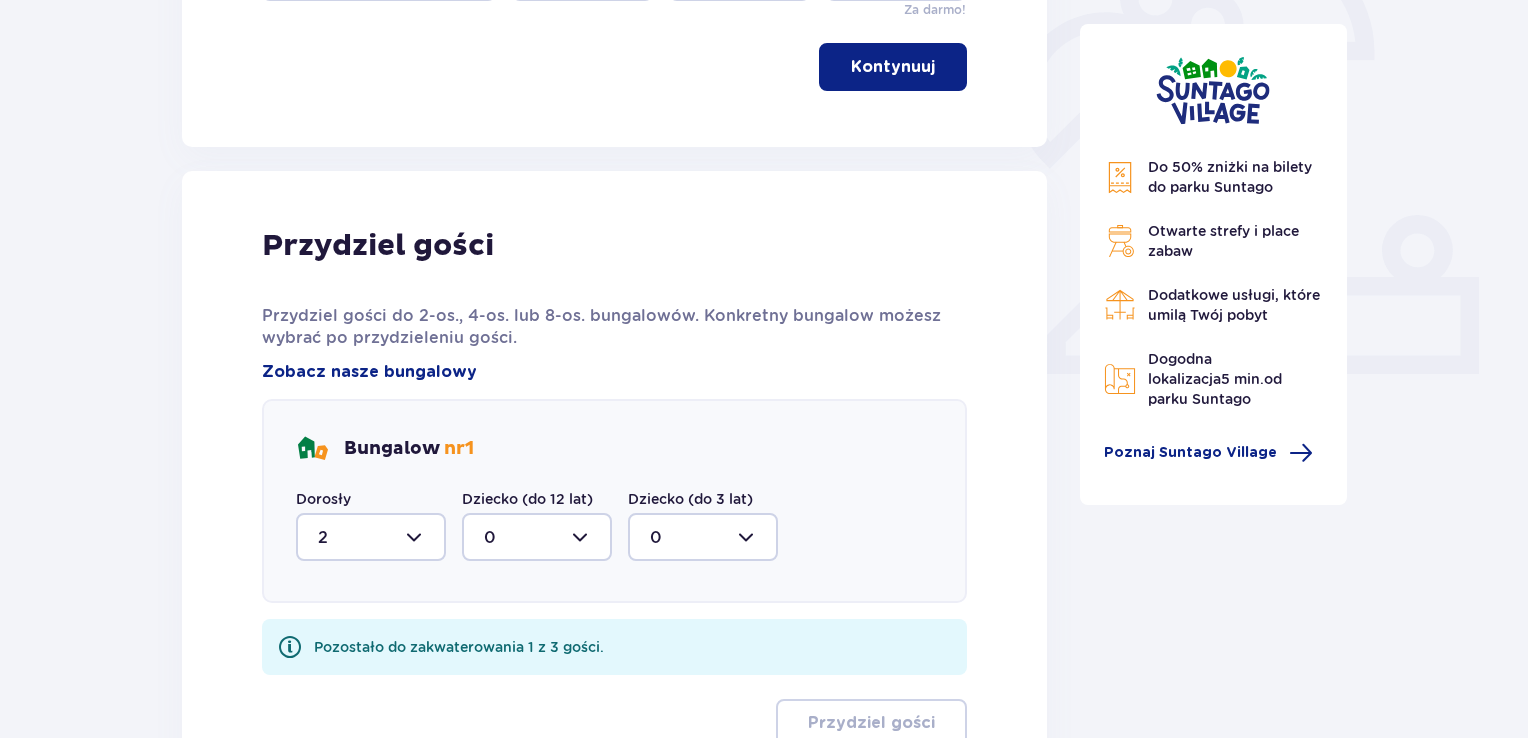 click at bounding box center (703, 537) 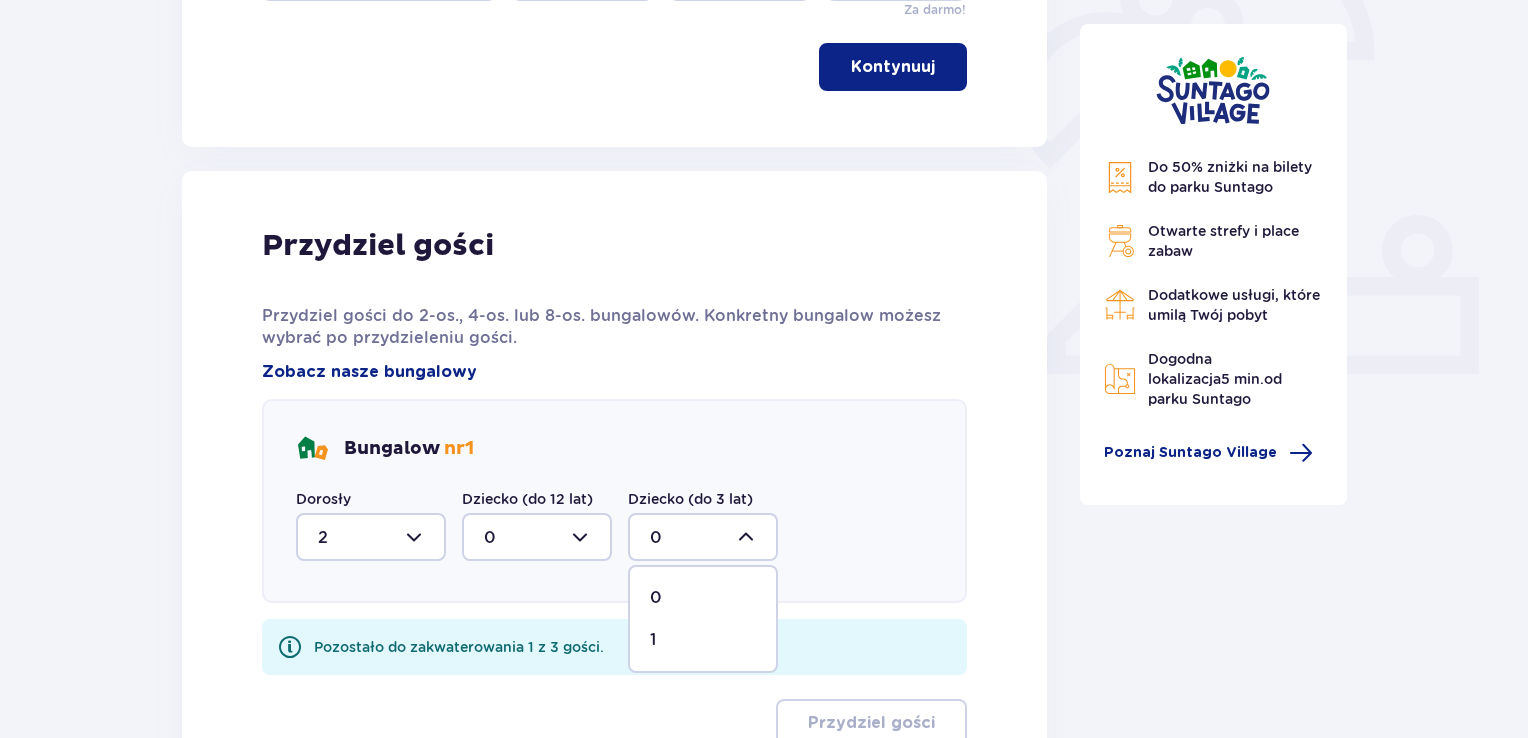 click on "1" at bounding box center (703, 640) 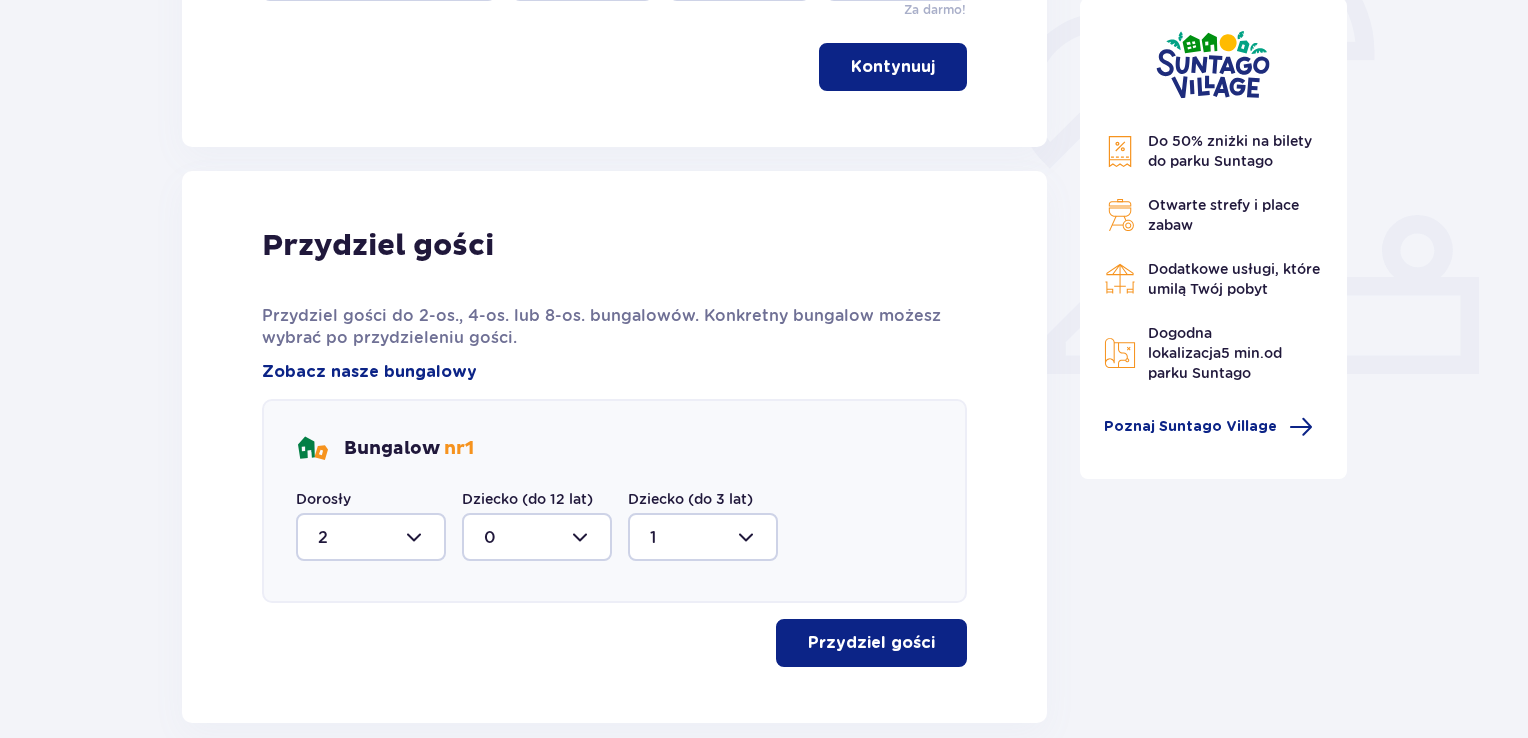 click on "Bungalow   nr  1" at bounding box center [614, 449] 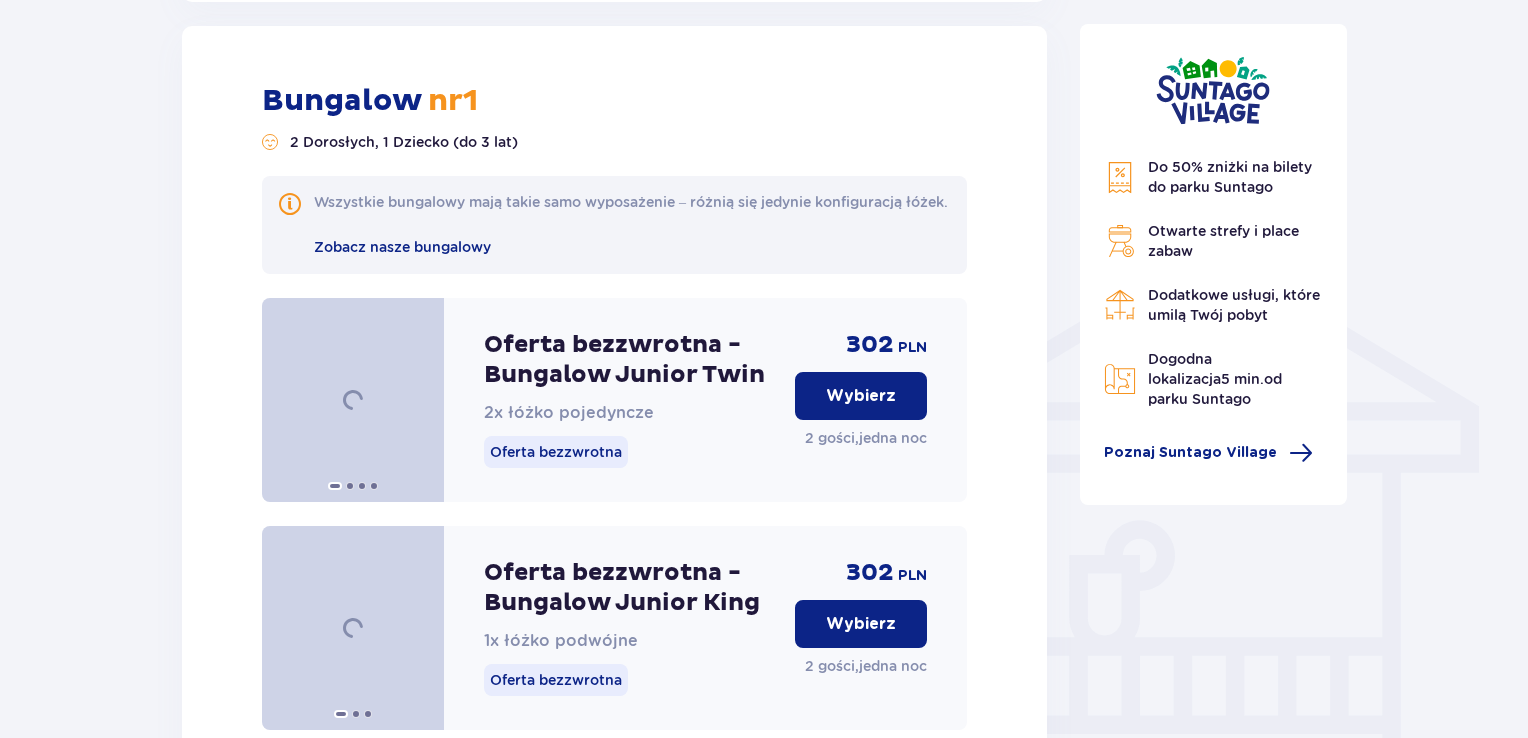 scroll, scrollTop: 1381, scrollLeft: 0, axis: vertical 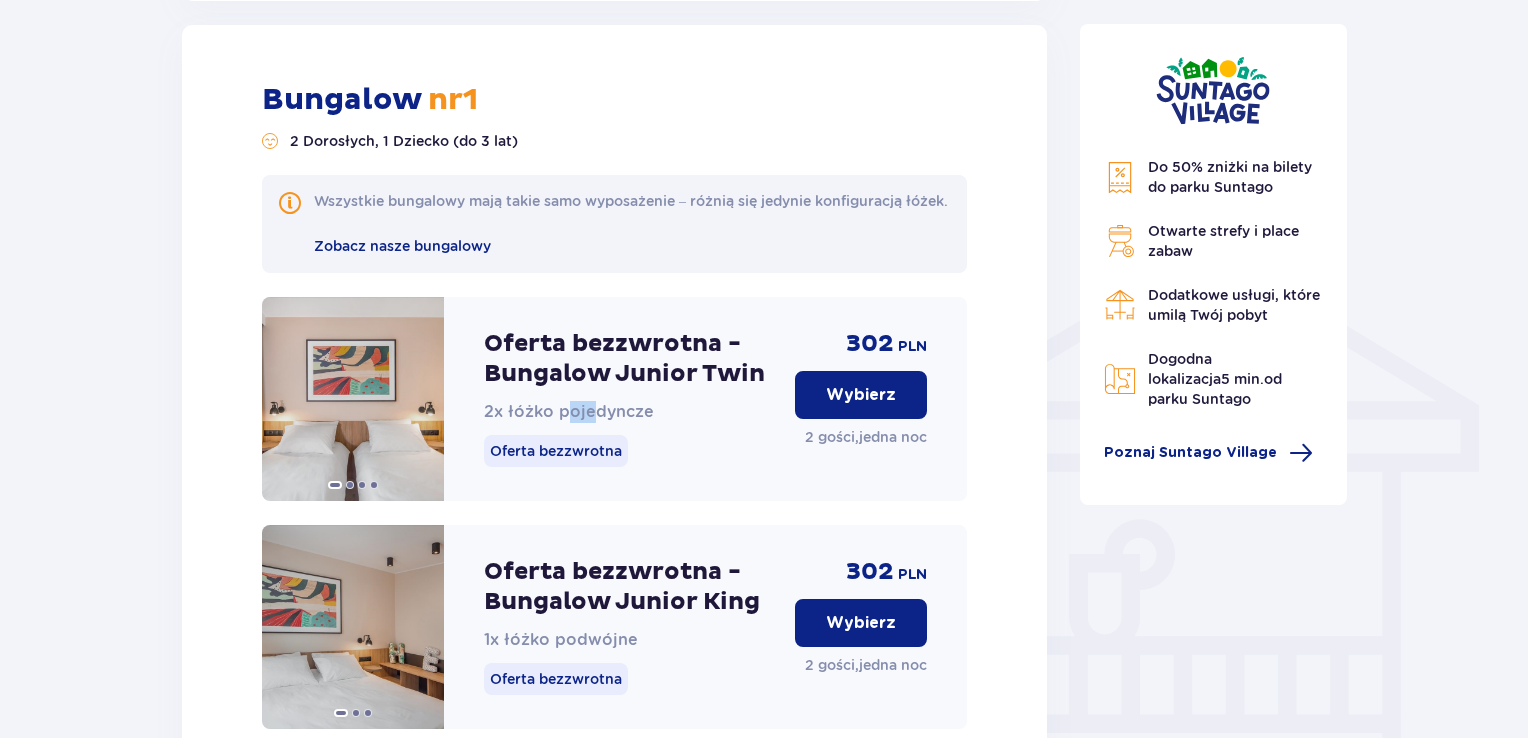 drag, startPoint x: 563, startPoint y: 426, endPoint x: 597, endPoint y: 430, distance: 34.234486 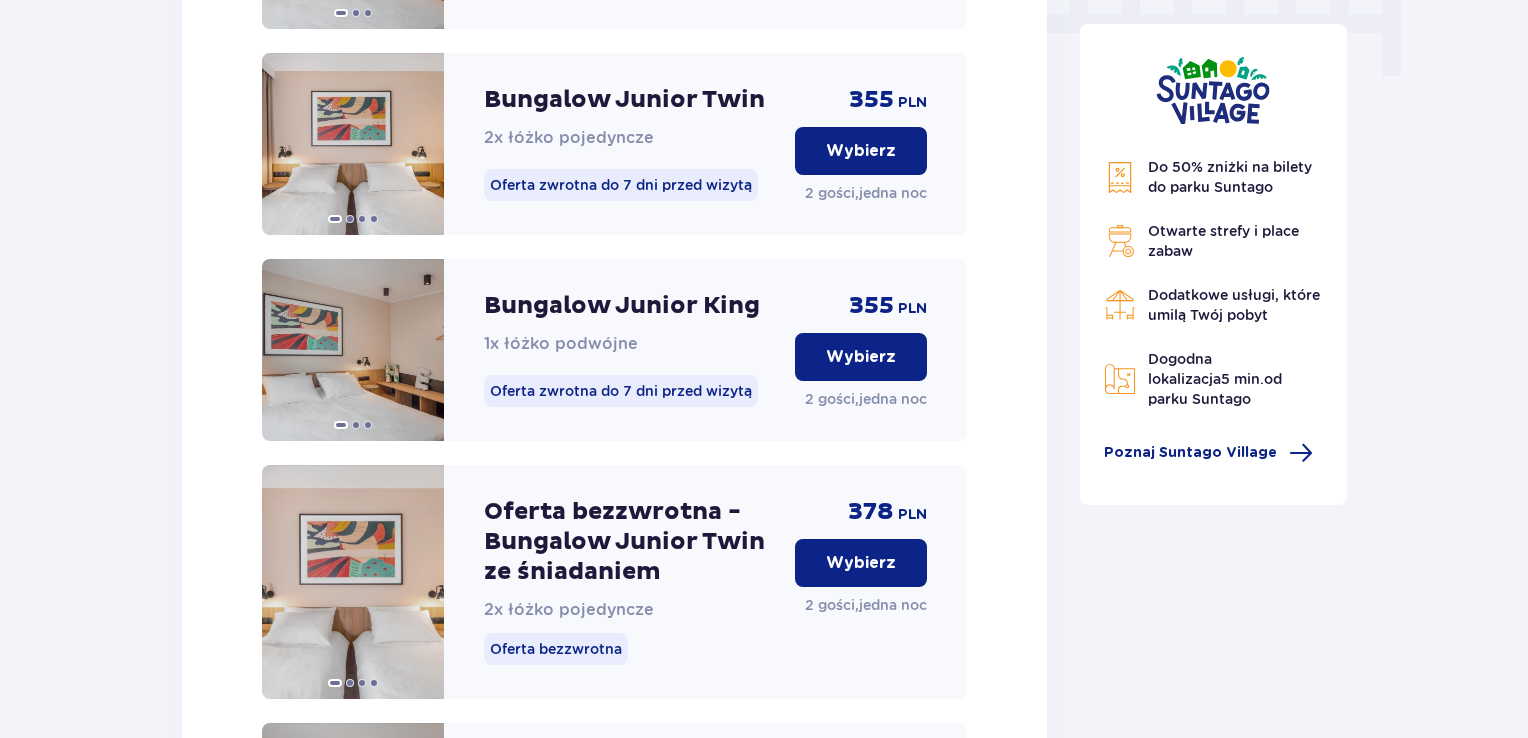 scroll, scrollTop: 2481, scrollLeft: 0, axis: vertical 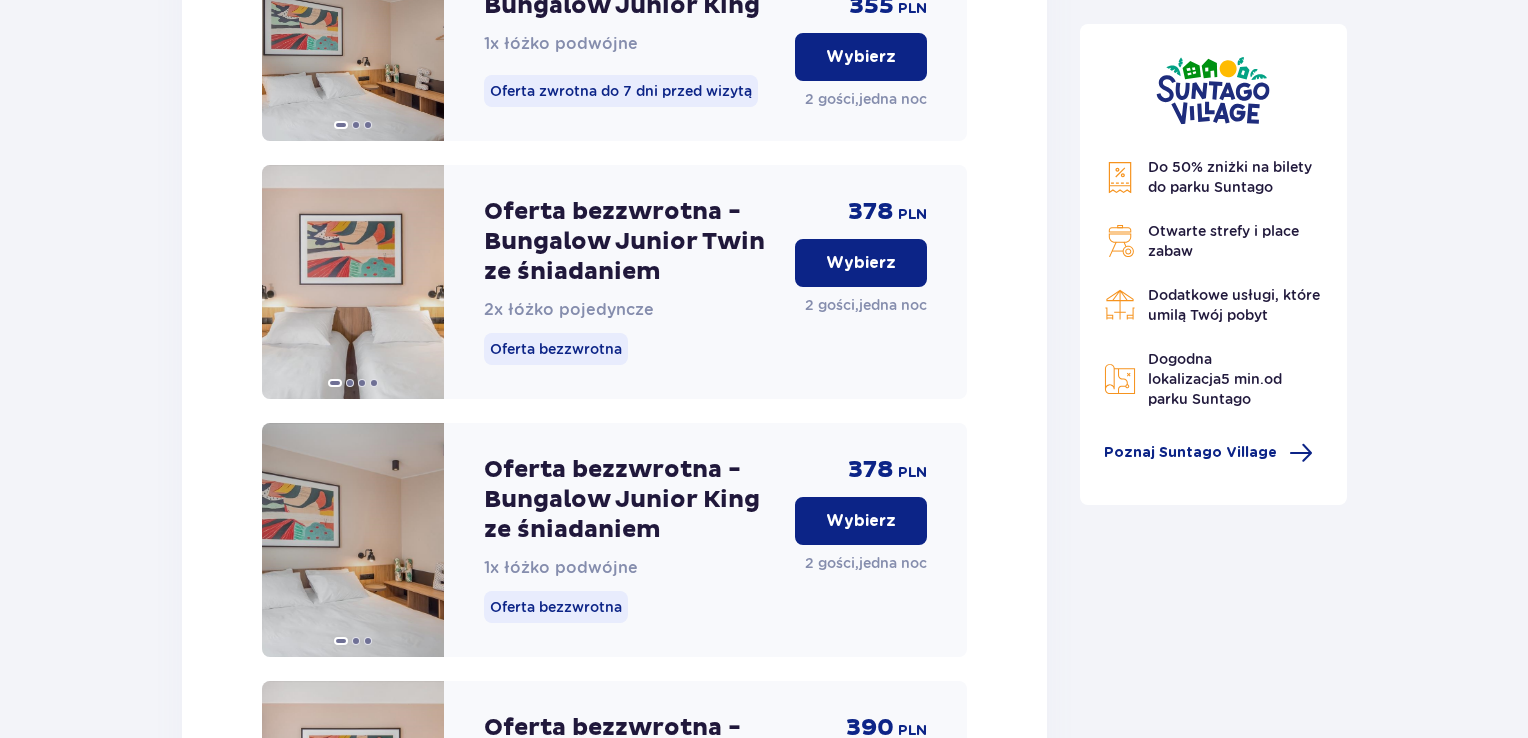 click on "Wybierz" at bounding box center (861, 263) 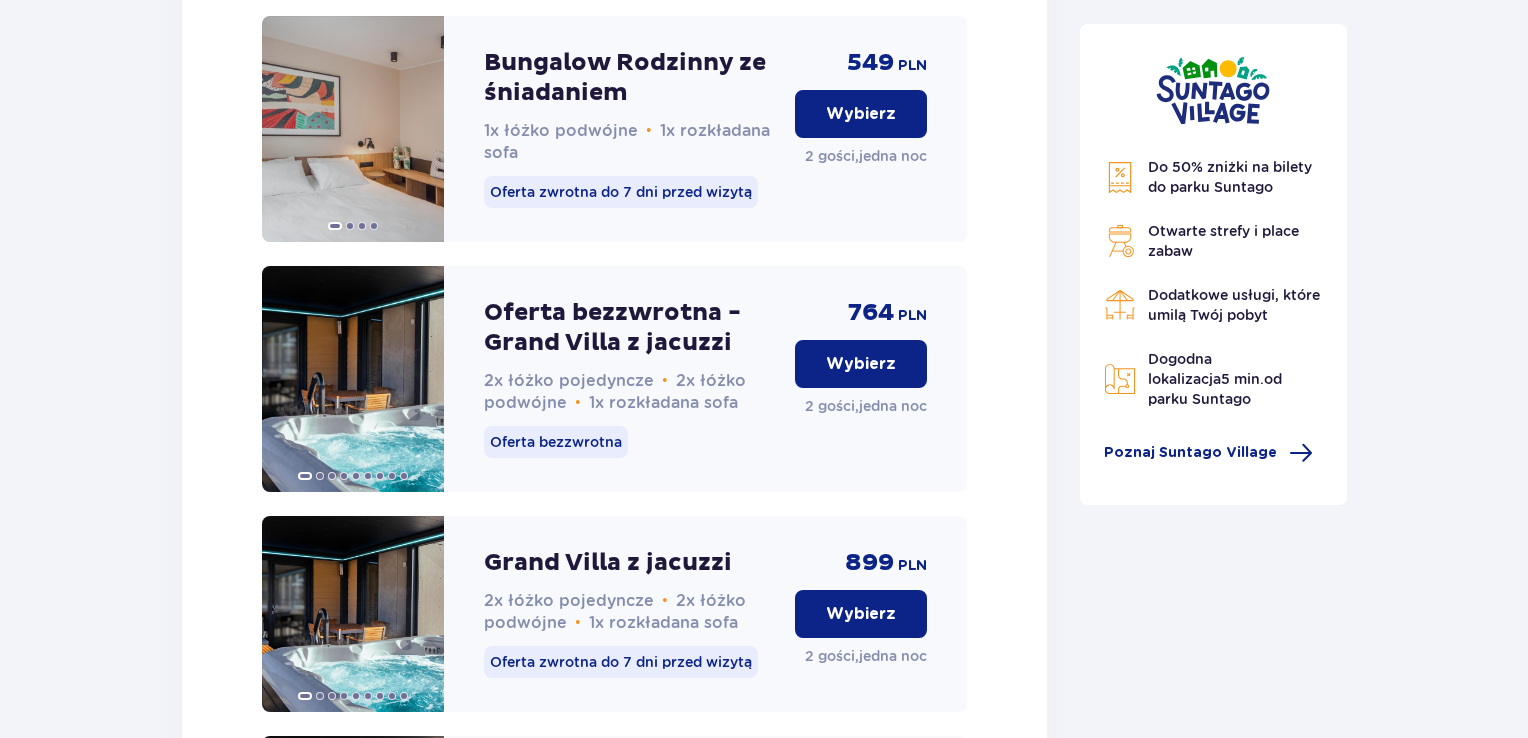 scroll, scrollTop: 5076, scrollLeft: 0, axis: vertical 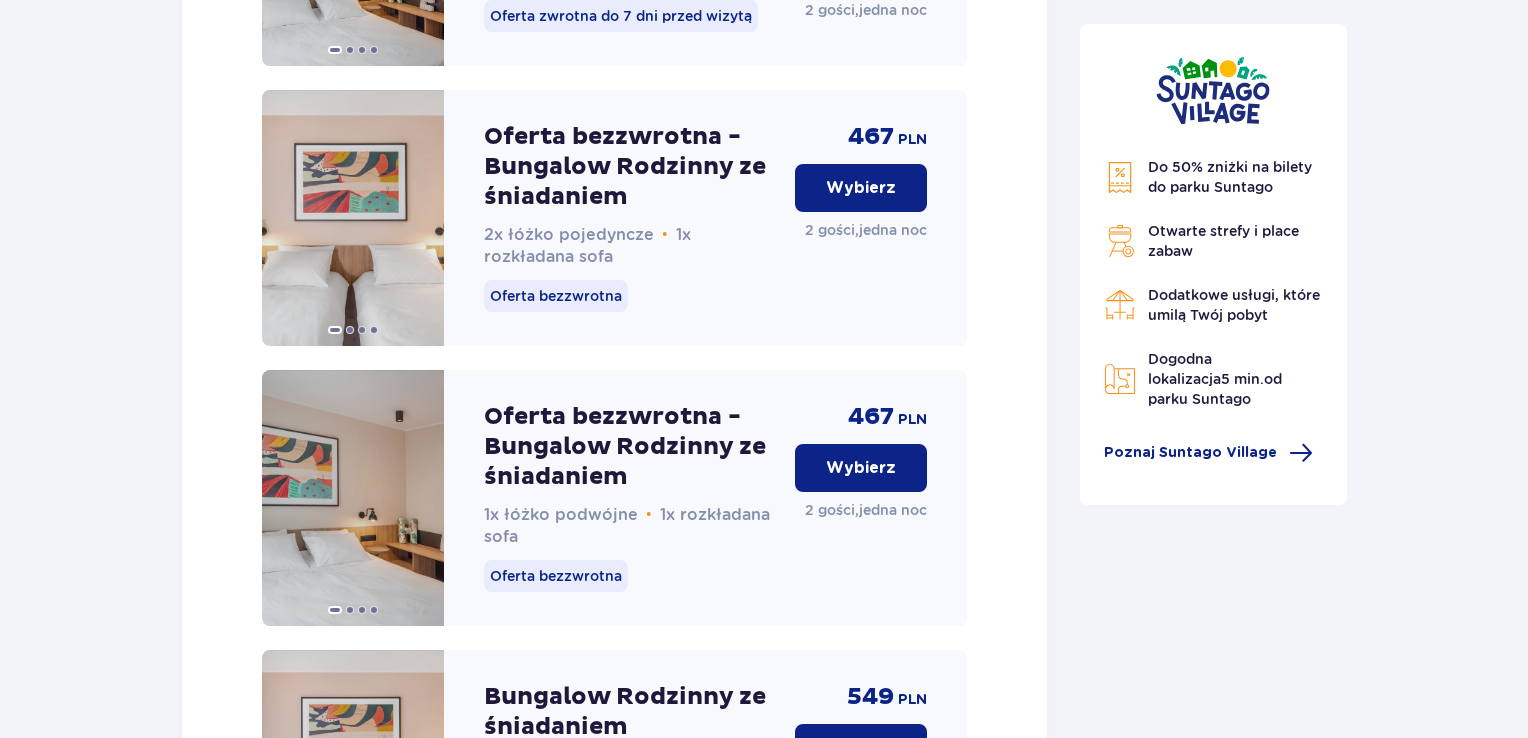 drag, startPoint x: 1267, startPoint y: 677, endPoint x: 1226, endPoint y: 401, distance: 279.0287 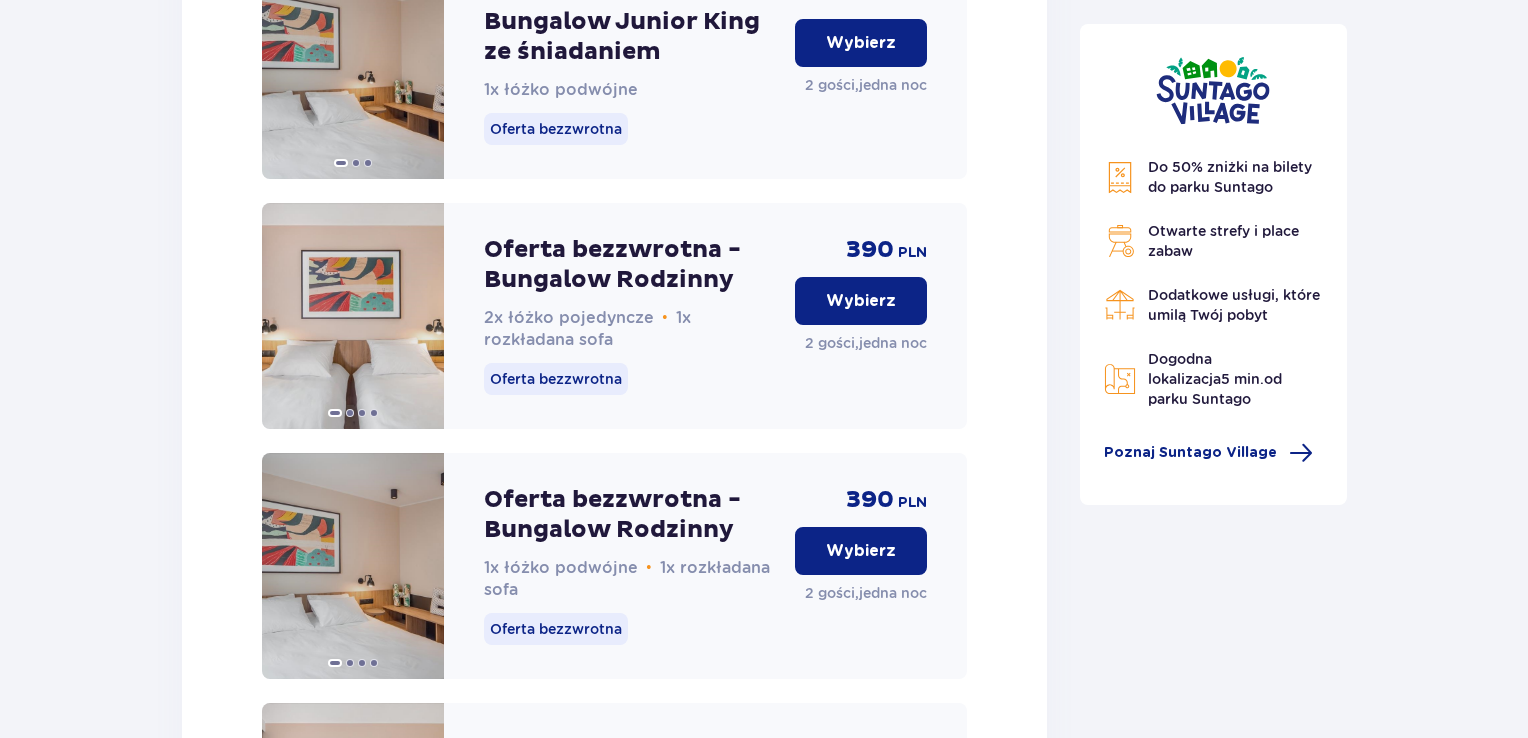 drag, startPoint x: 1151, startPoint y: 529, endPoint x: 1100, endPoint y: 172, distance: 360.62445 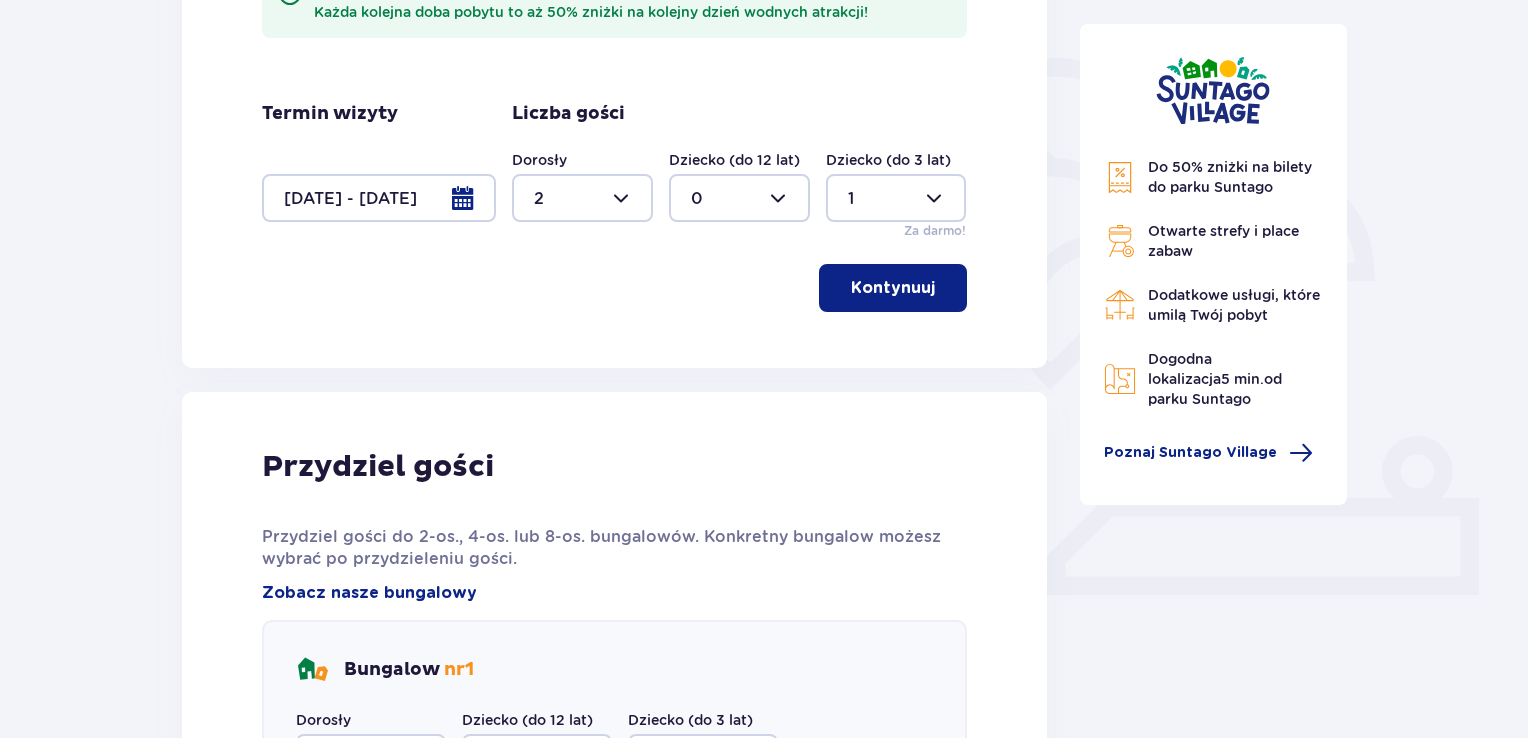 drag, startPoint x: 1089, startPoint y: 480, endPoint x: 1054, endPoint y: 41, distance: 440.393 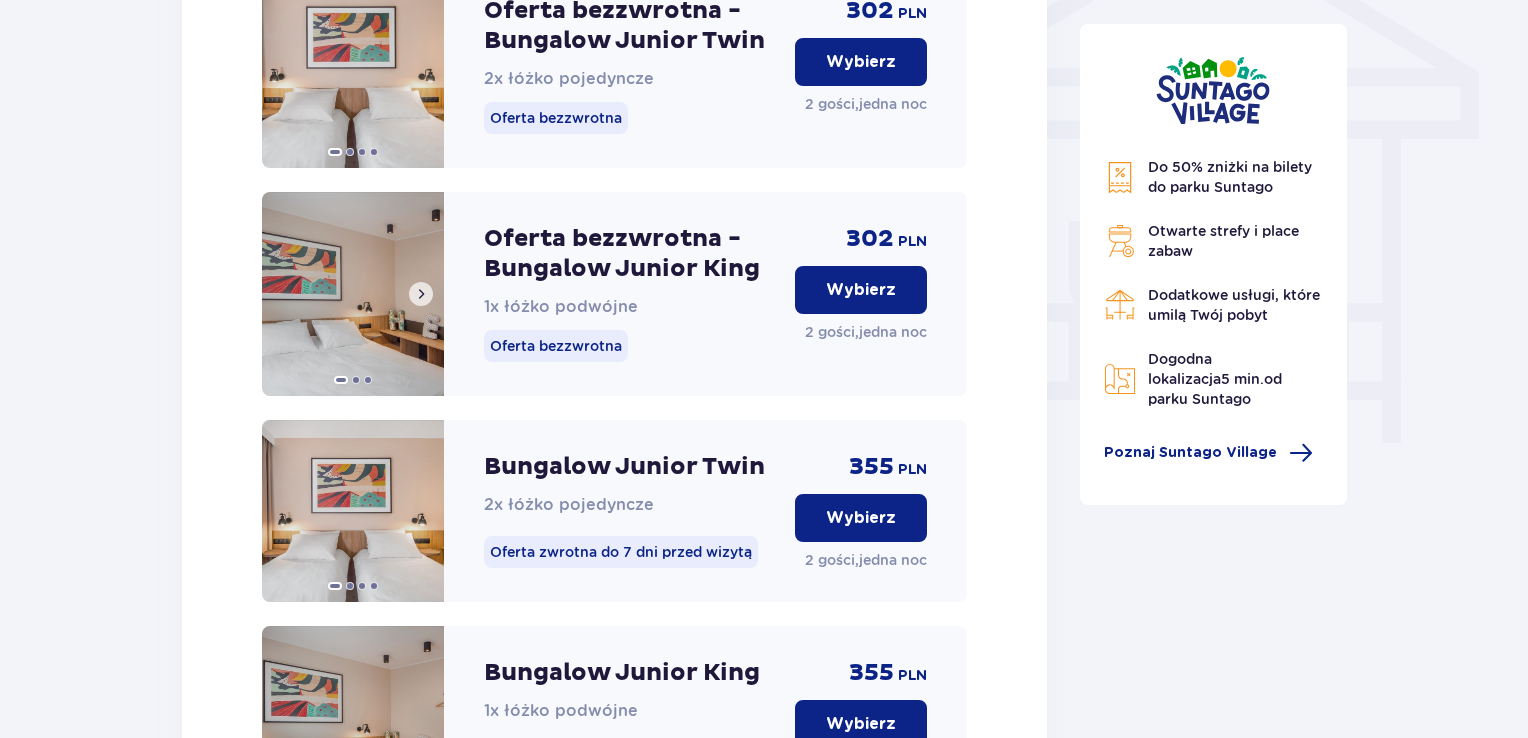 scroll, scrollTop: 1716, scrollLeft: 0, axis: vertical 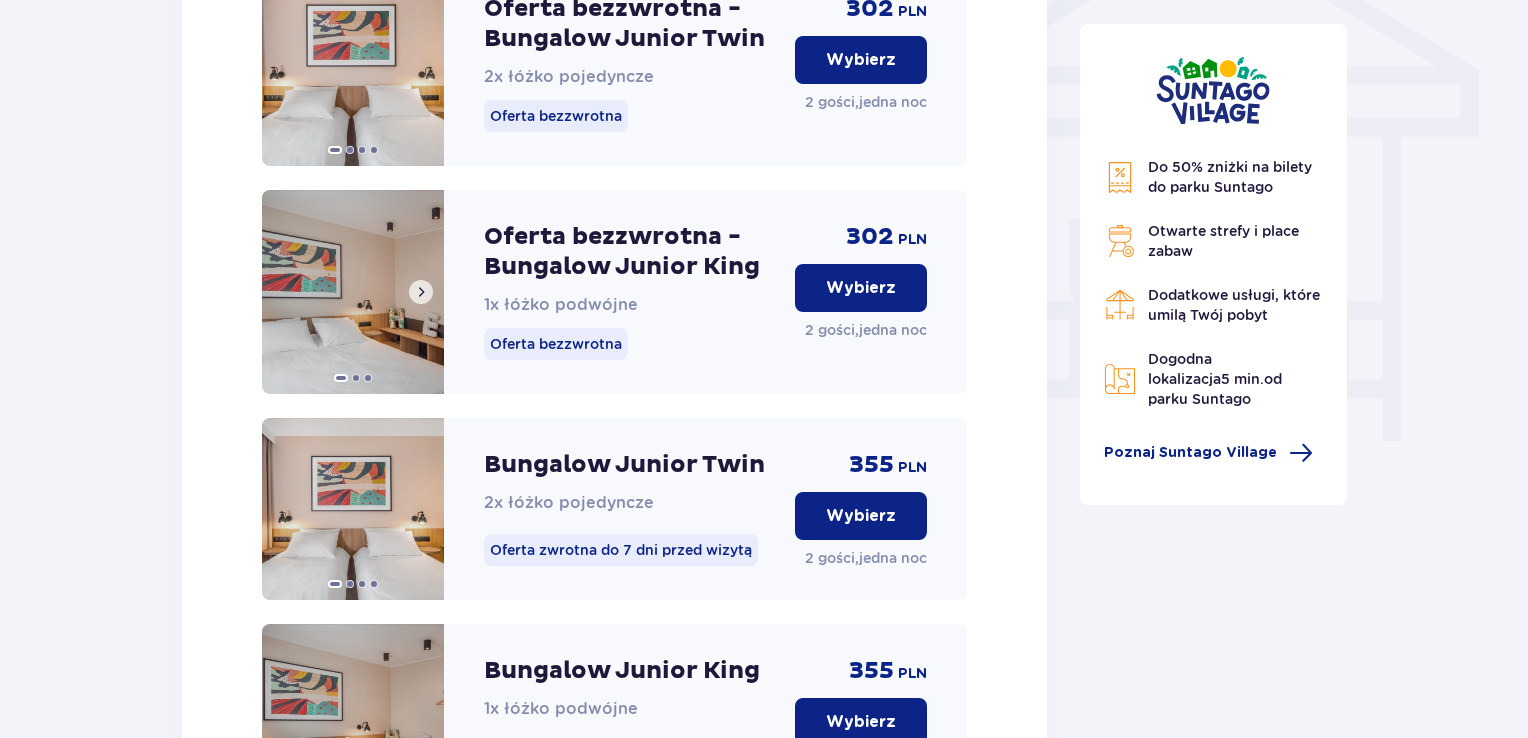 click at bounding box center [353, 292] 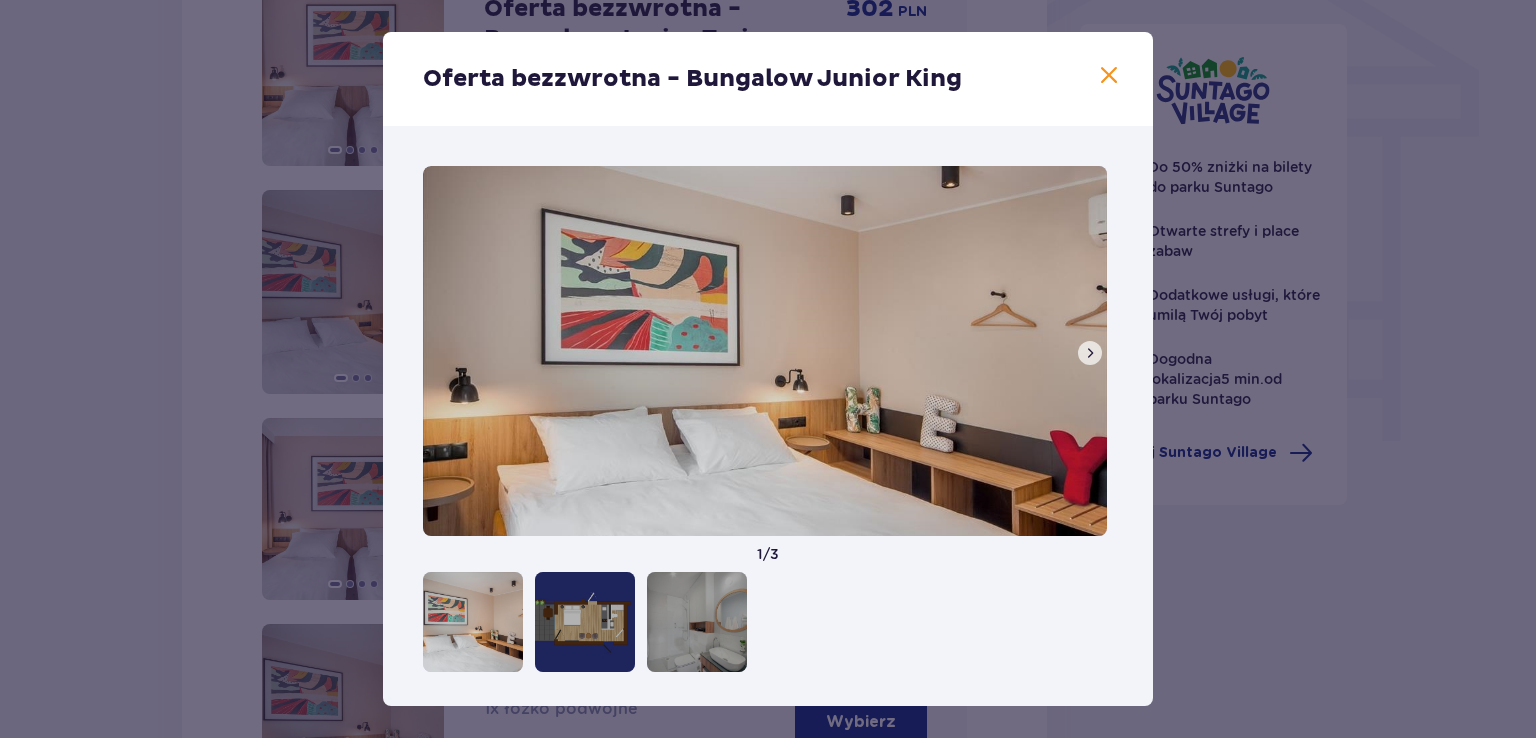 click at bounding box center (1090, 353) 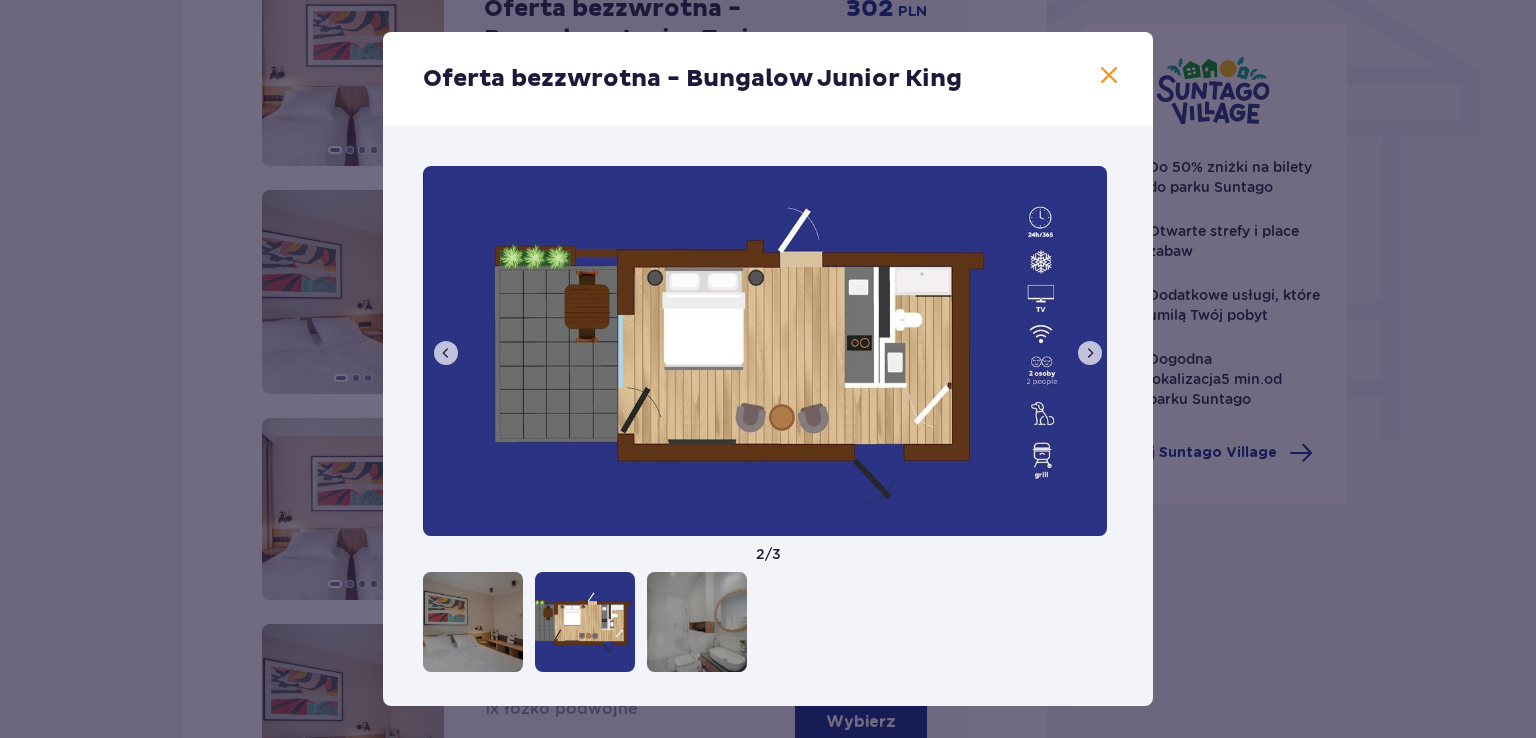 click at bounding box center [1090, 353] 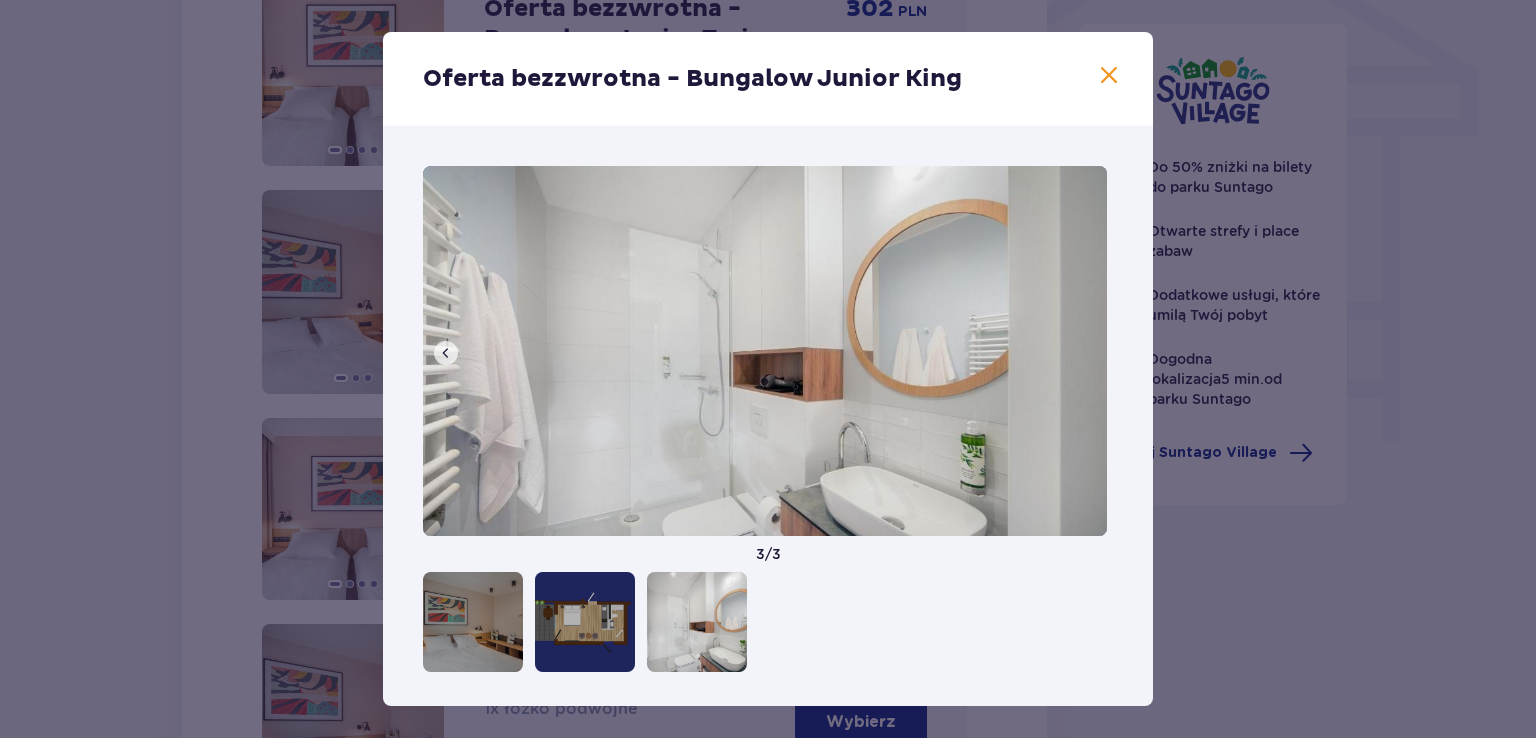 click at bounding box center (765, 351) 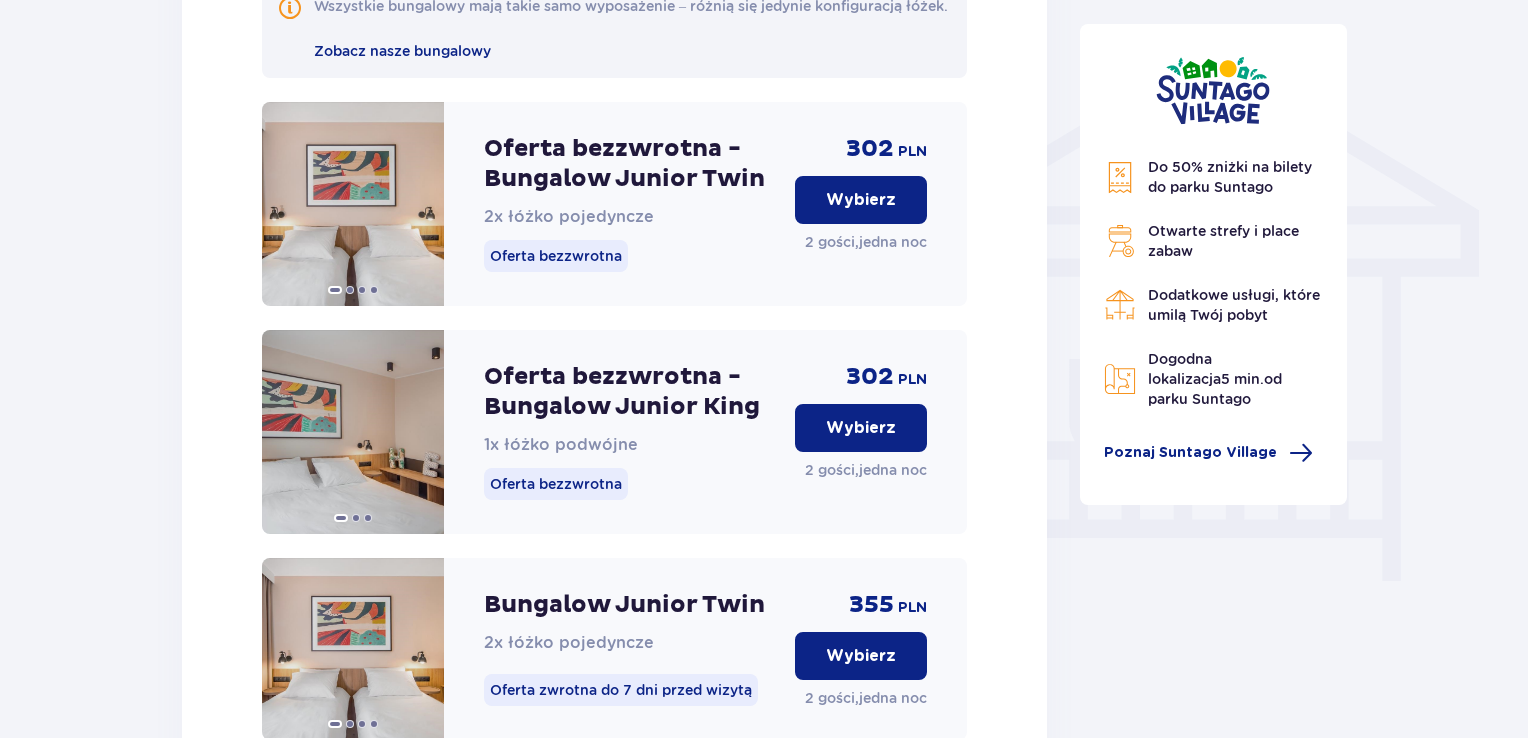scroll, scrollTop: 1416, scrollLeft: 0, axis: vertical 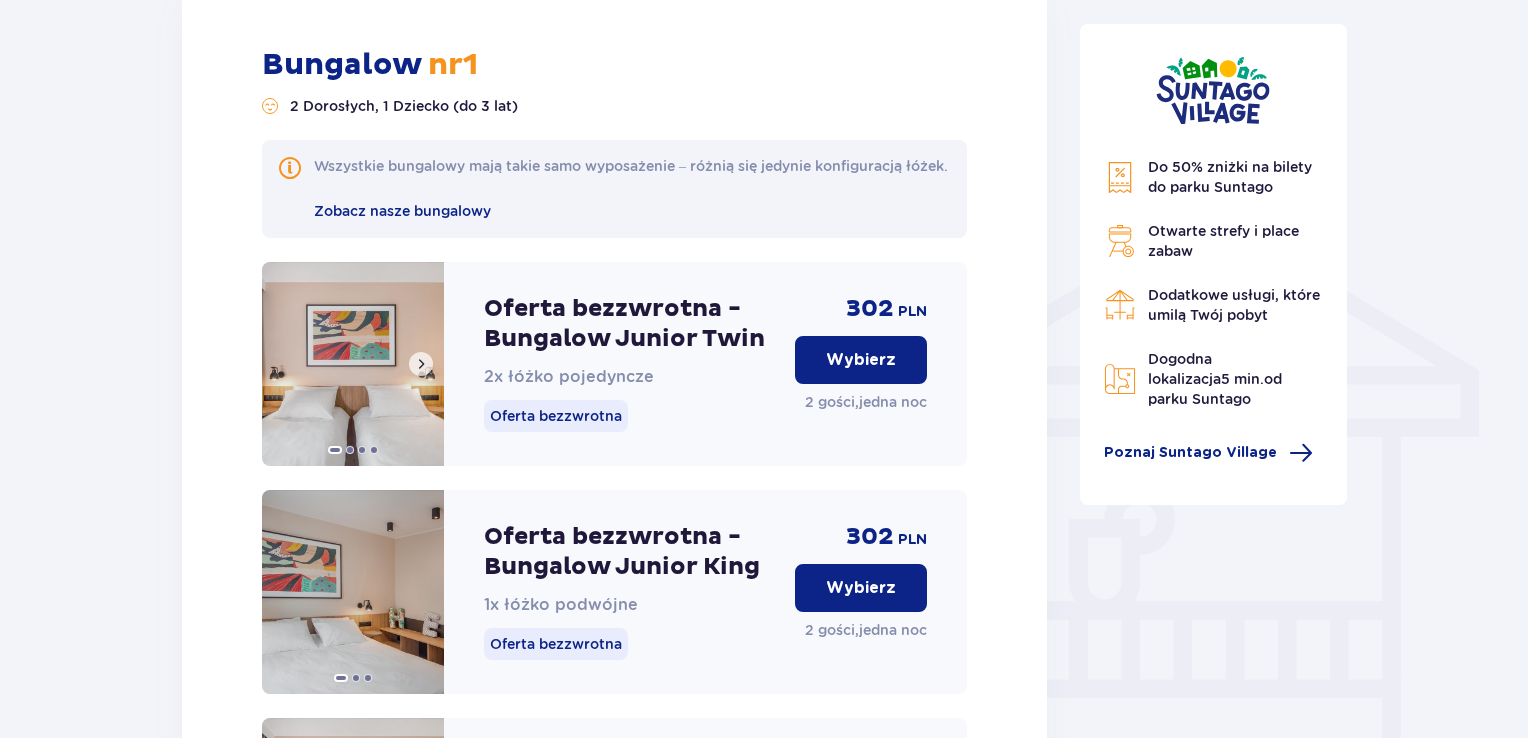 click at bounding box center [353, 364] 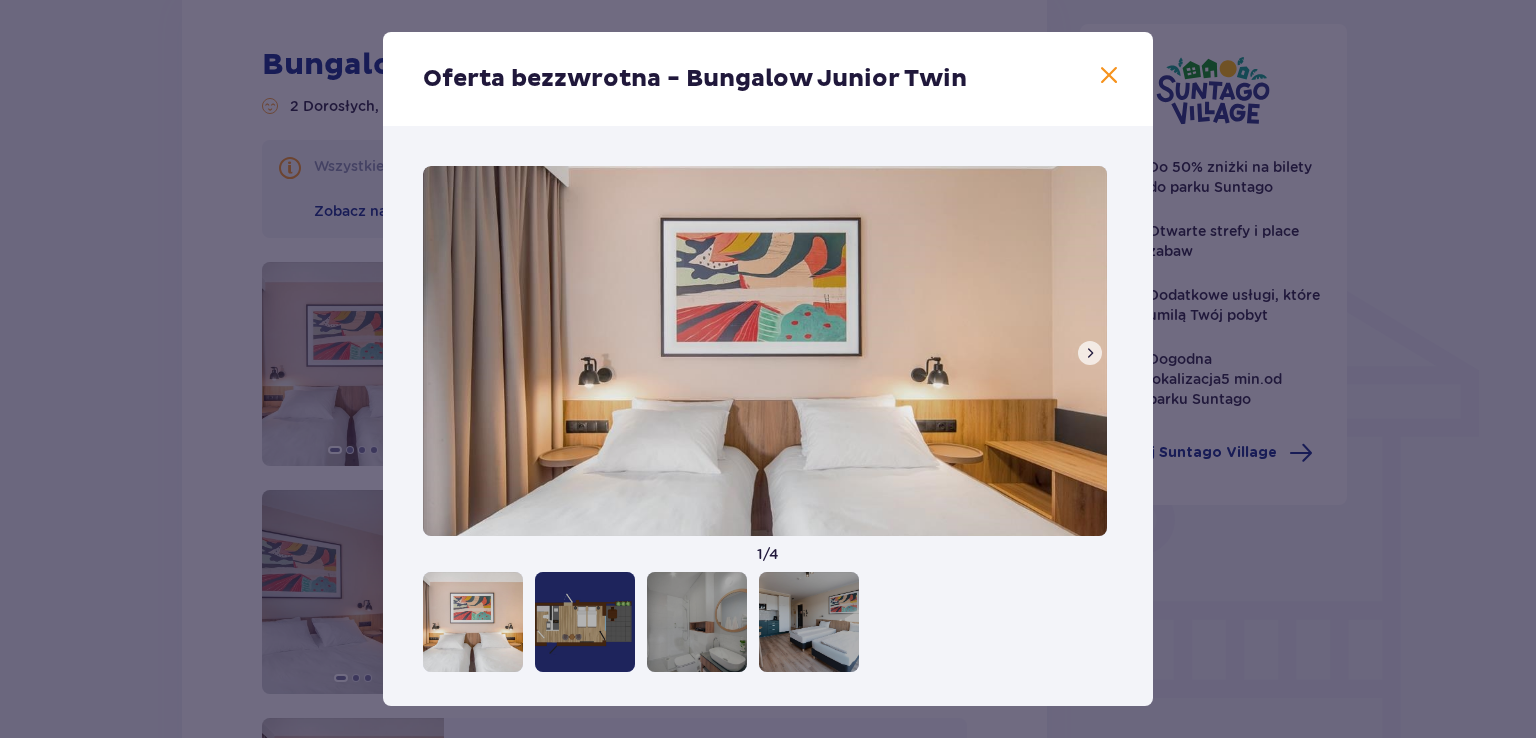 click at bounding box center [1090, 353] 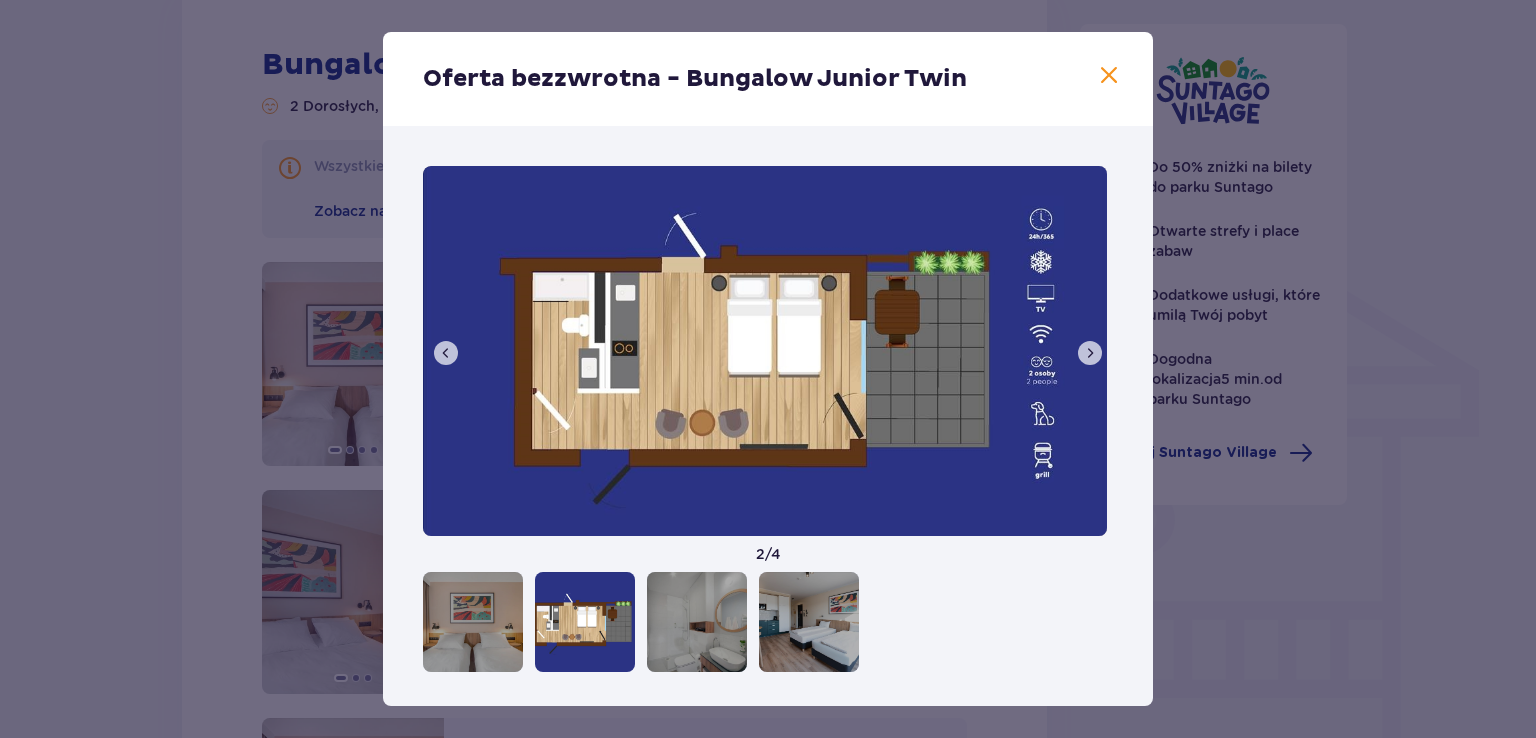 click at bounding box center (1090, 353) 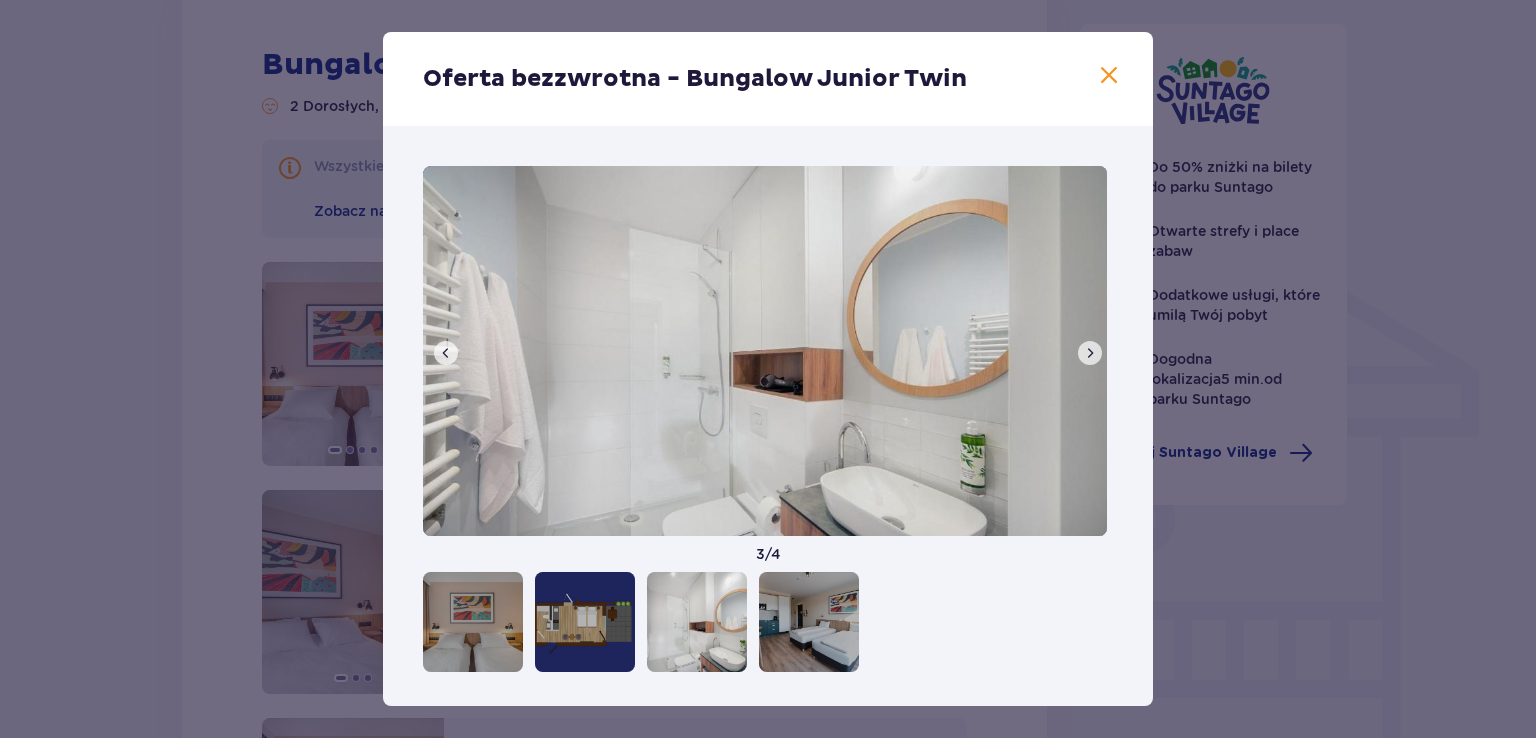 click at bounding box center [1090, 353] 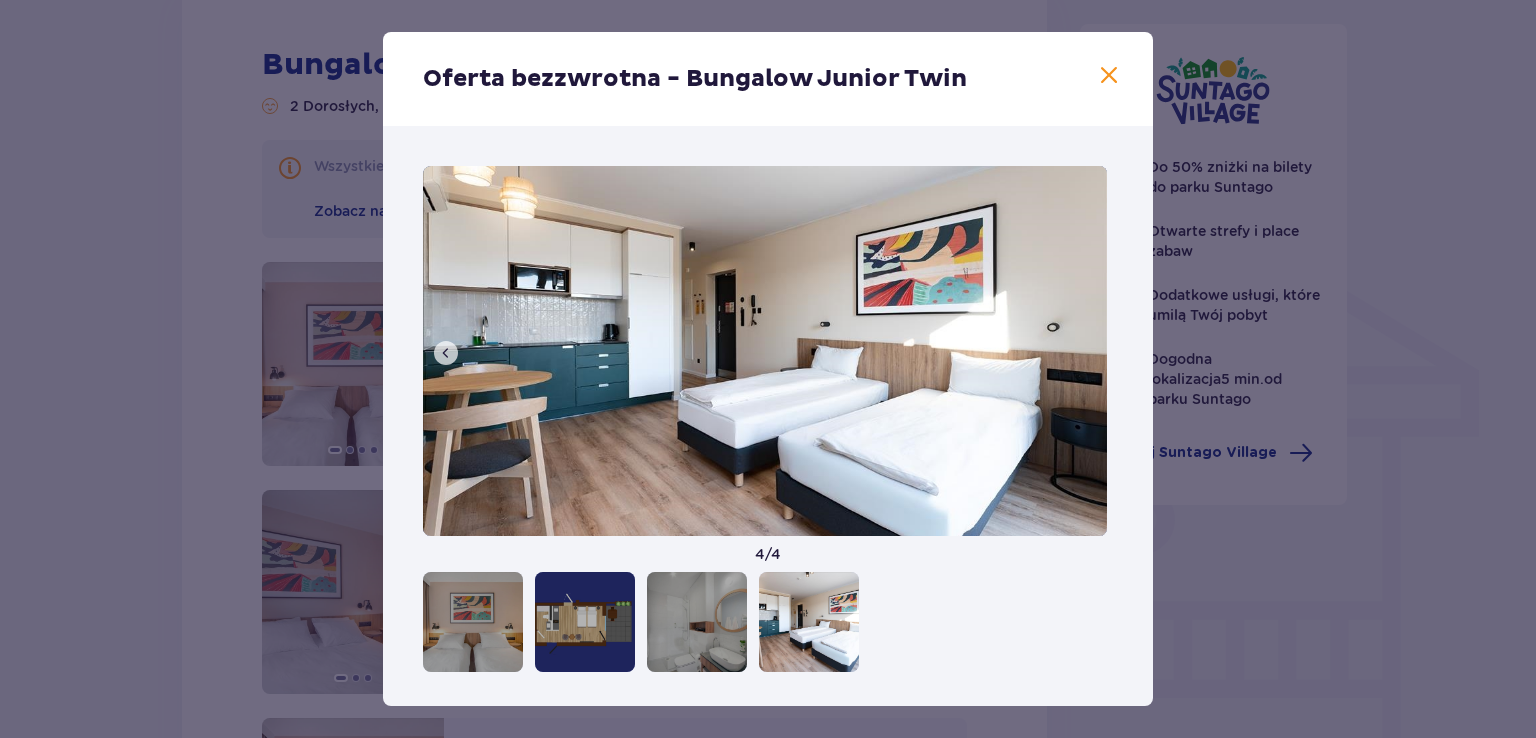 click on "Oferta bezzwrotna - Bungalow Junior Twin 4  /  4" at bounding box center [768, 369] 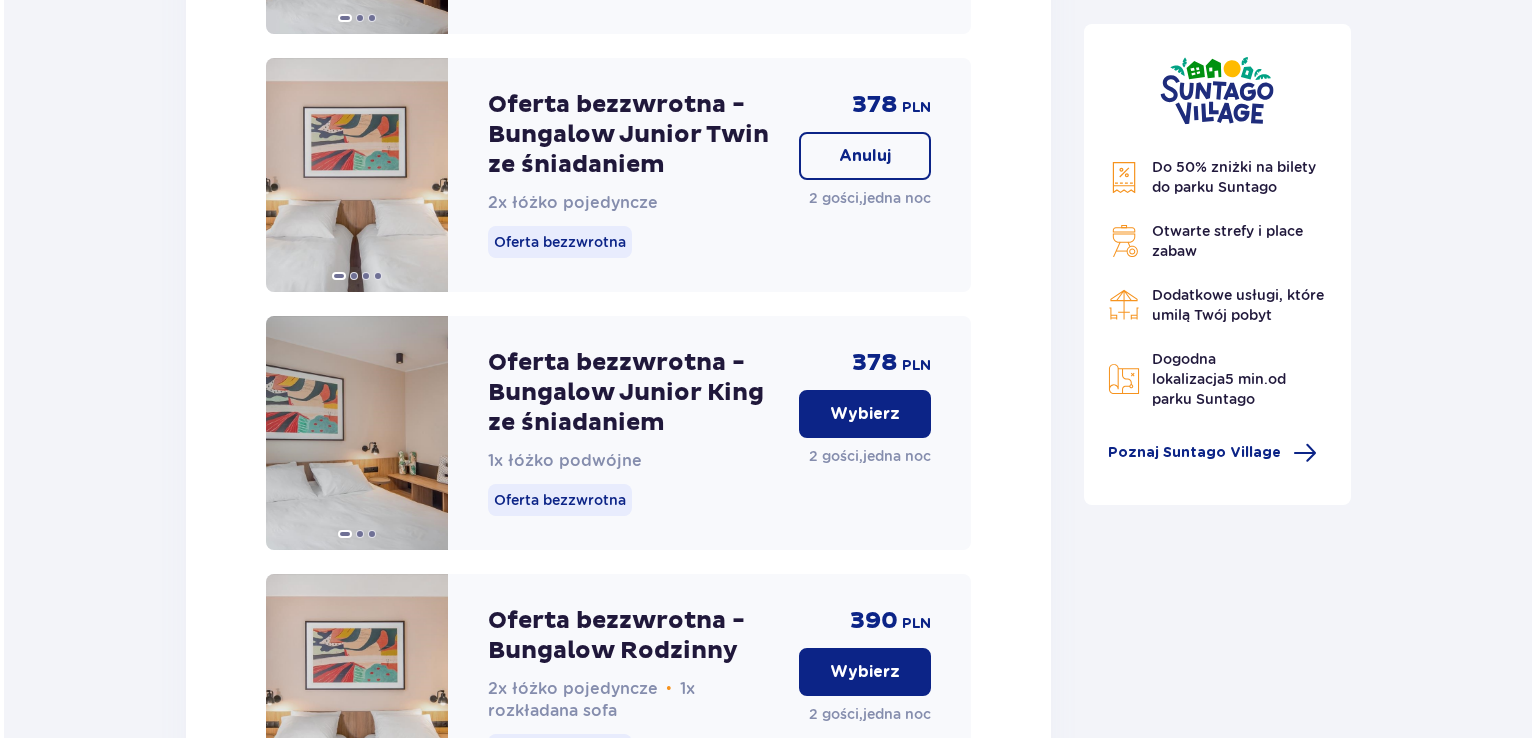 scroll, scrollTop: 2616, scrollLeft: 0, axis: vertical 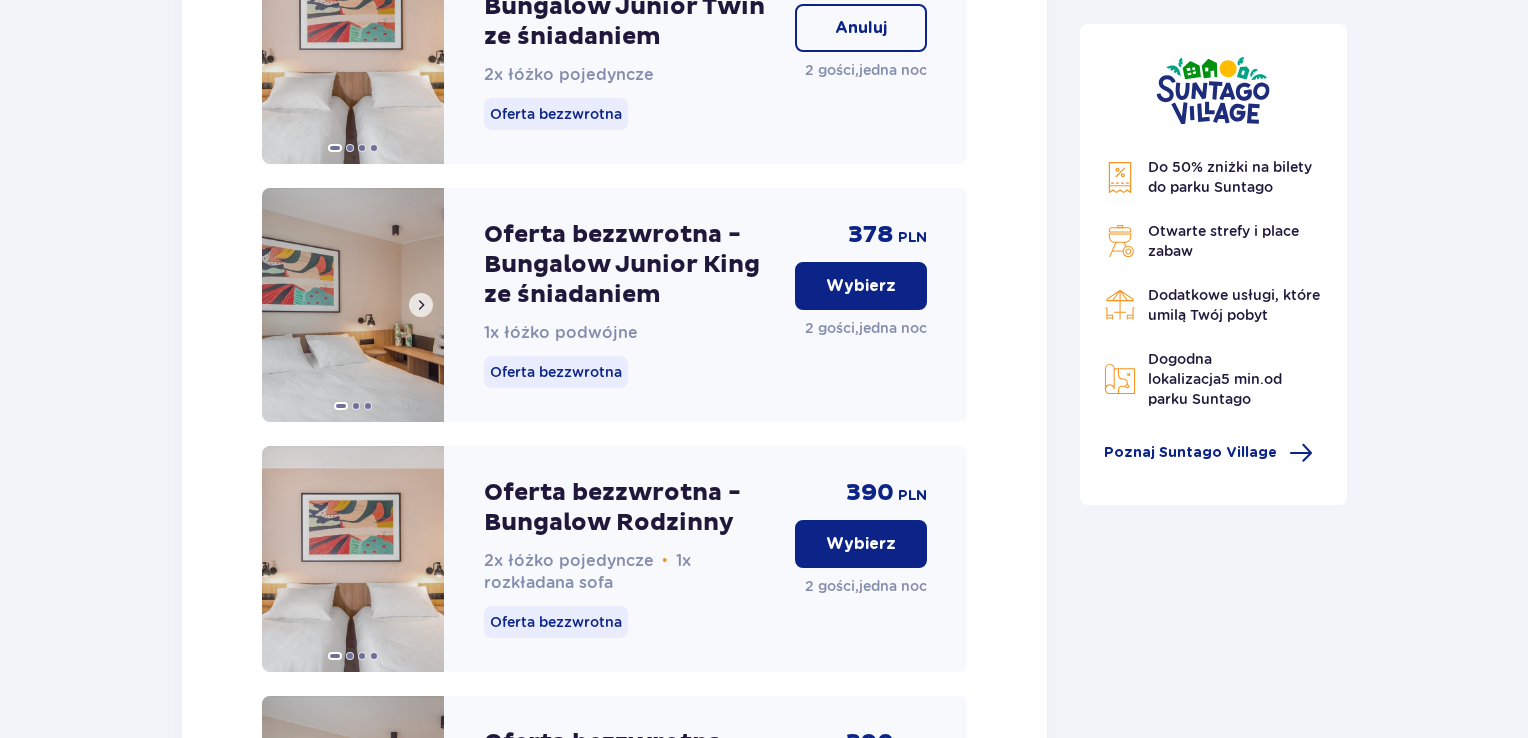 click at bounding box center (353, 305) 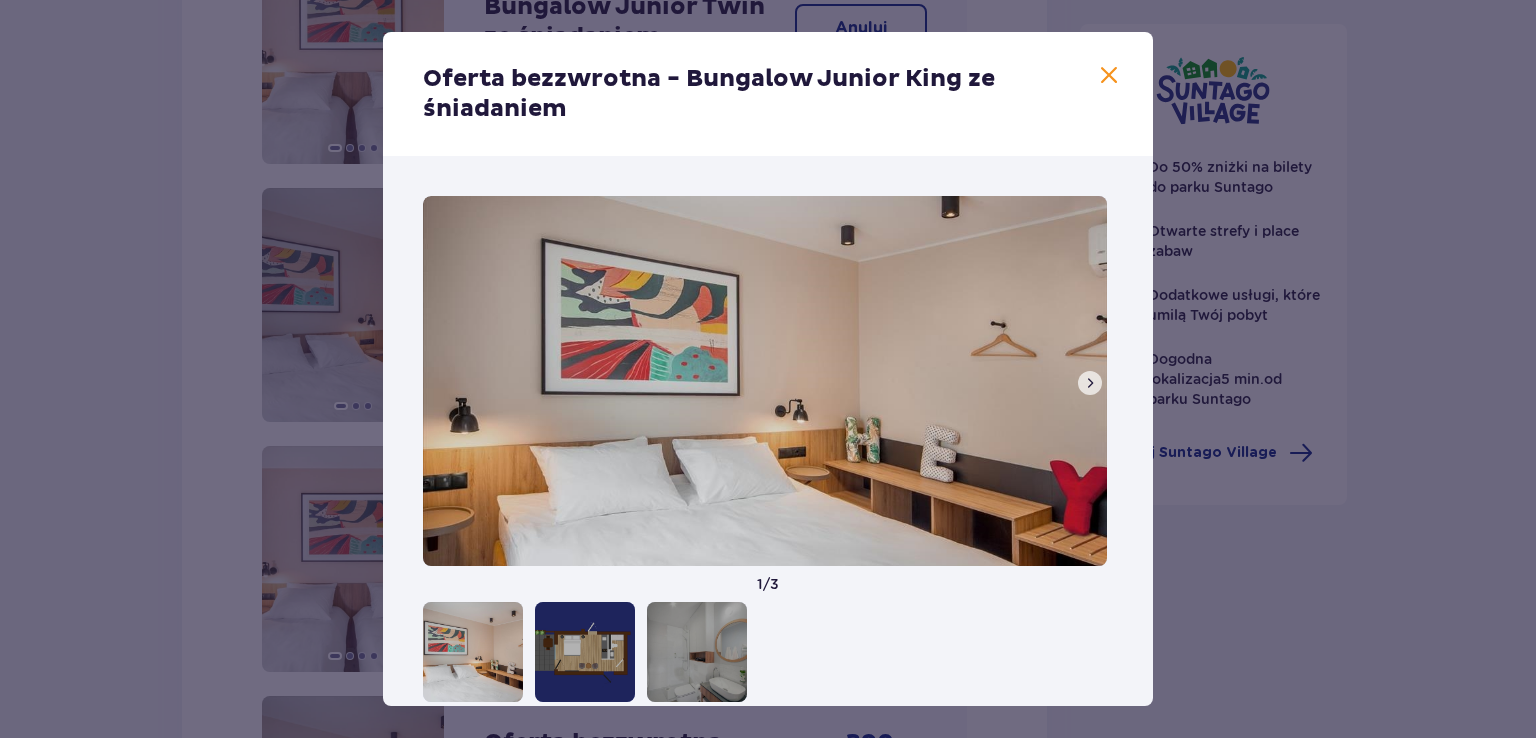 click at bounding box center (585, 652) 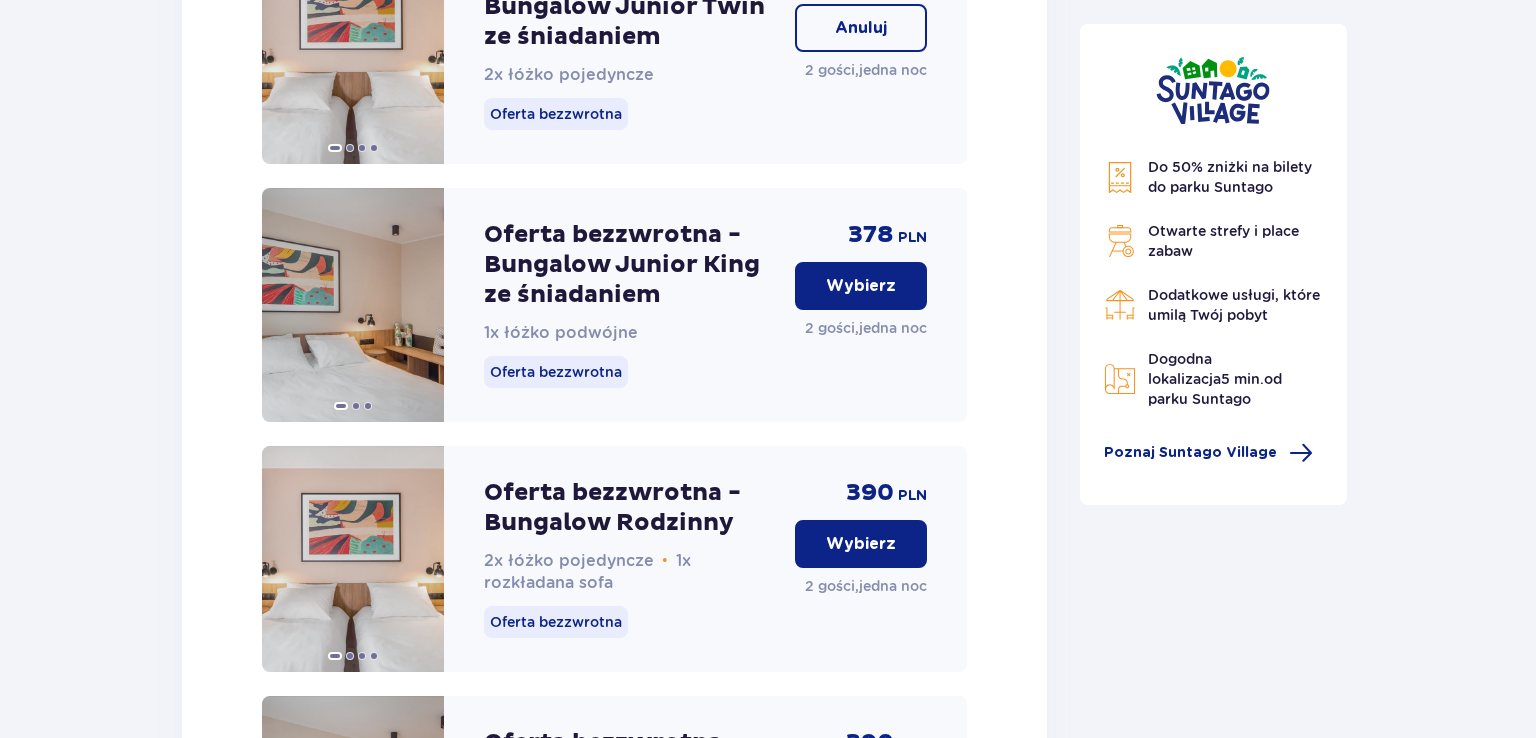 click on "Oferta bezzwrotna - Bungalow Rodzinny 2x łóżko pojedyncze • 1x rozkładana sofa Oferta bezzwrotna" at bounding box center [631, 559] 